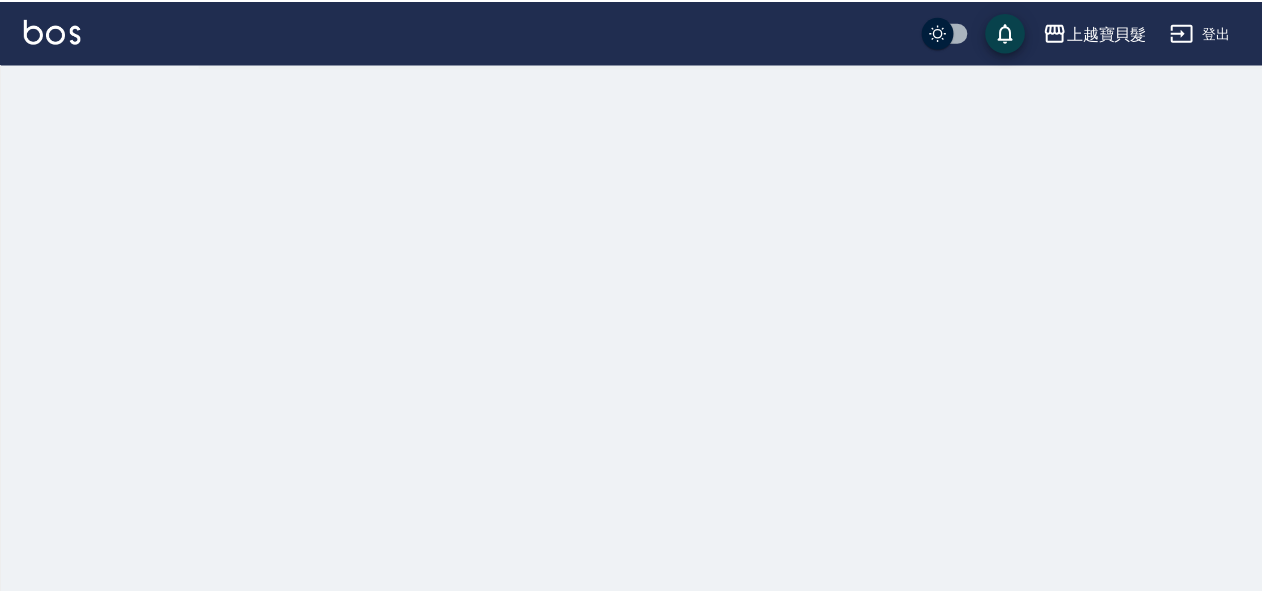 scroll, scrollTop: 0, scrollLeft: 0, axis: both 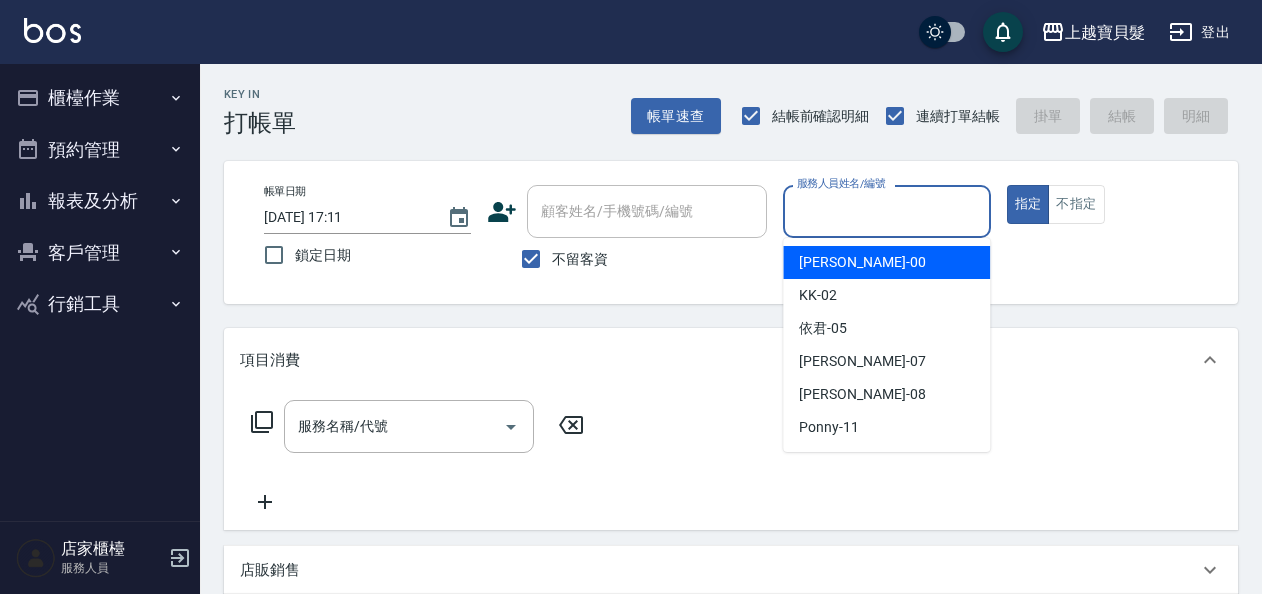 click on "服務人員姓名/編號" at bounding box center [886, 211] 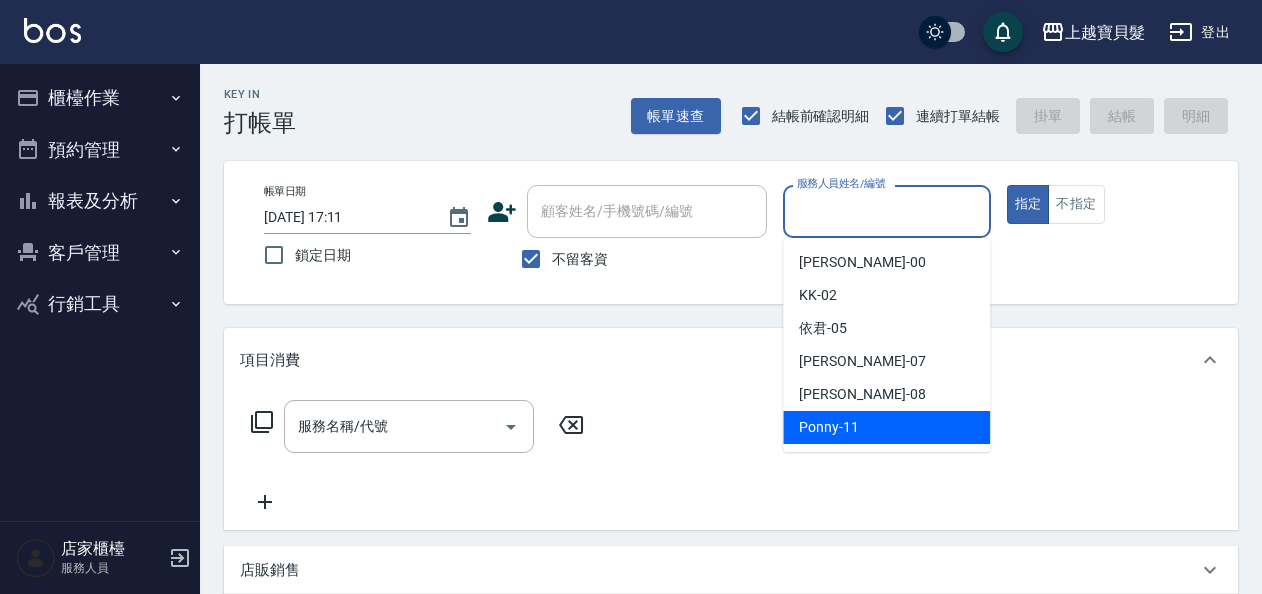 click on "Ponny -11" at bounding box center (829, 427) 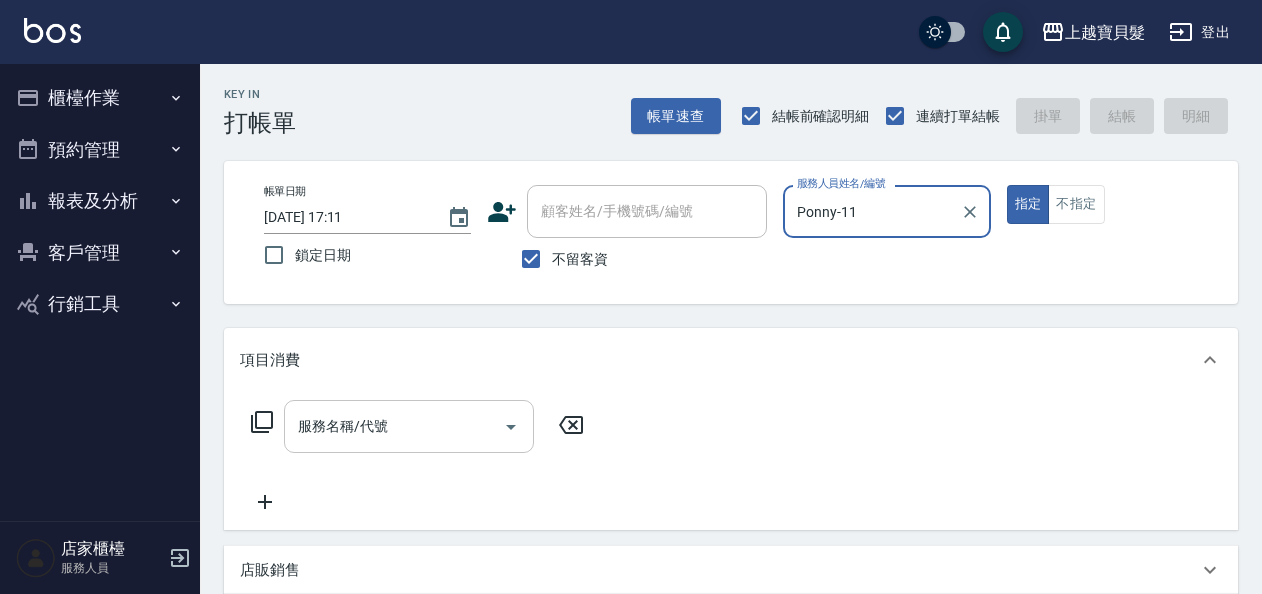 click on "服務名稱/代號" at bounding box center (394, 426) 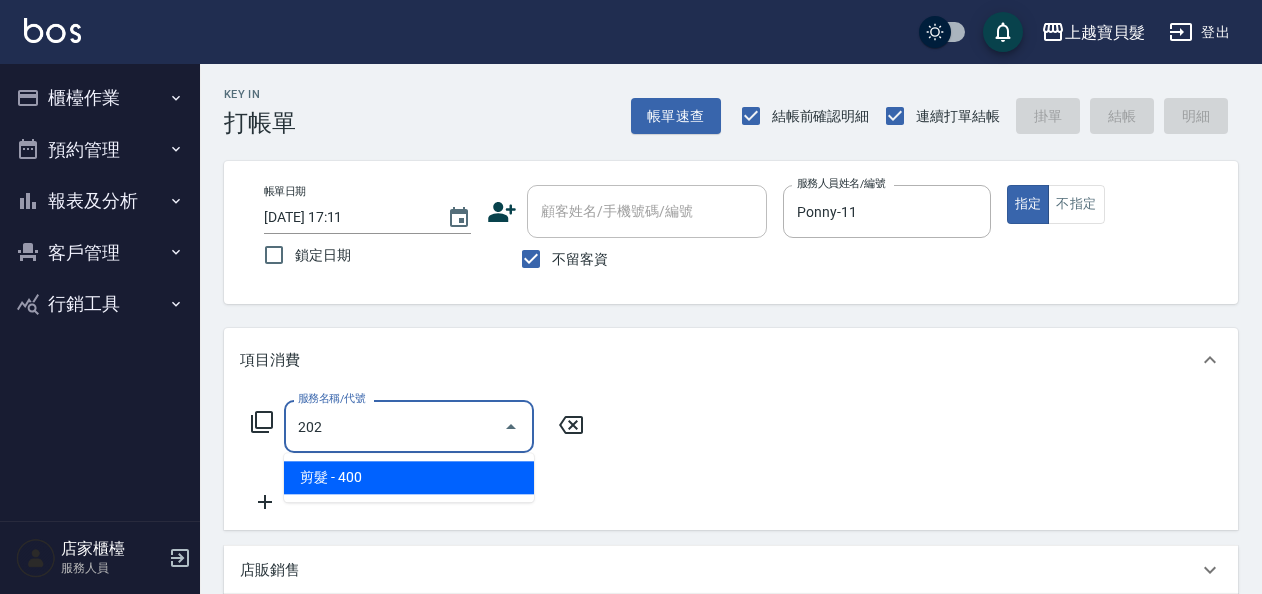 click on "剪髮 - 400" at bounding box center (409, 477) 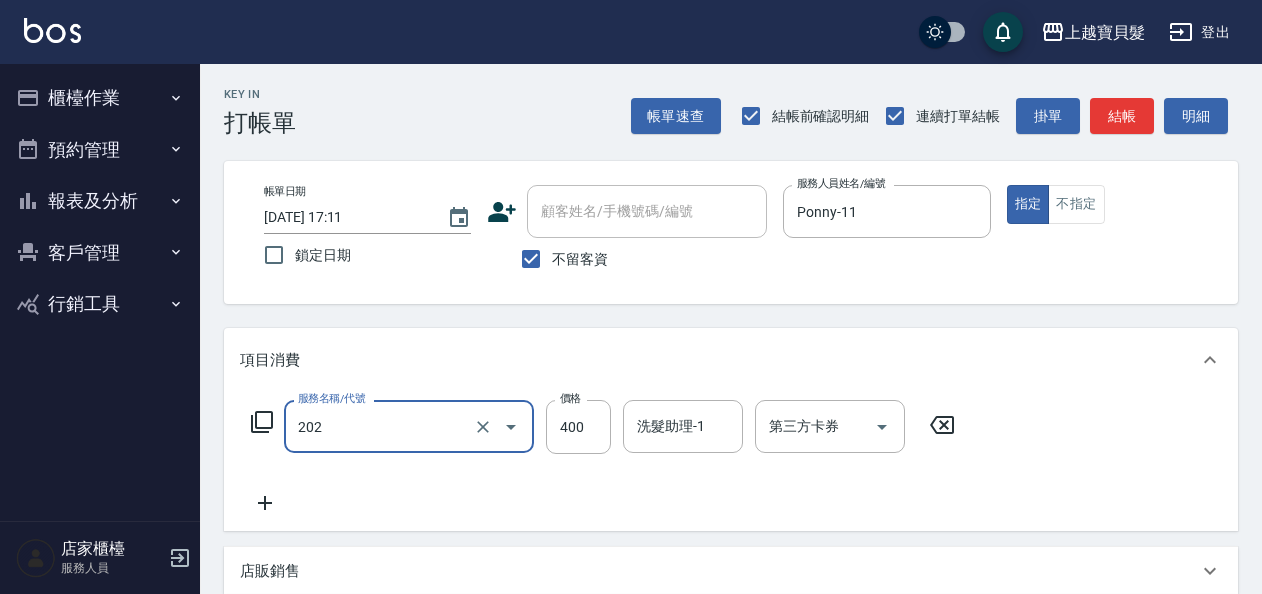 type on "剪髮(202)" 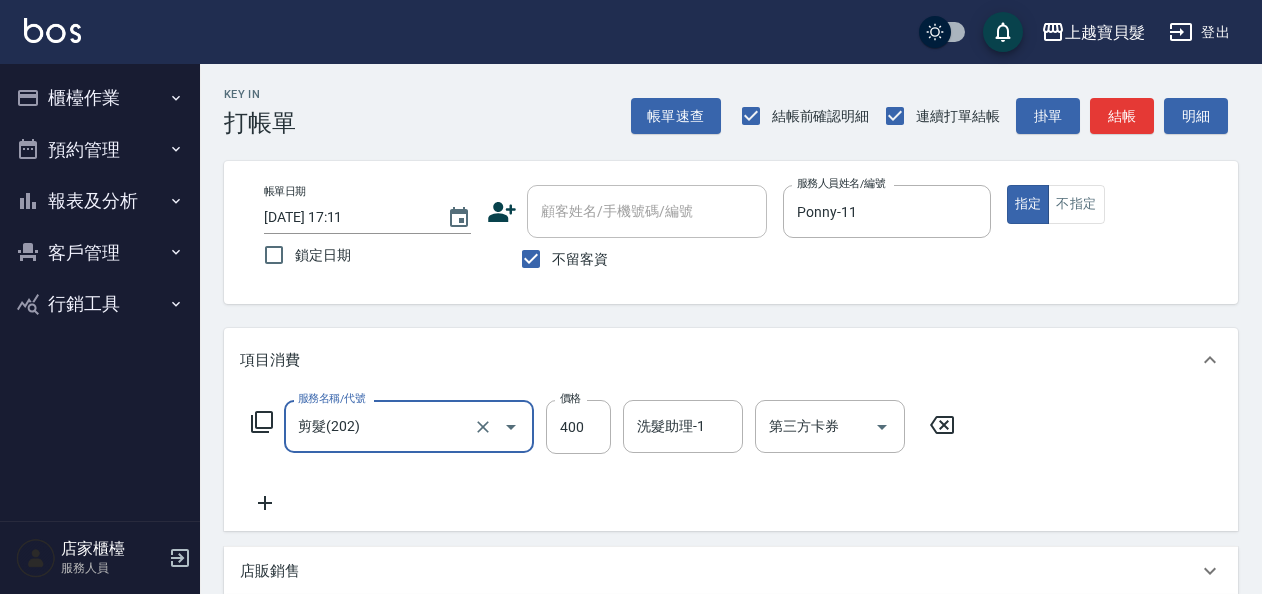 click 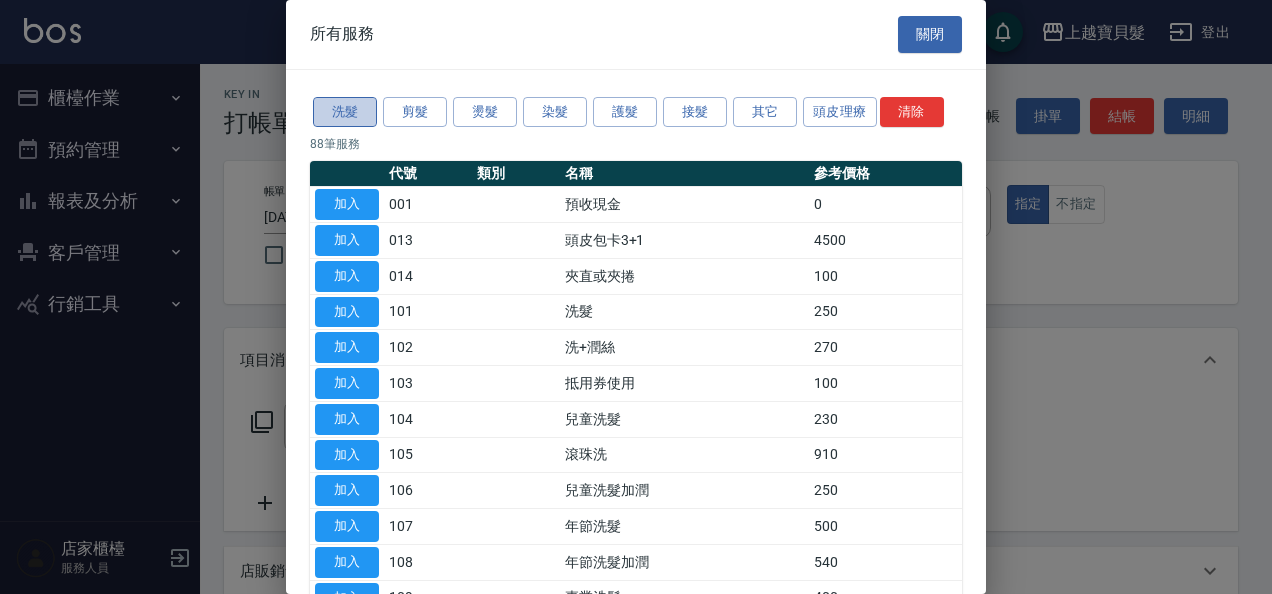 click on "洗髮" at bounding box center (345, 112) 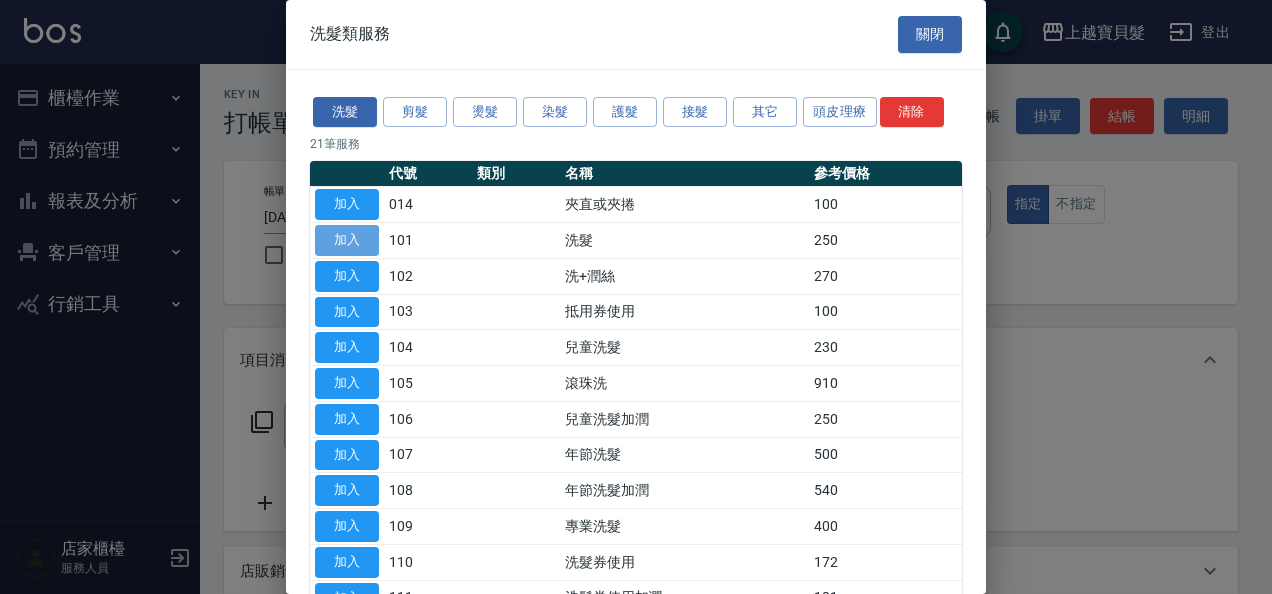 click on "加入" at bounding box center (347, 240) 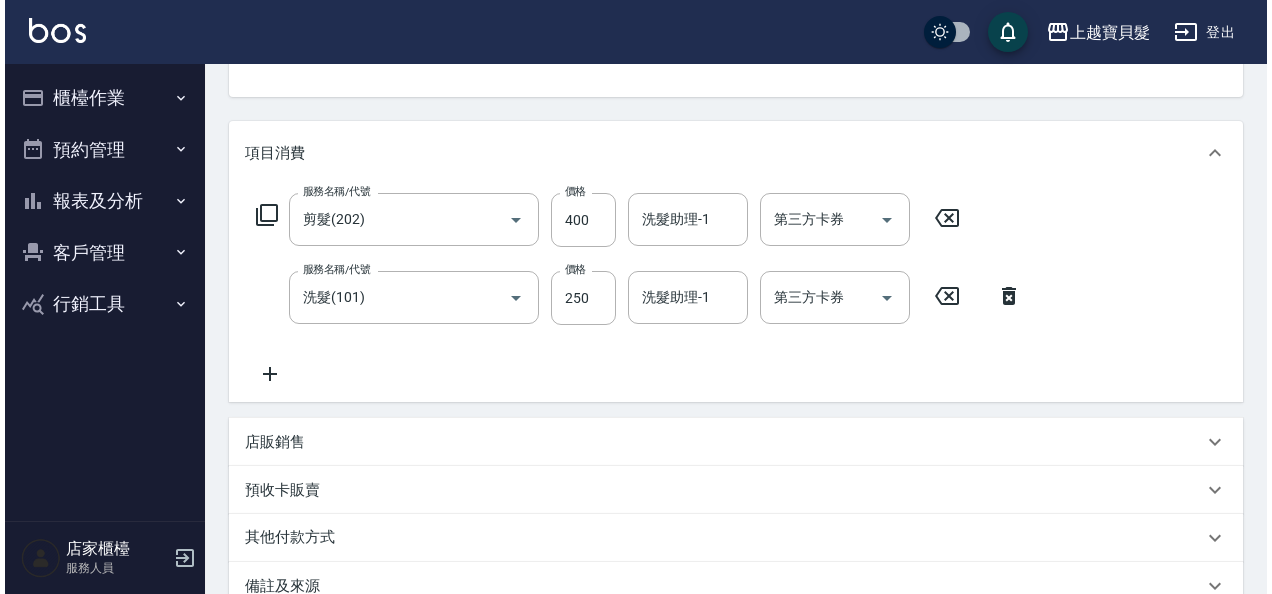 scroll, scrollTop: 447, scrollLeft: 0, axis: vertical 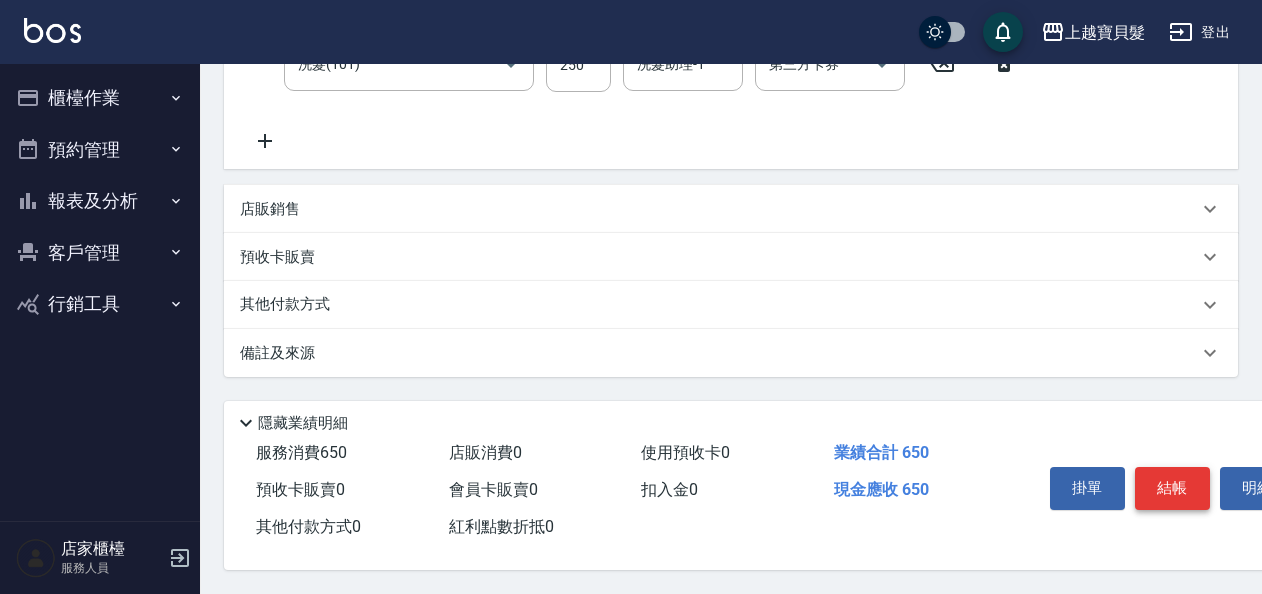 click on "結帳" at bounding box center (1172, 488) 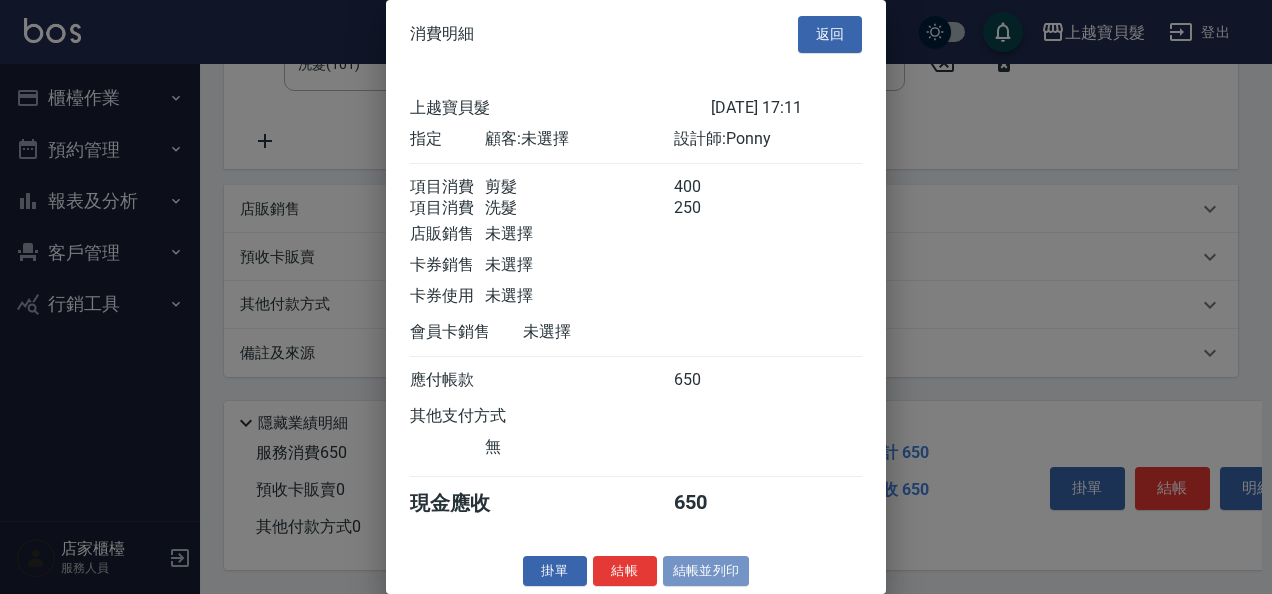click on "結帳並列印" at bounding box center [706, 571] 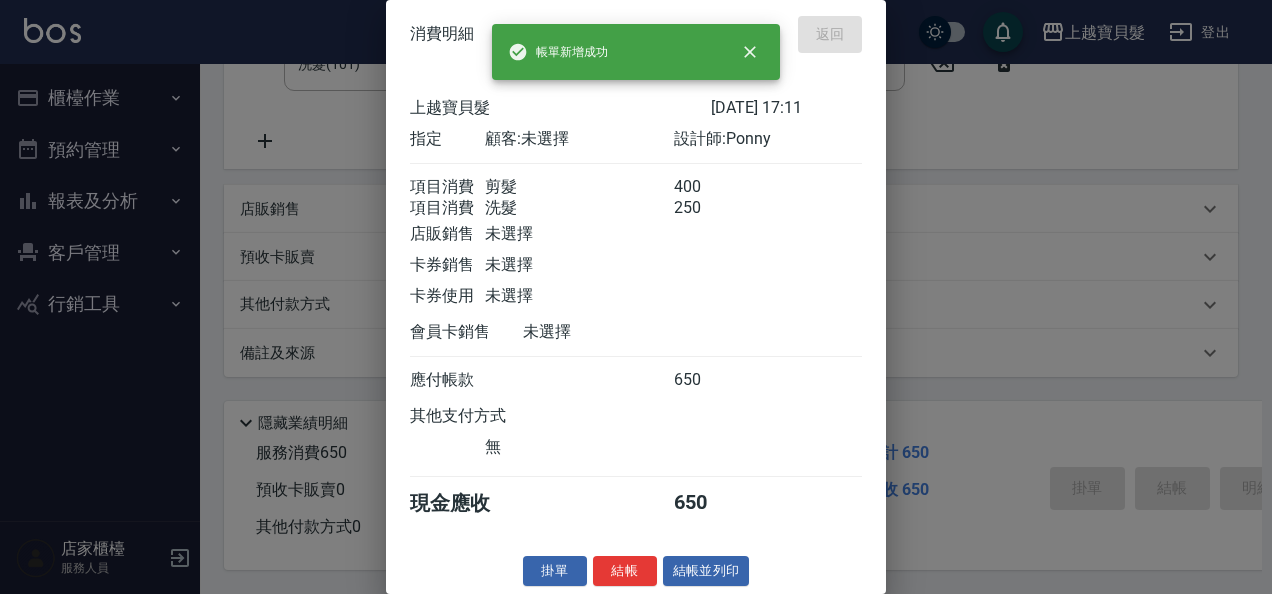 type 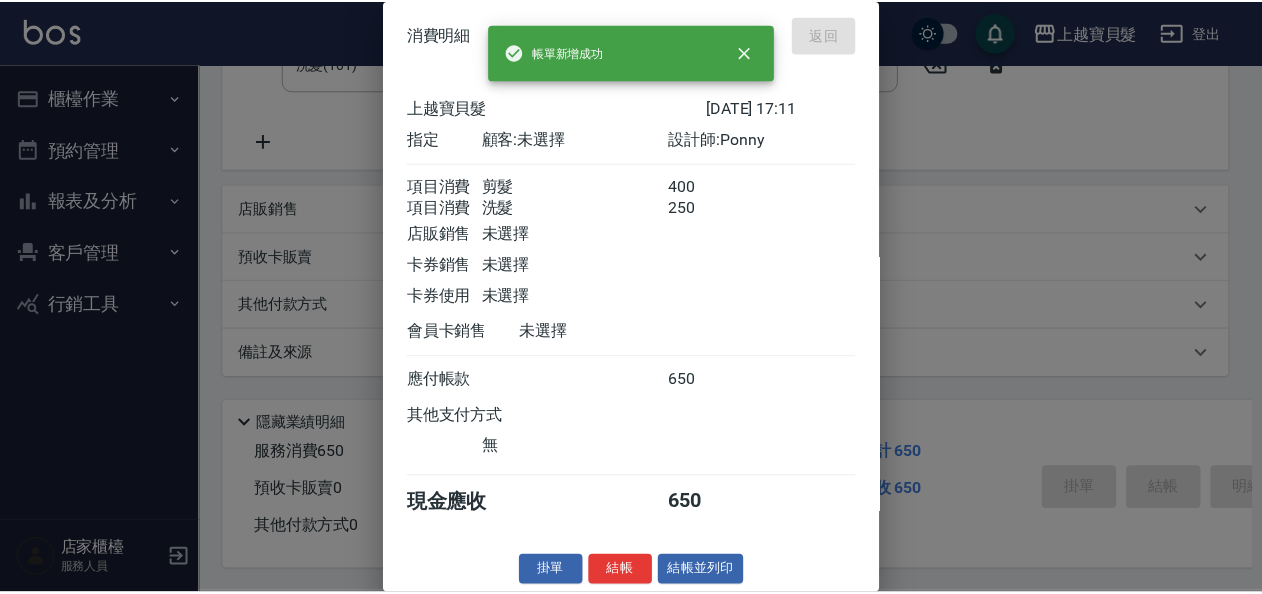 scroll, scrollTop: 0, scrollLeft: 0, axis: both 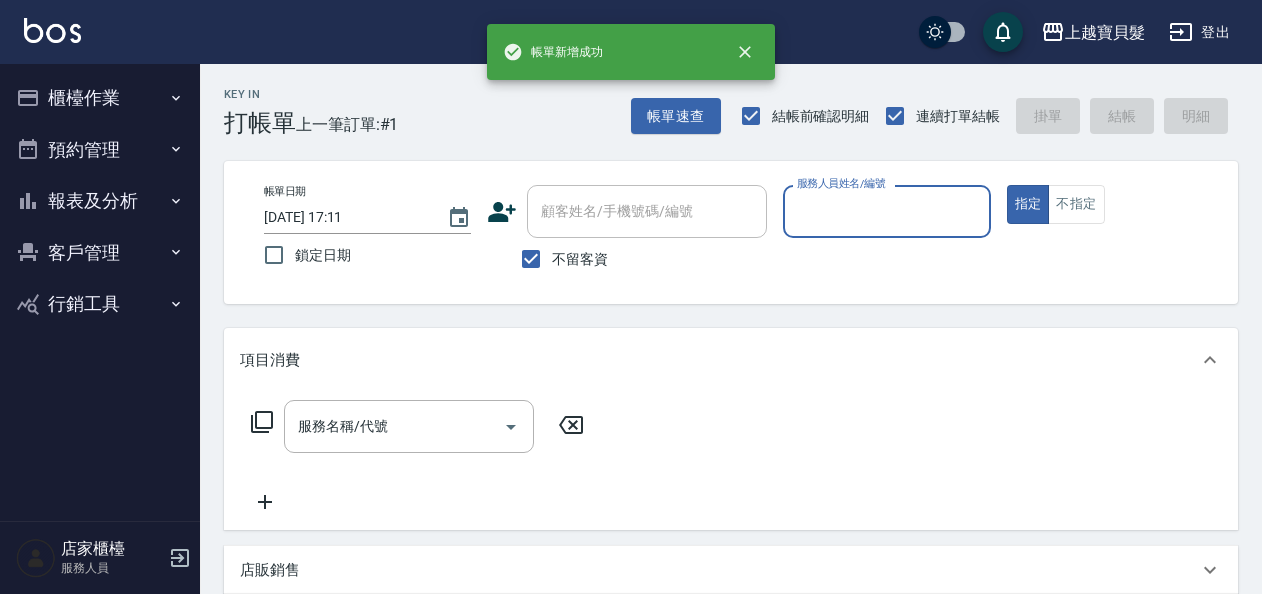 click on "服務人員姓名/編號" at bounding box center [886, 211] 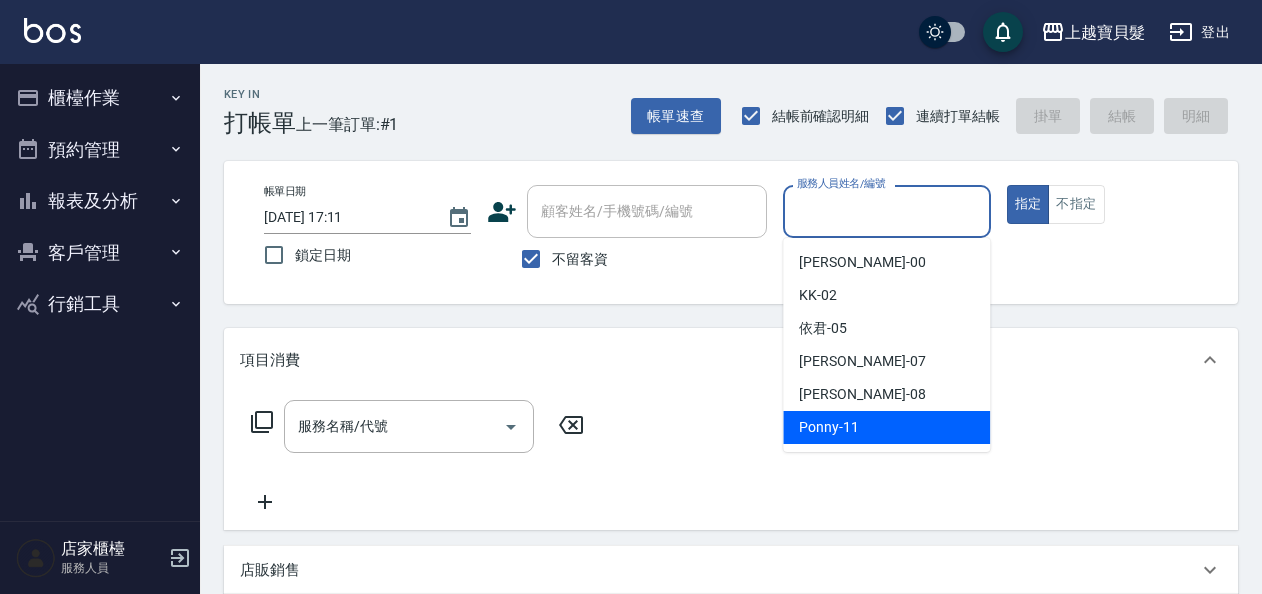 click on "Ponny -11" at bounding box center [829, 427] 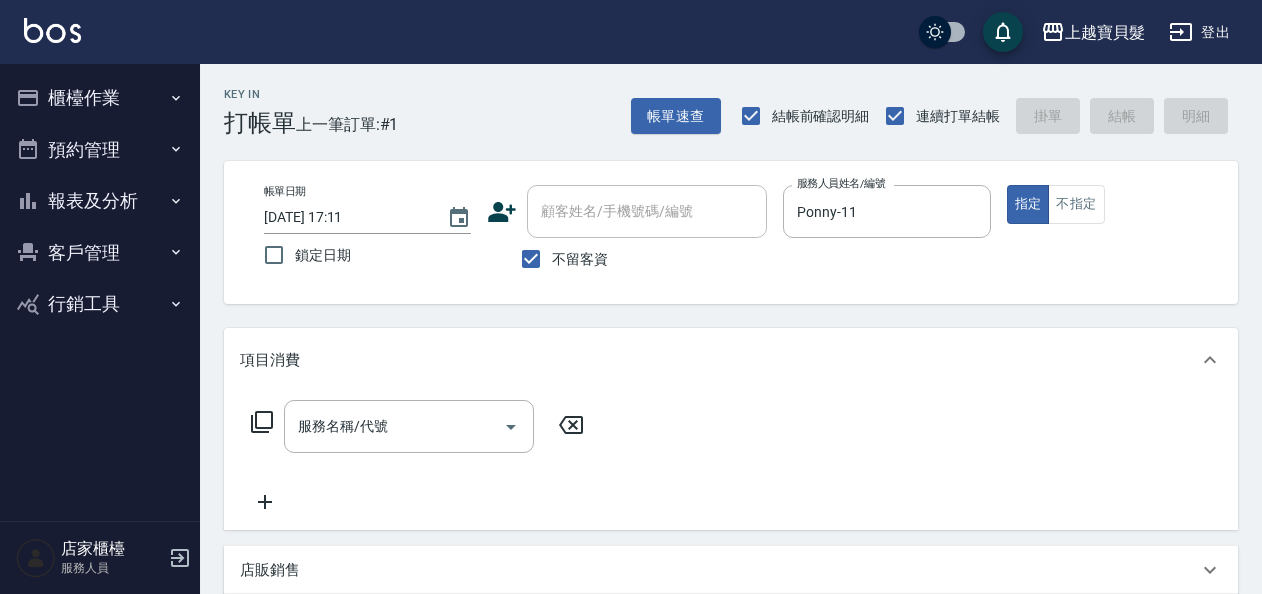 click 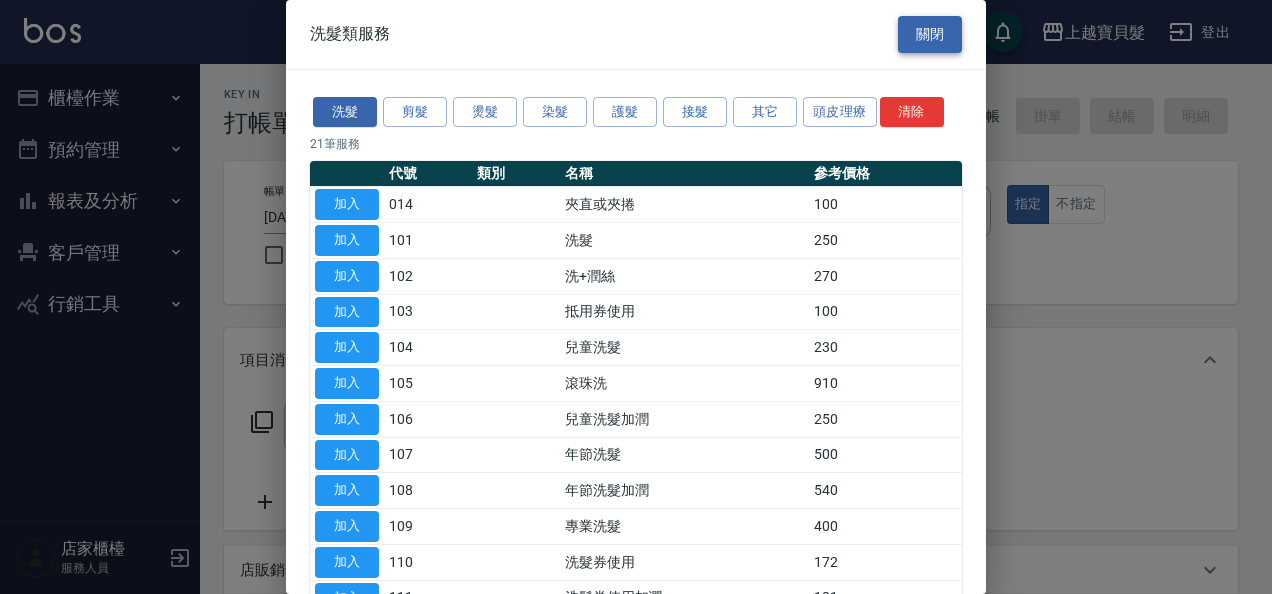 click on "關閉" at bounding box center (930, 34) 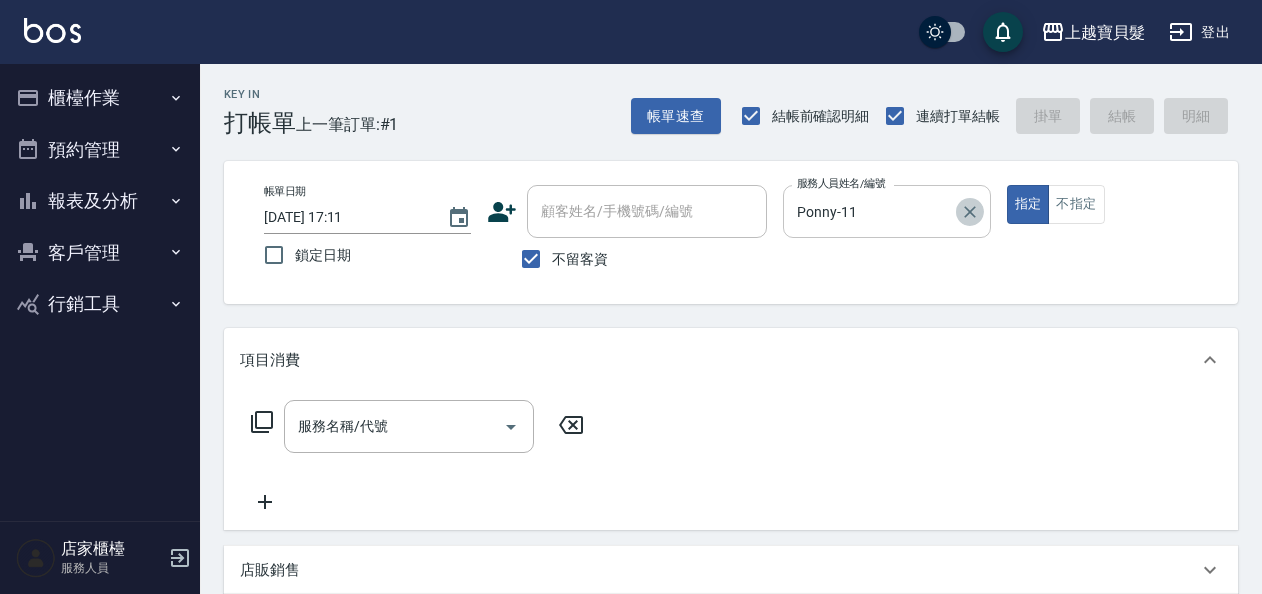 click 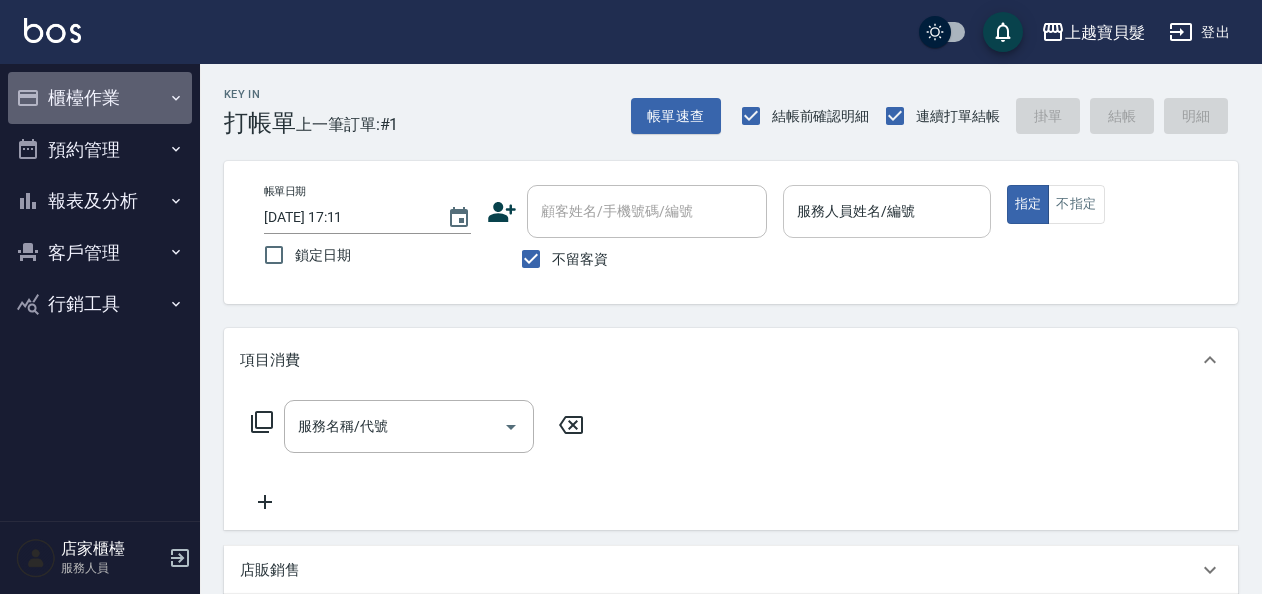 click on "櫃檯作業" at bounding box center [100, 98] 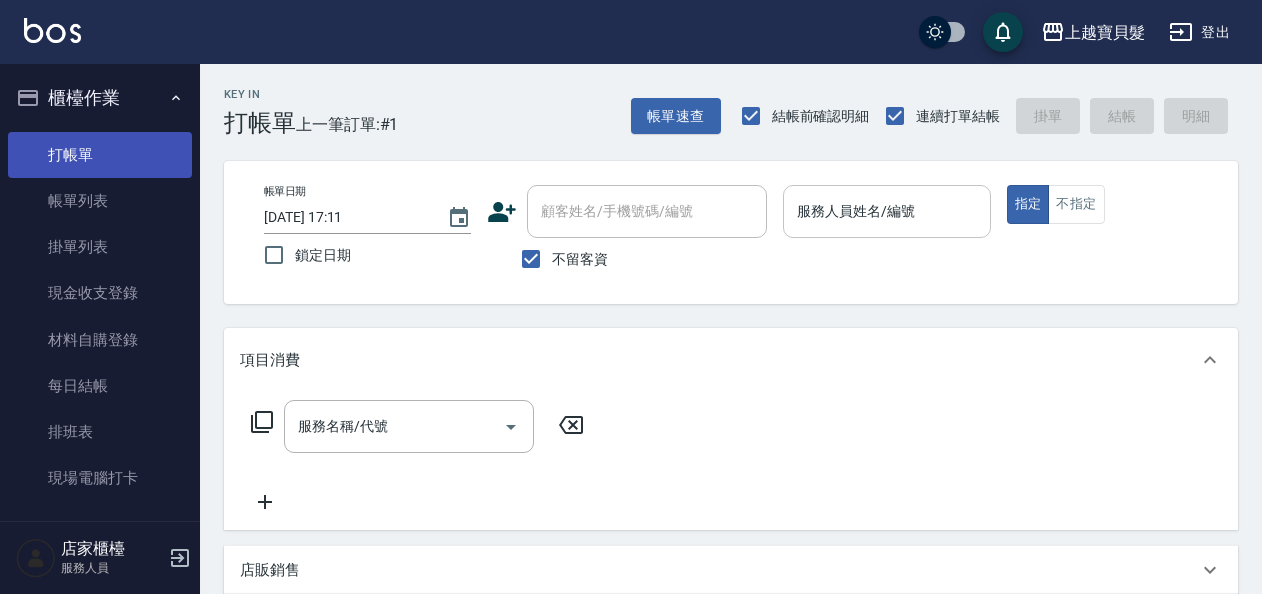 click on "打帳單" at bounding box center [100, 155] 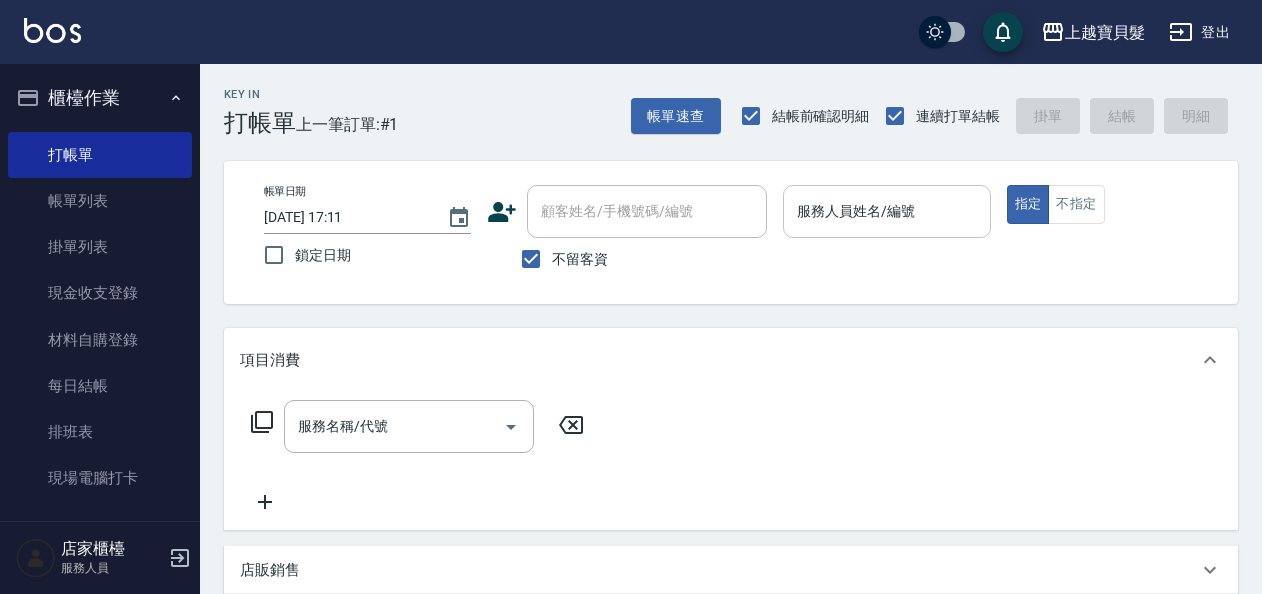 drag, startPoint x: 854, startPoint y: 219, endPoint x: 854, endPoint y: 233, distance: 14 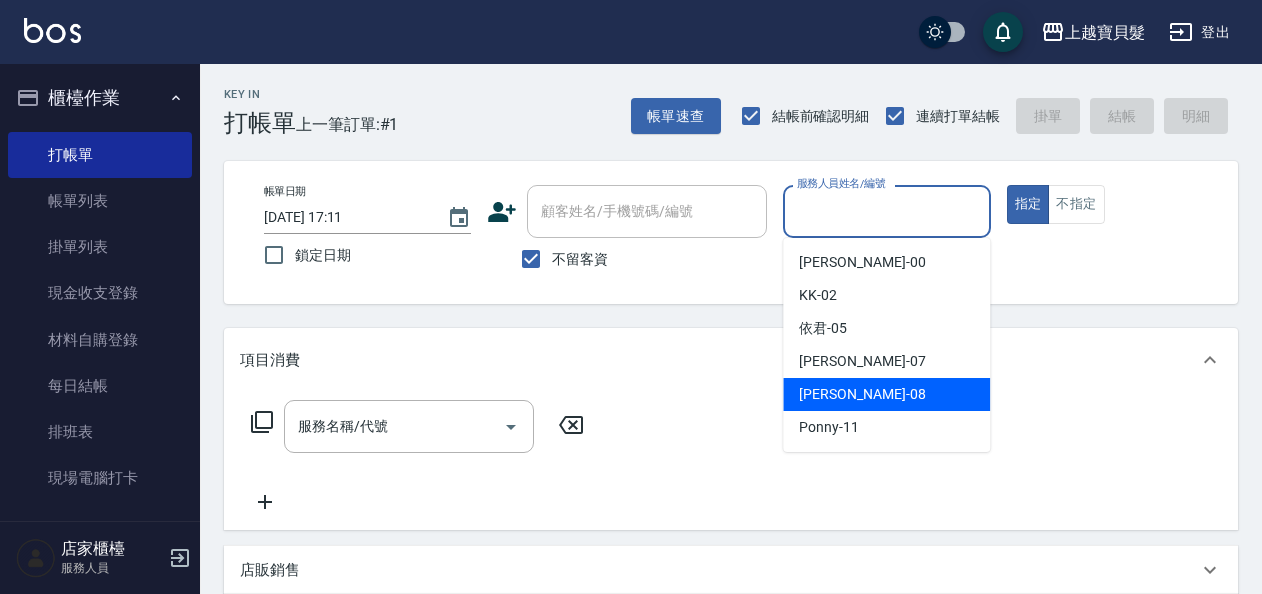 drag, startPoint x: 866, startPoint y: 394, endPoint x: 723, endPoint y: 404, distance: 143.34923 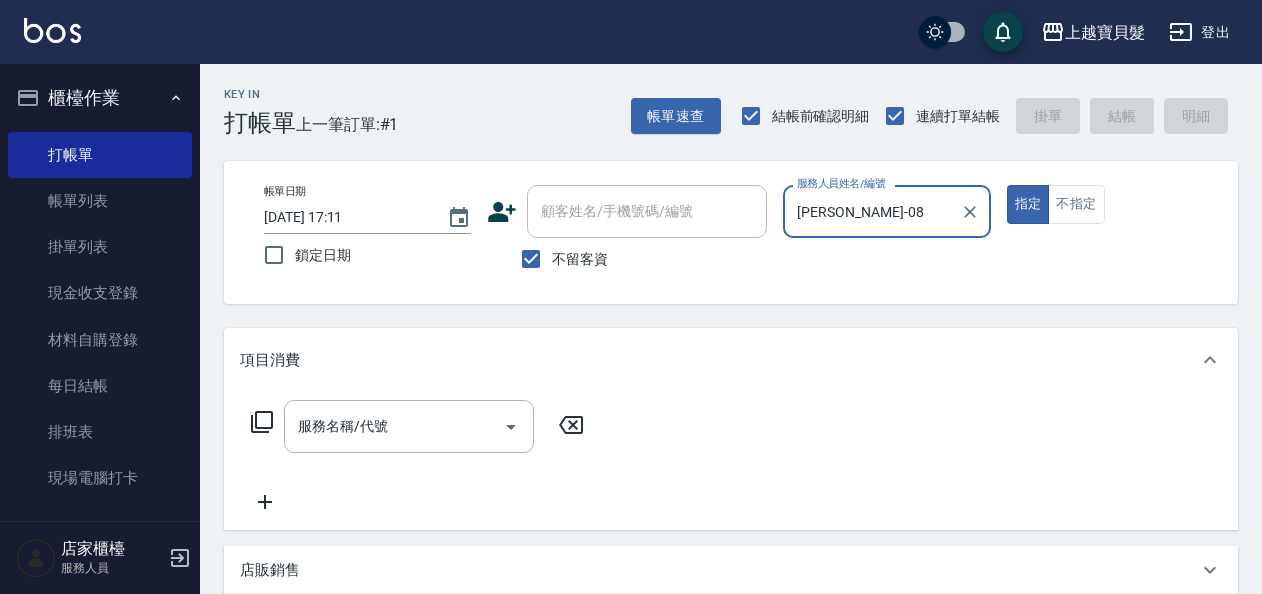 click 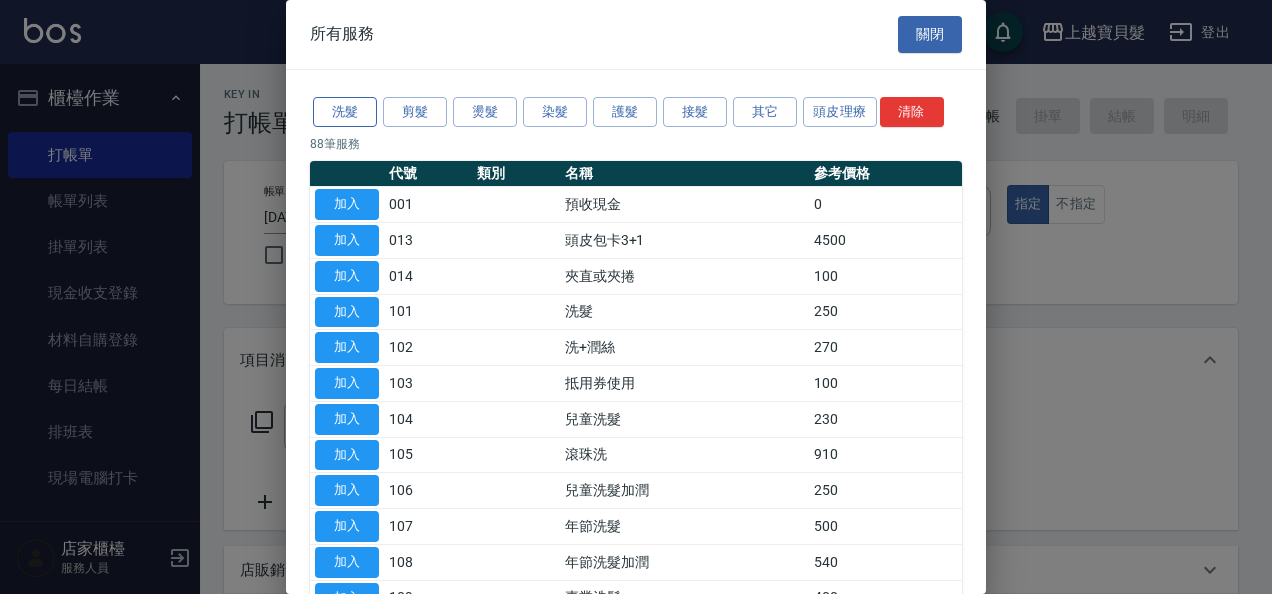 click on "洗髮" at bounding box center [345, 112] 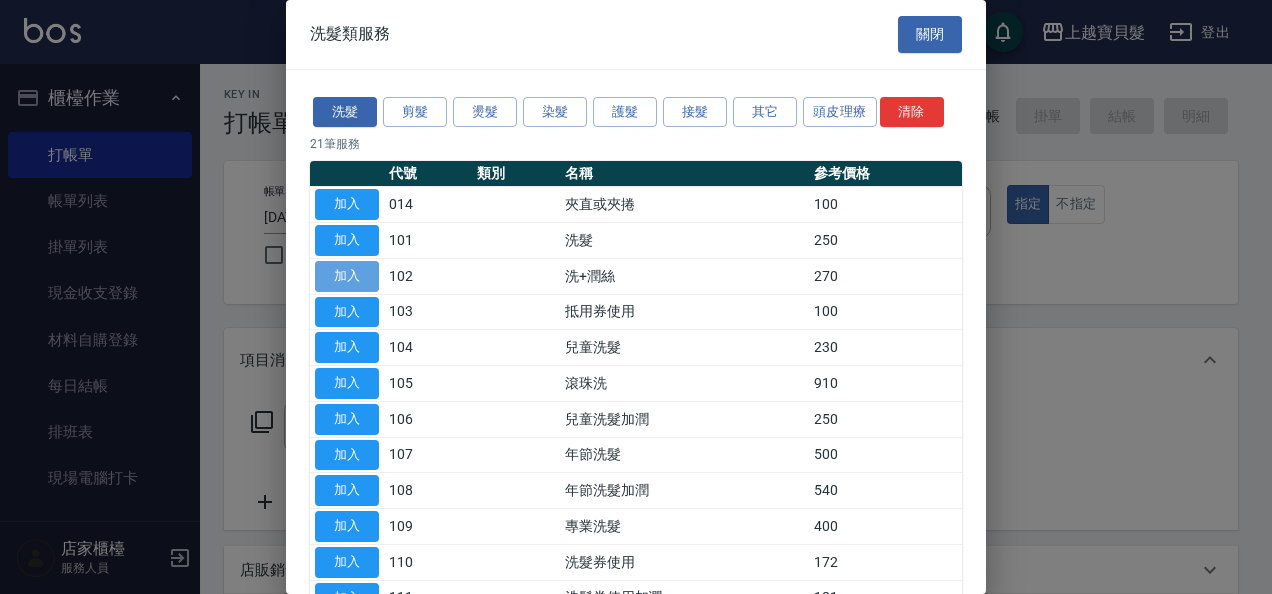 click on "加入" at bounding box center (347, 276) 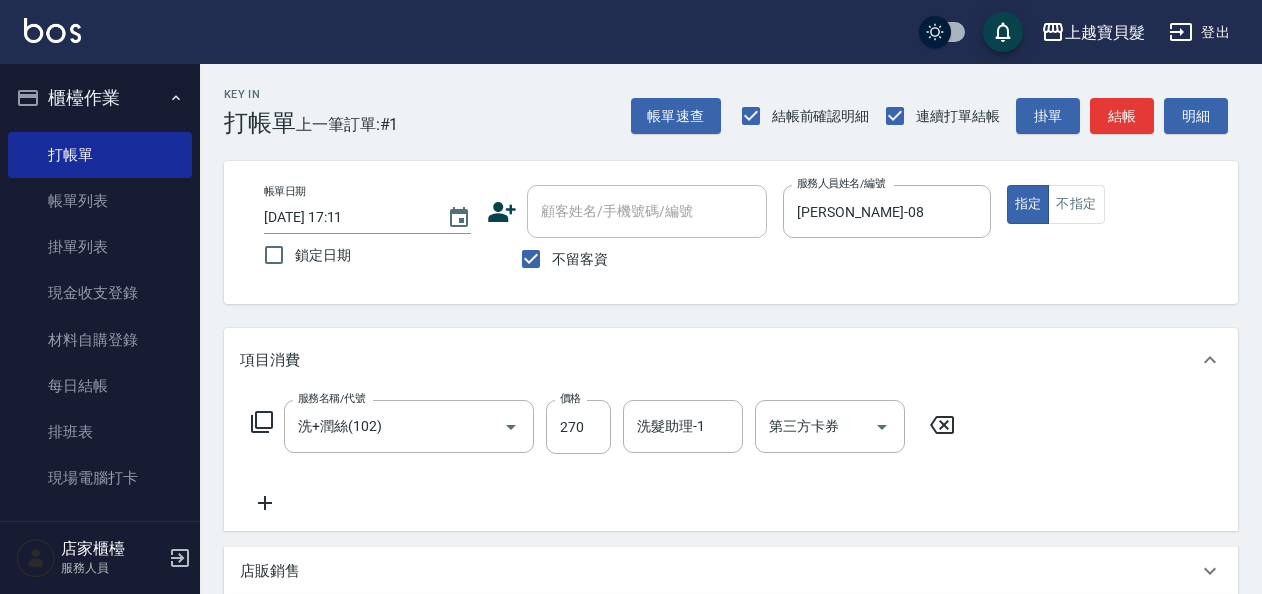 click 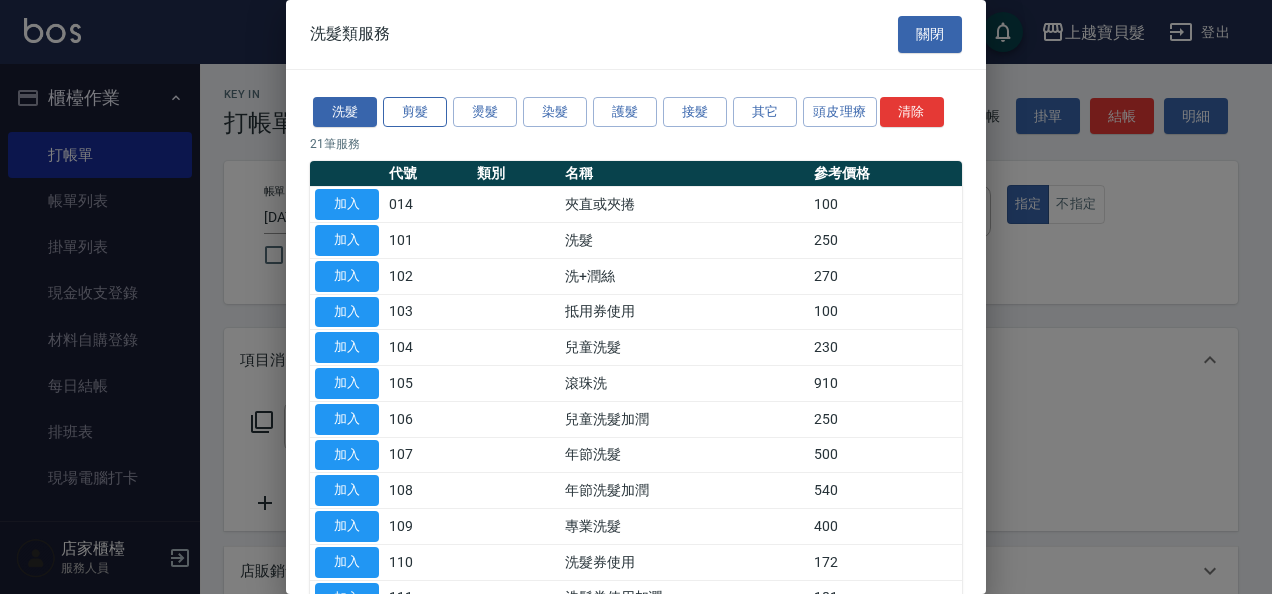 click on "剪髮" at bounding box center (415, 112) 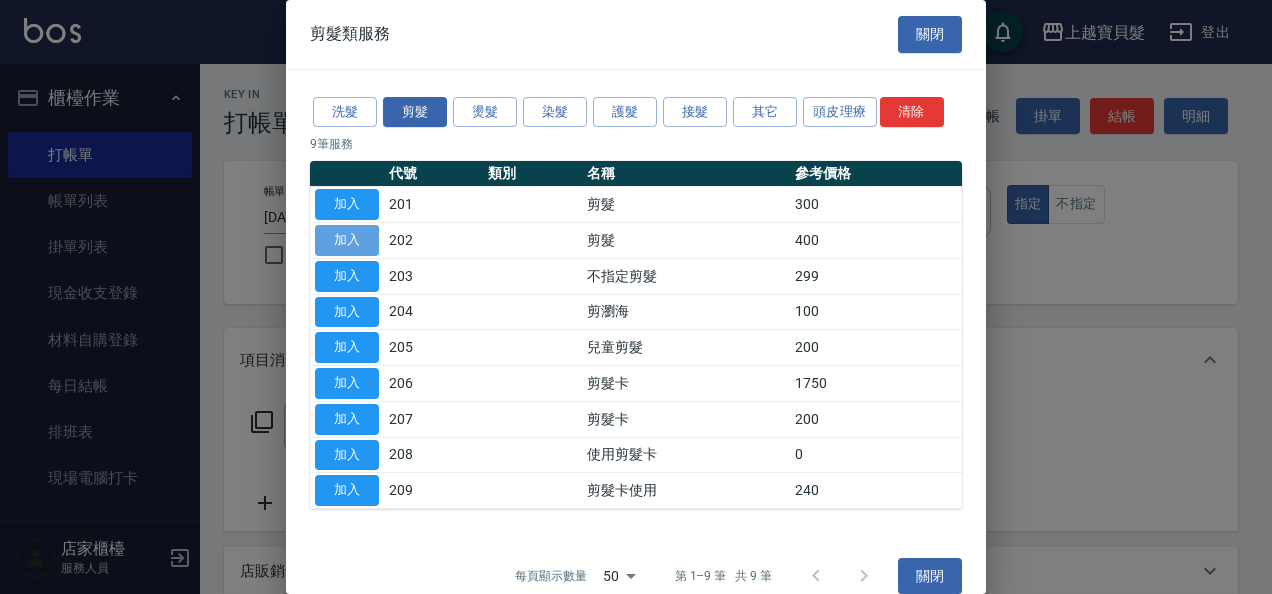 click on "加入" at bounding box center [347, 240] 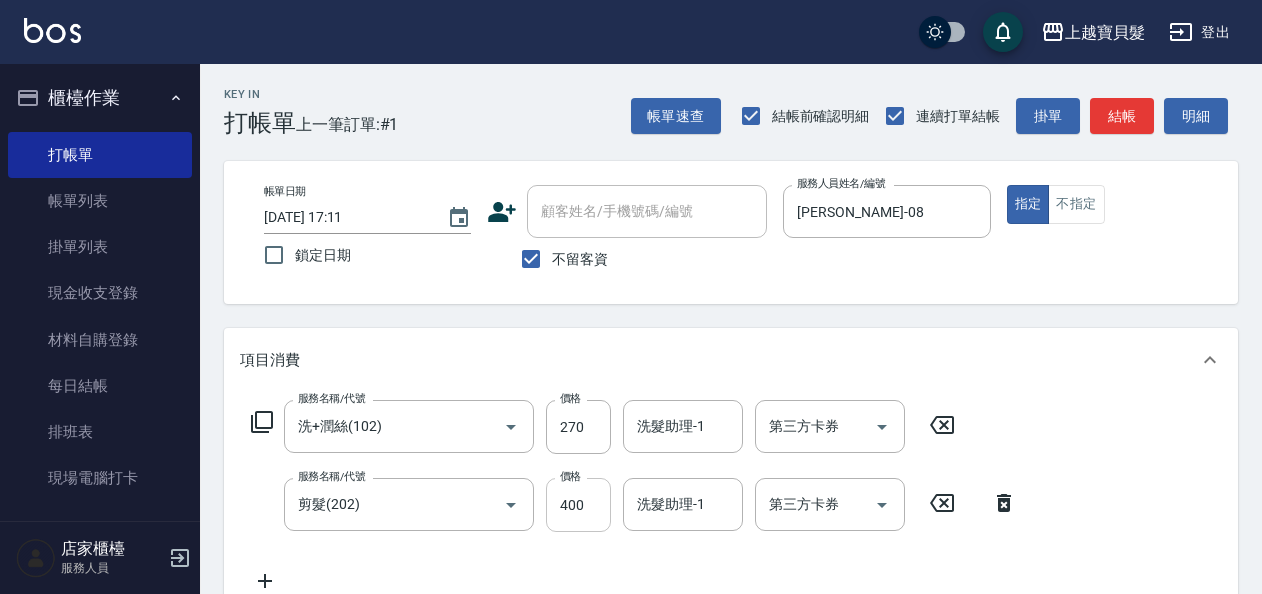 click on "400" at bounding box center (578, 505) 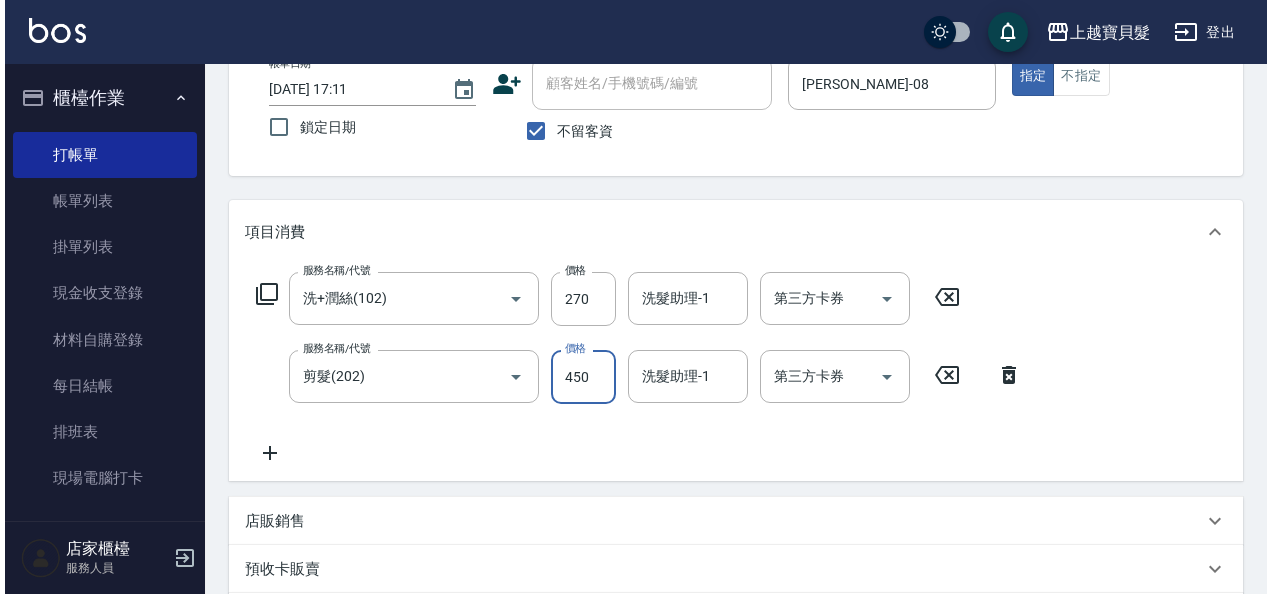 scroll, scrollTop: 400, scrollLeft: 0, axis: vertical 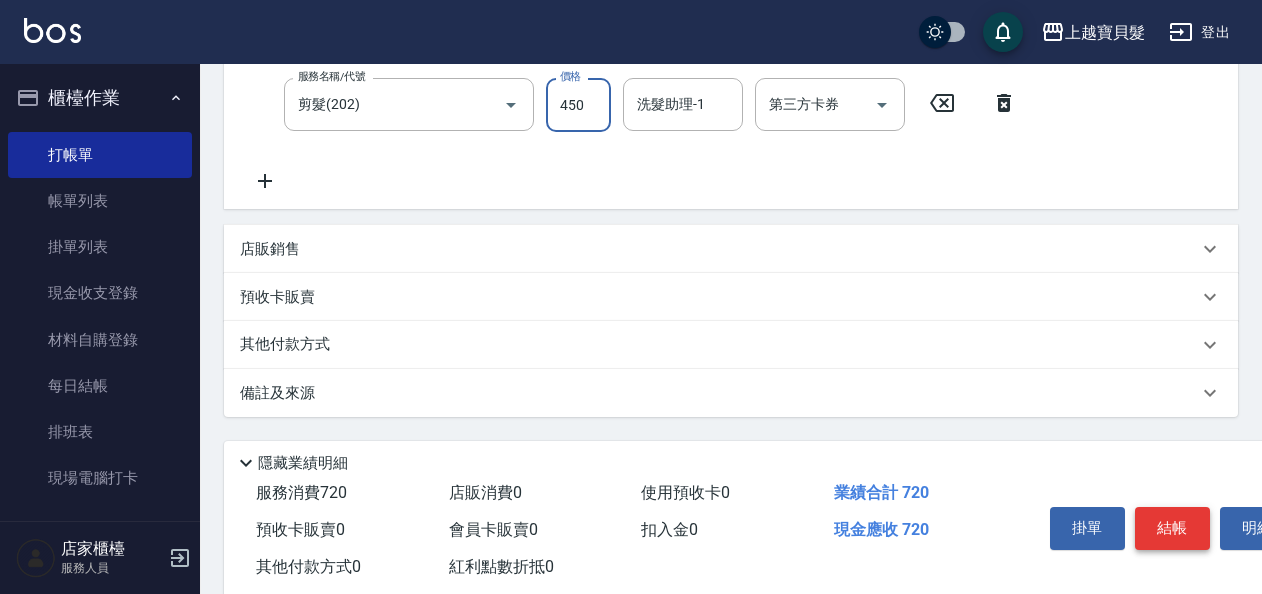 type on "450" 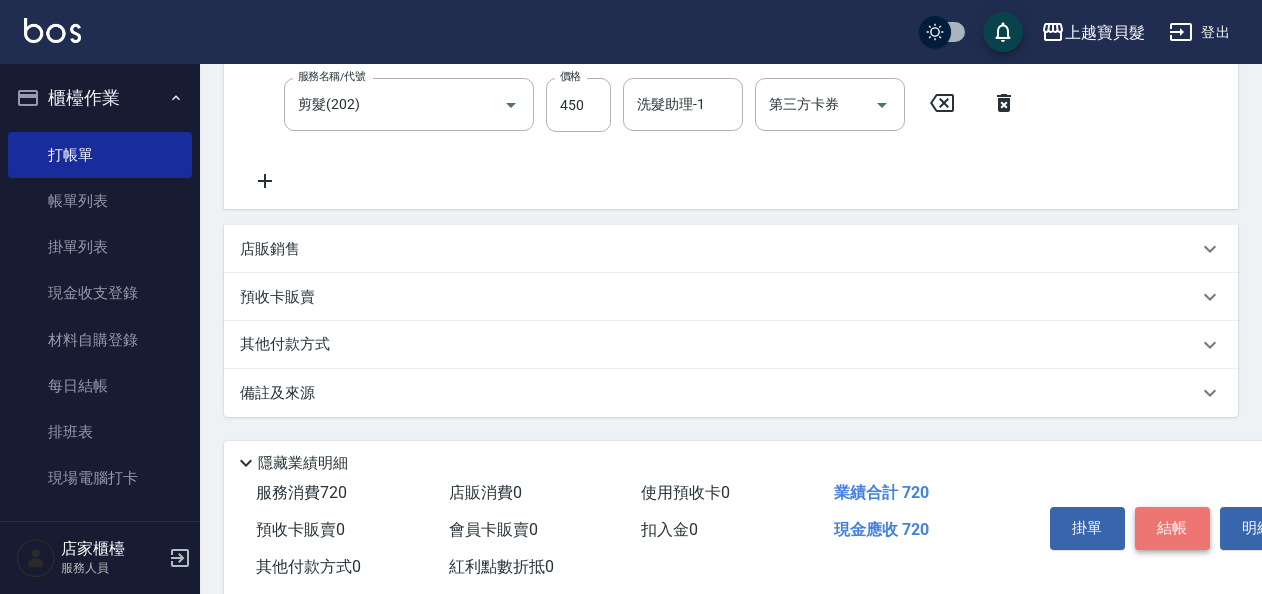 click on "結帳" at bounding box center [1172, 528] 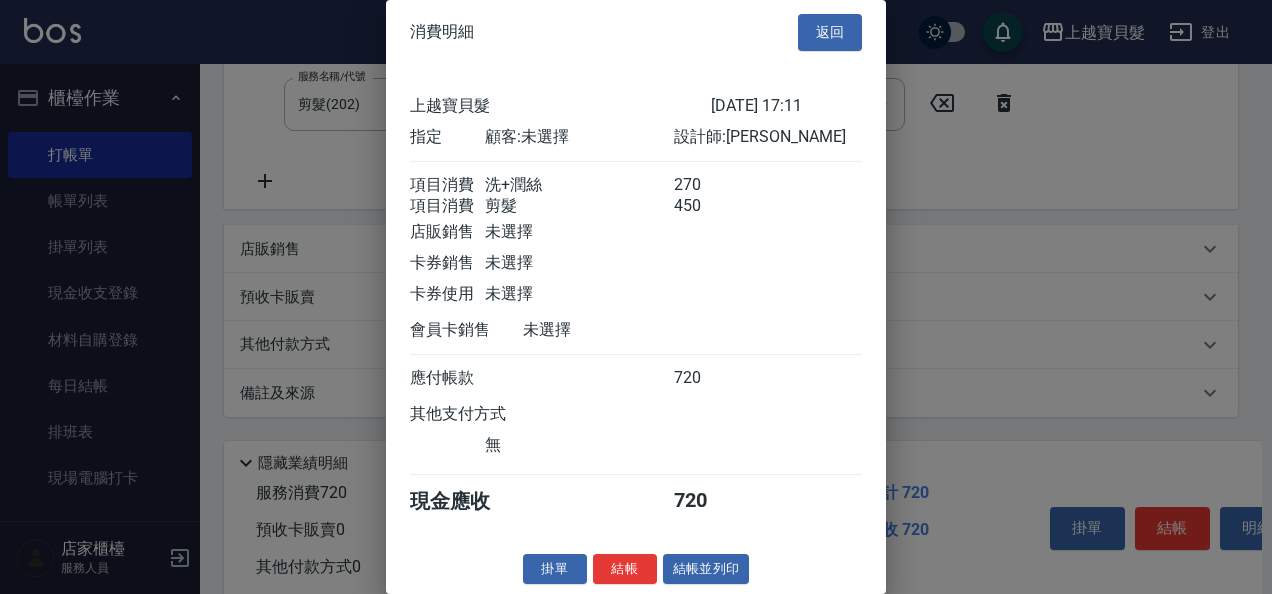 scroll, scrollTop: 28, scrollLeft: 0, axis: vertical 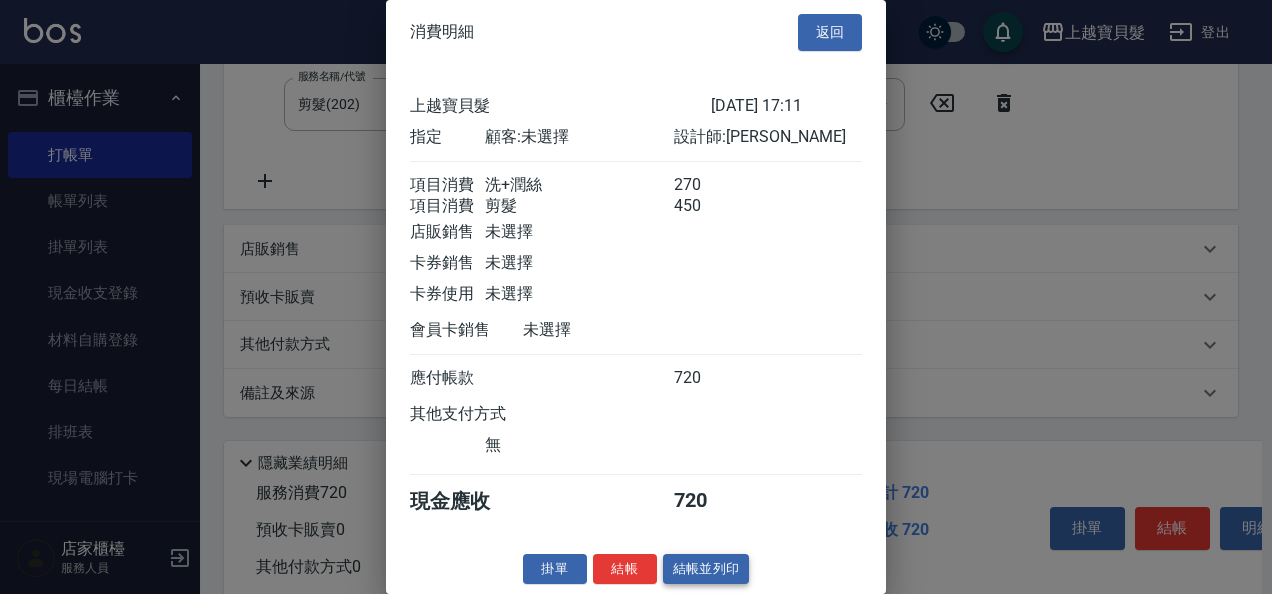 click on "結帳並列印" at bounding box center [706, 569] 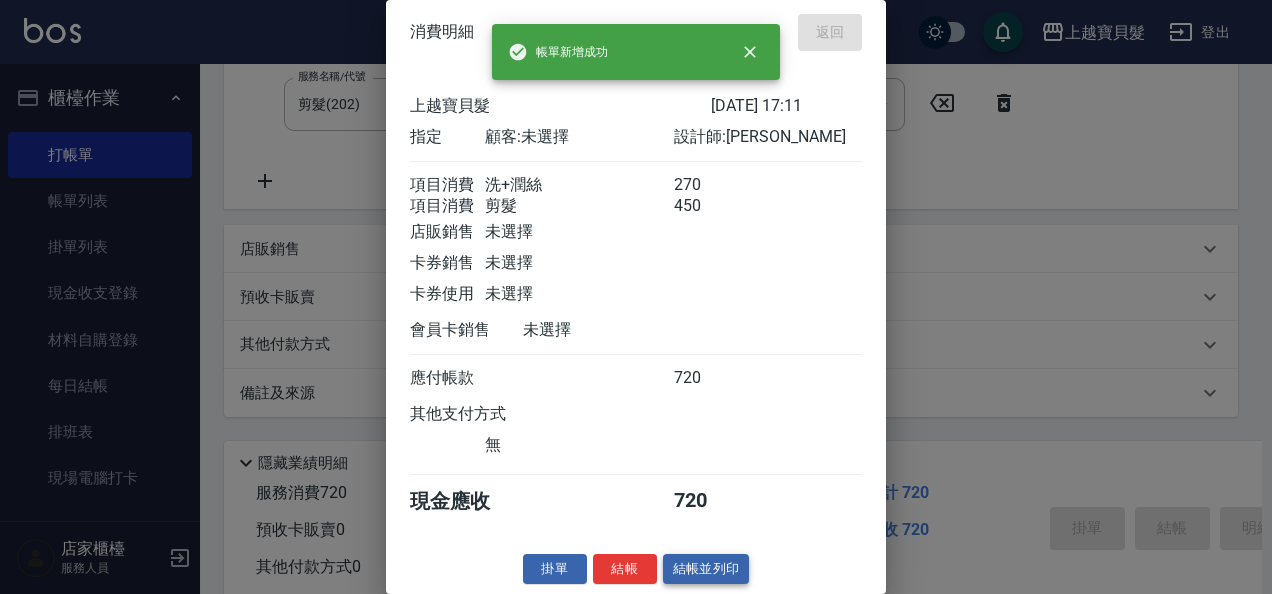 type on "[DATE] 17:38" 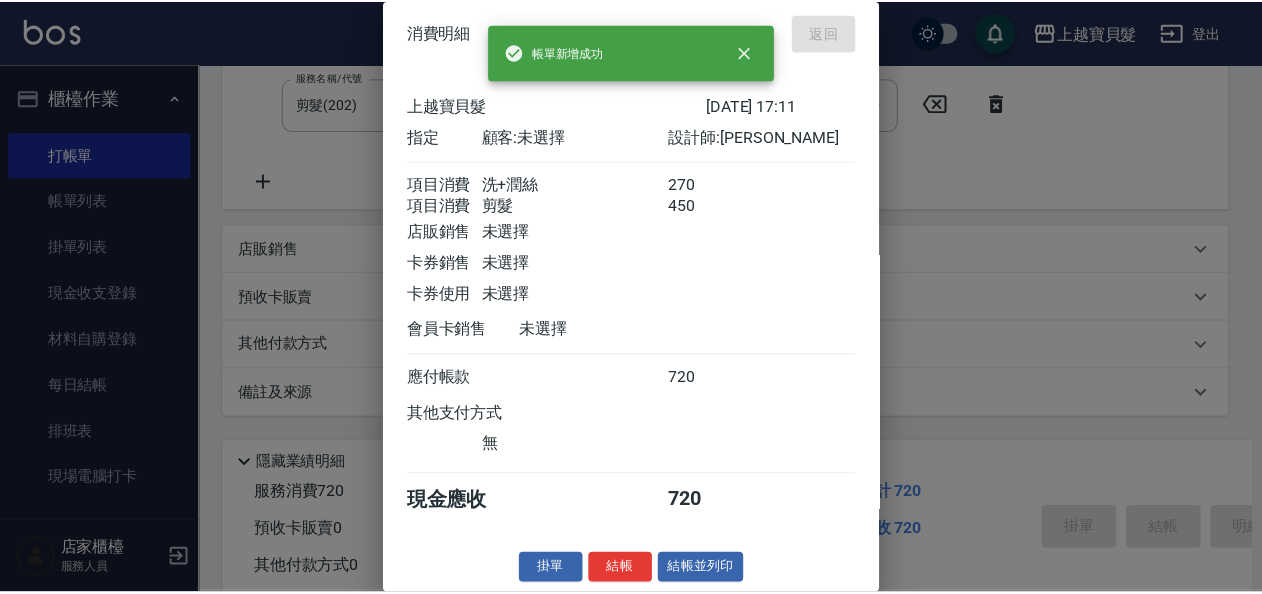 scroll, scrollTop: 0, scrollLeft: 0, axis: both 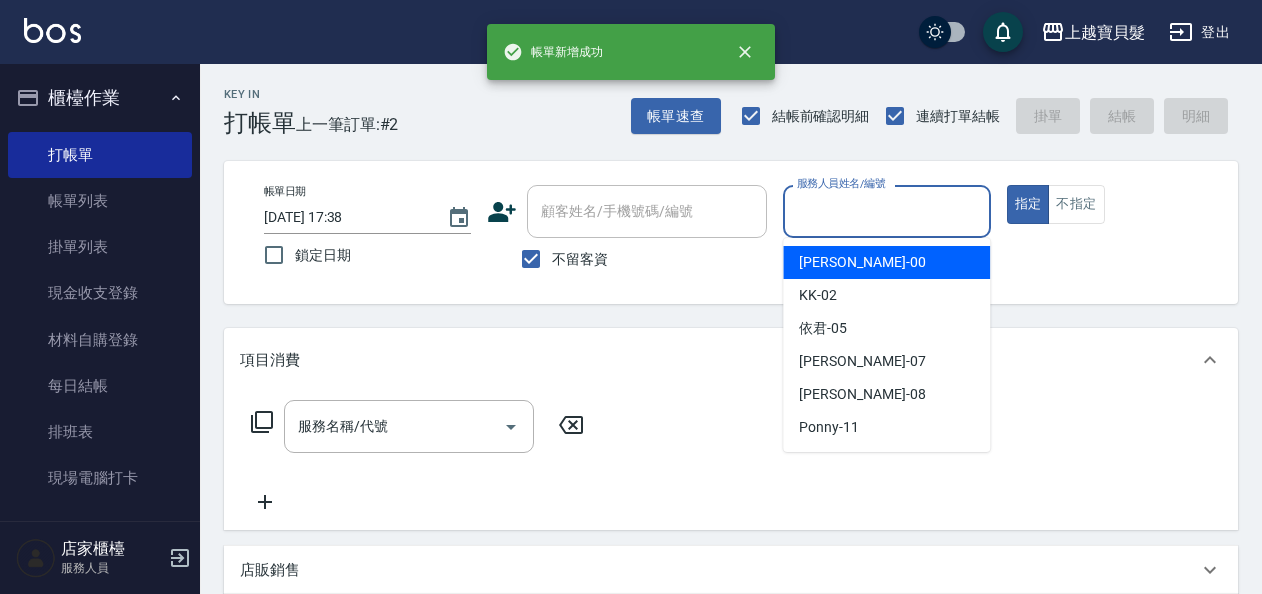 click on "服務人員姓名/編號" at bounding box center (886, 211) 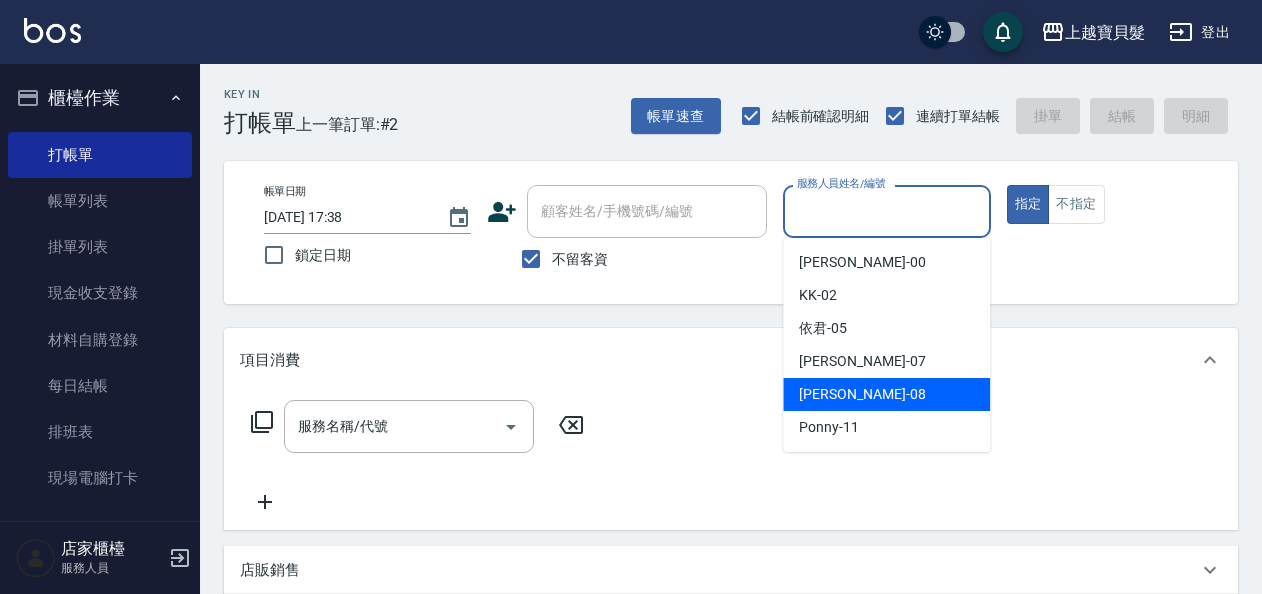 click on "[PERSON_NAME] -08" at bounding box center (862, 394) 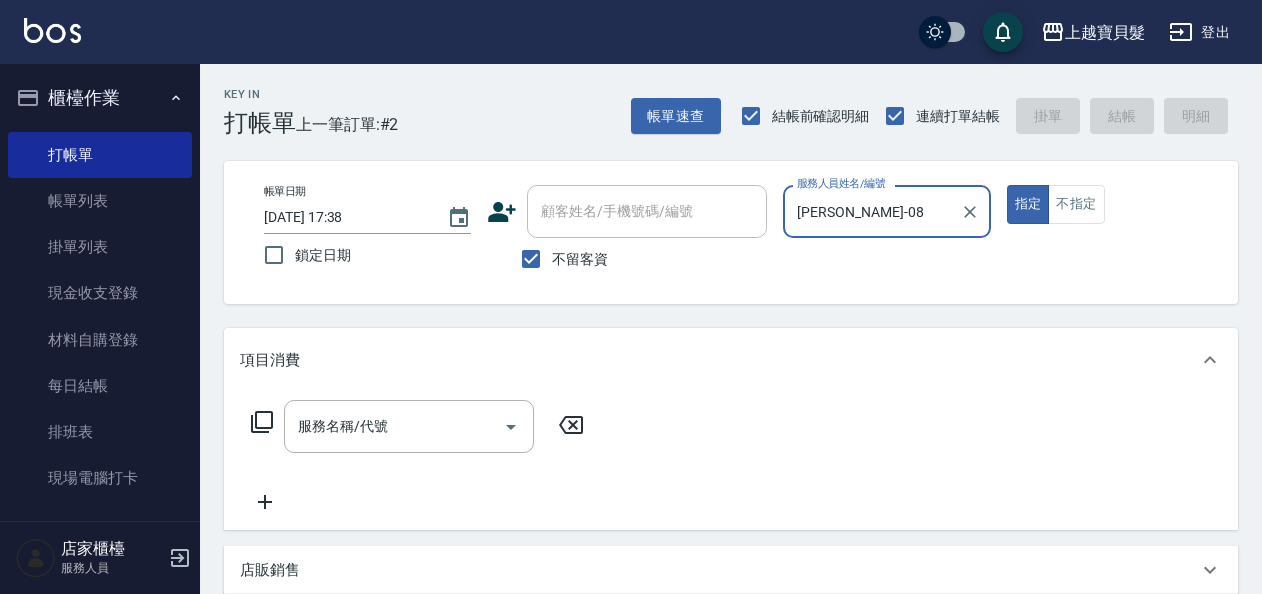 click 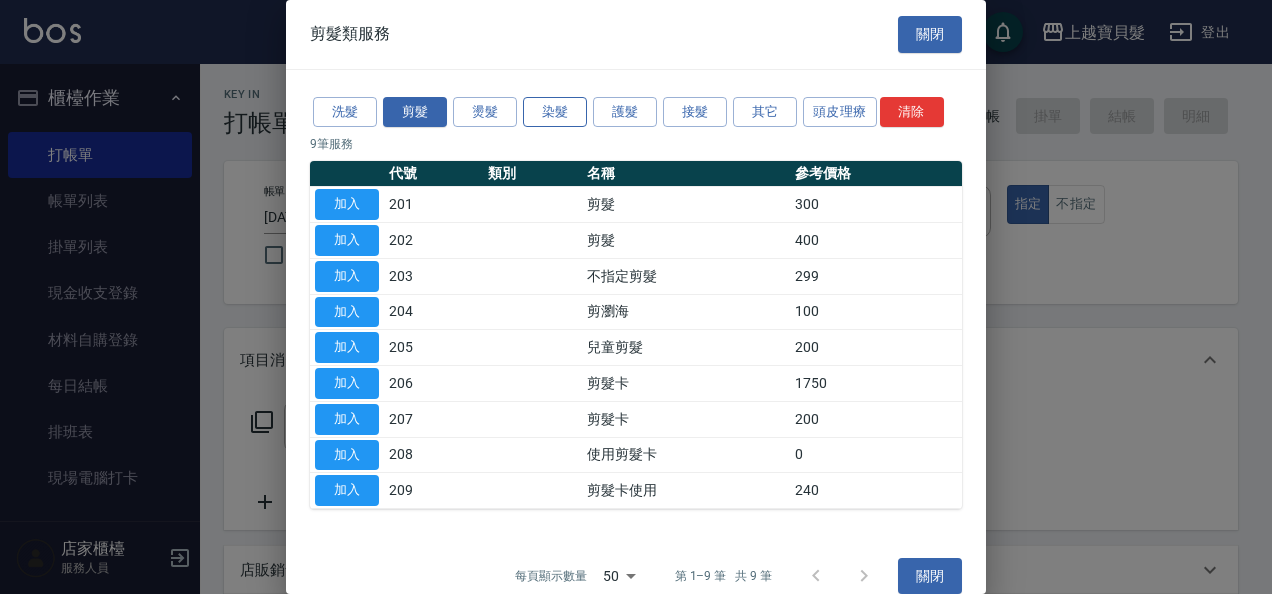 click on "染髮" at bounding box center (555, 112) 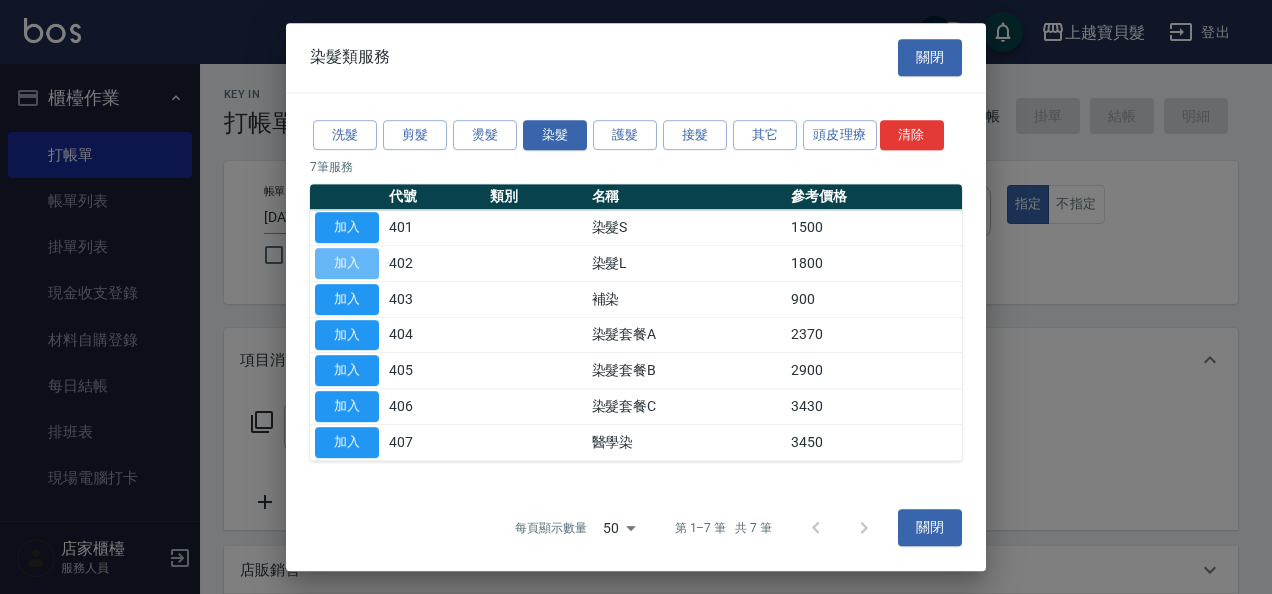 drag, startPoint x: 338, startPoint y: 258, endPoint x: 368, endPoint y: 286, distance: 41.036568 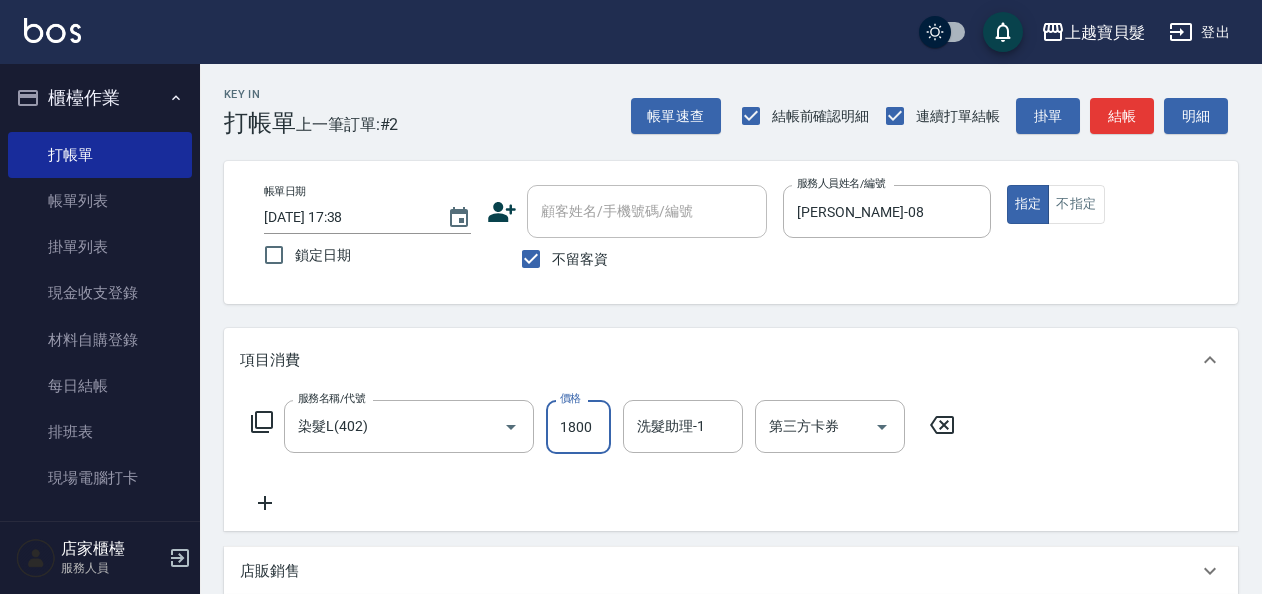 click on "1800" at bounding box center (578, 427) 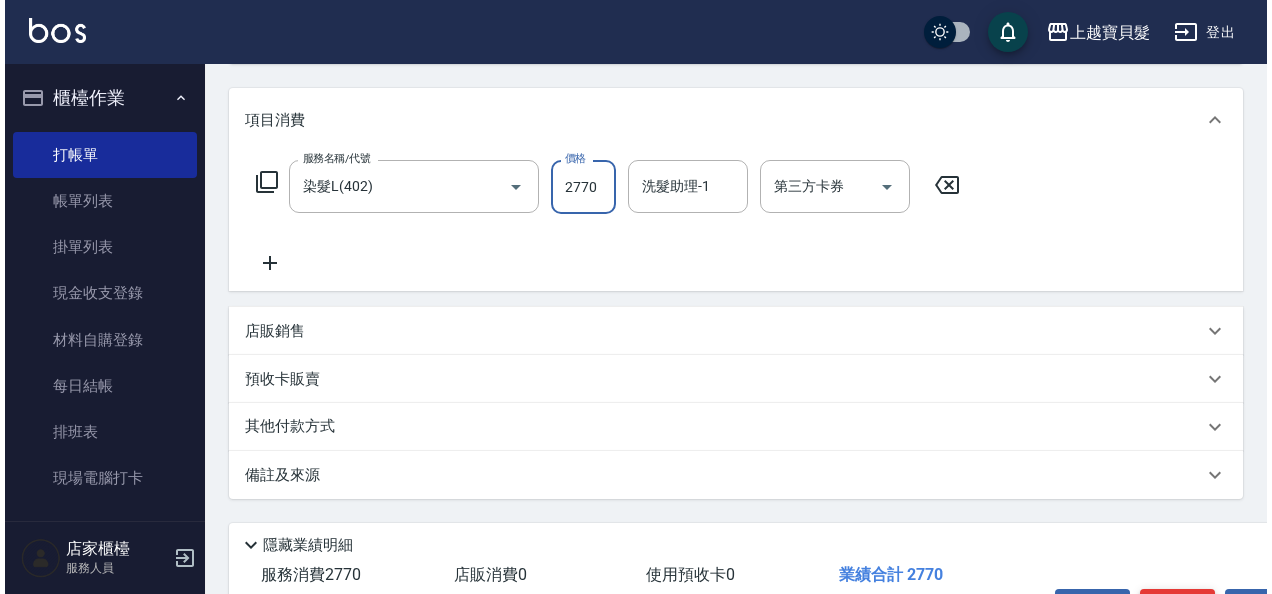 scroll, scrollTop: 369, scrollLeft: 0, axis: vertical 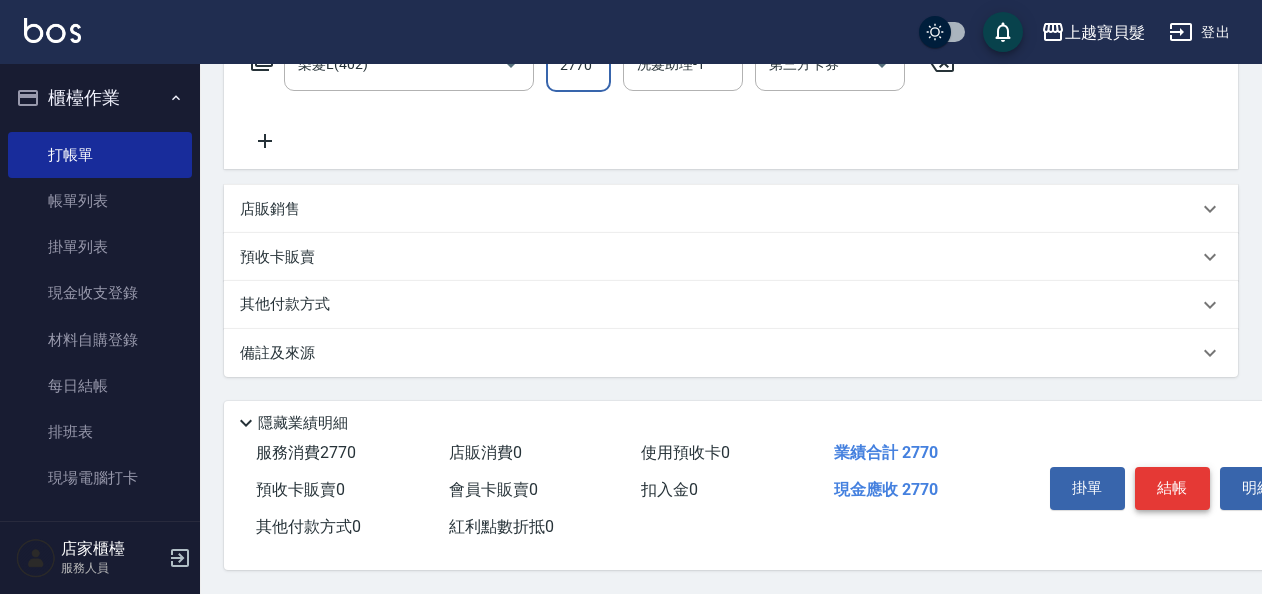type on "2770" 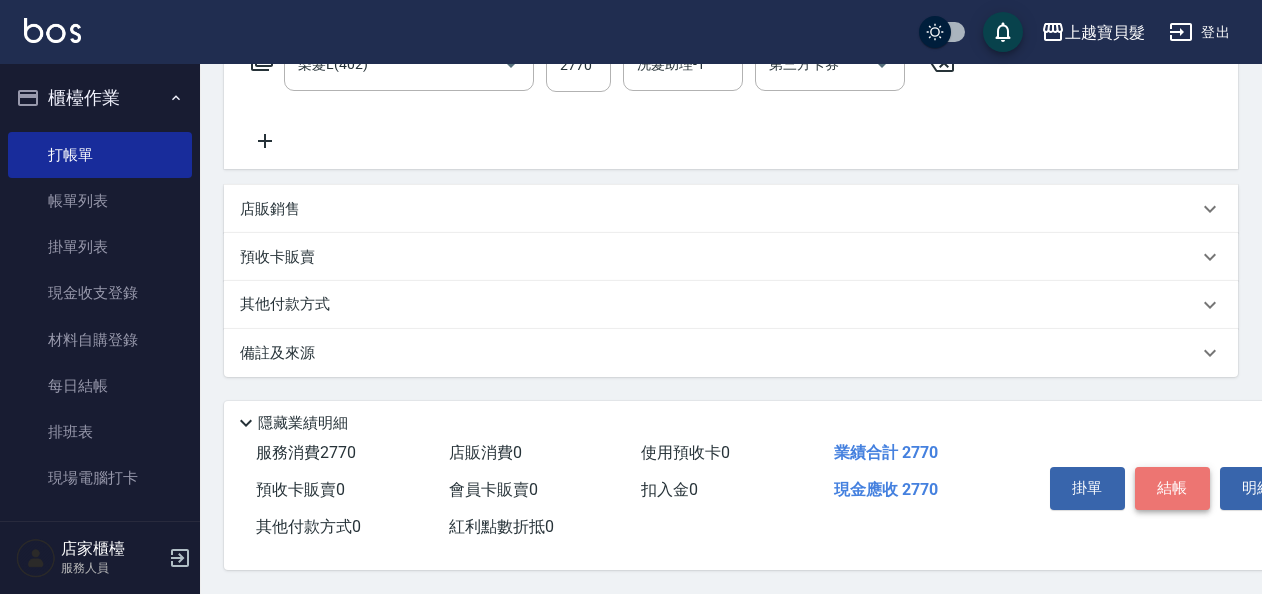 click on "結帳" at bounding box center (1172, 488) 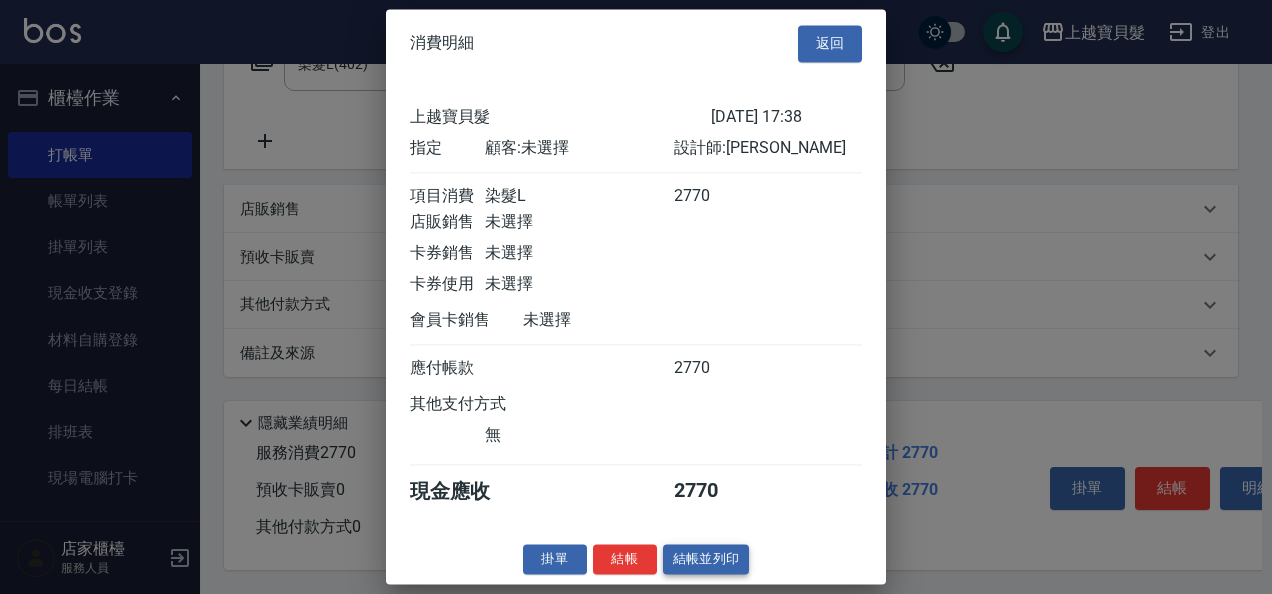 click on "結帳並列印" at bounding box center (706, 559) 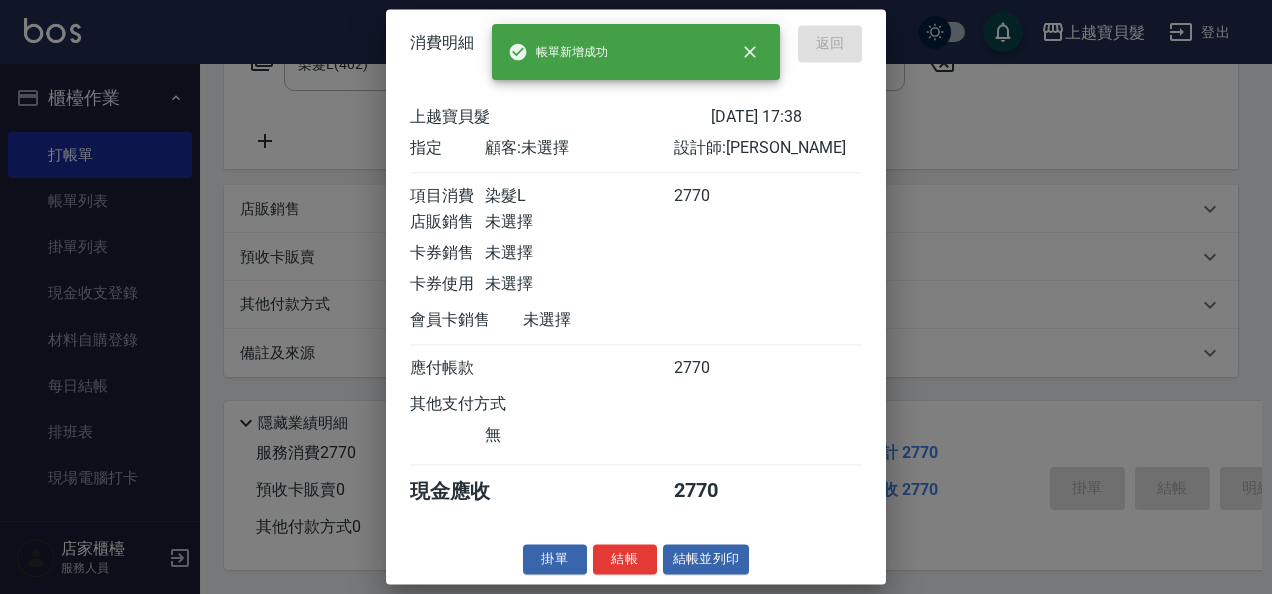 type 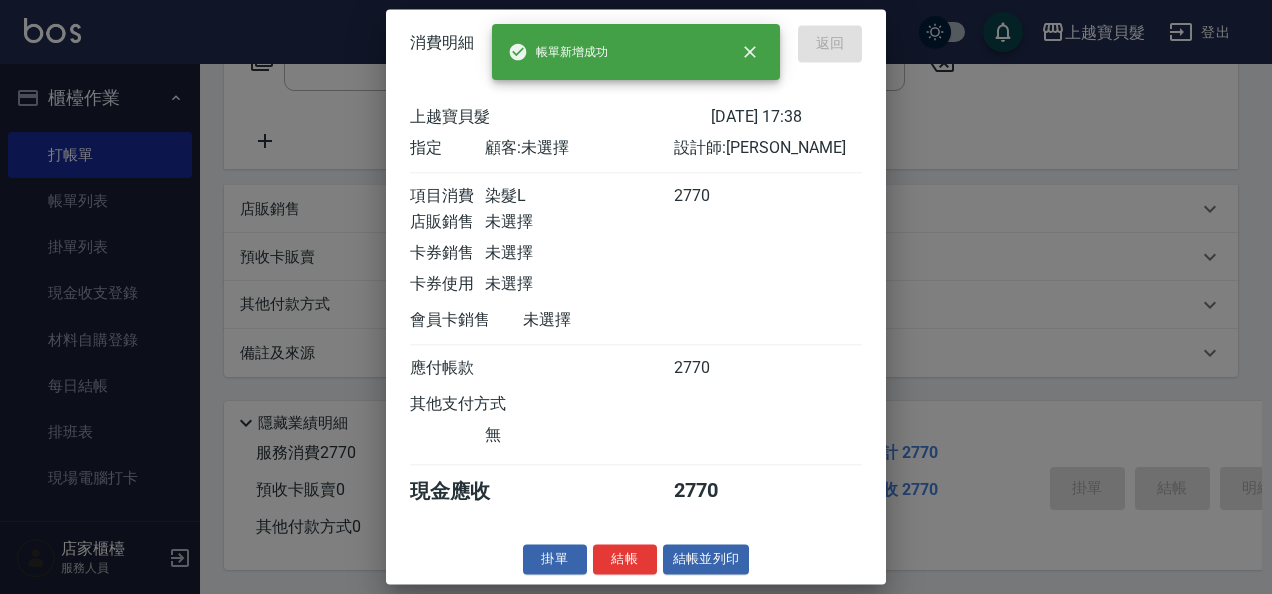 scroll, scrollTop: 0, scrollLeft: 0, axis: both 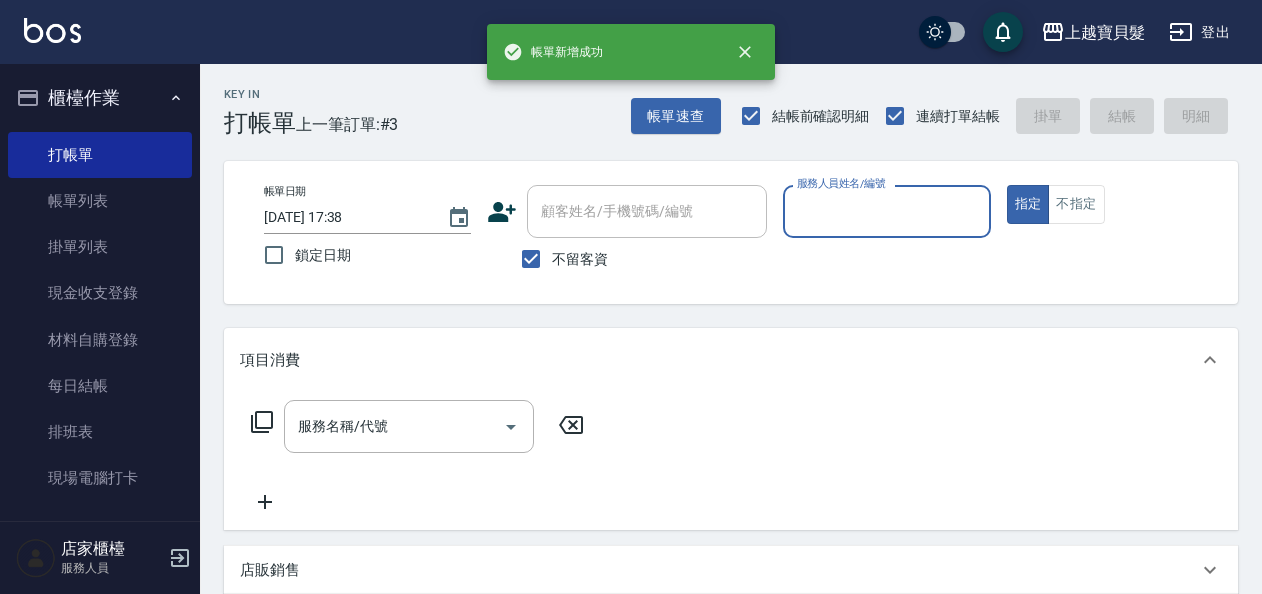 click on "服務人員姓名/編號" at bounding box center (886, 211) 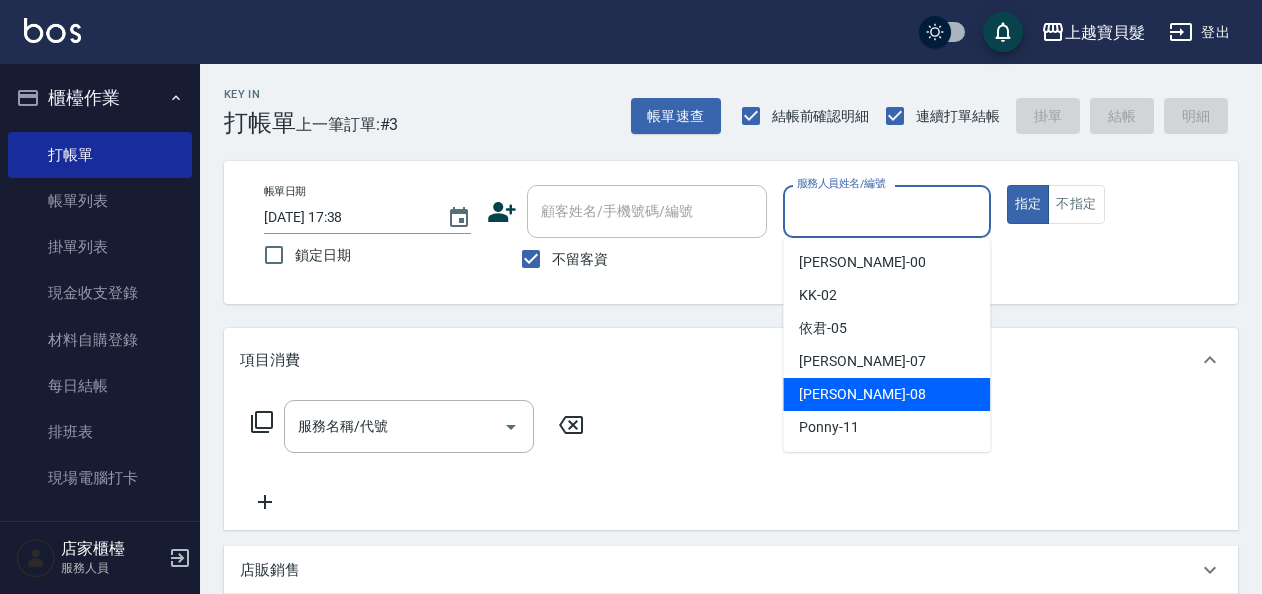 click on "[PERSON_NAME] -08" at bounding box center [862, 394] 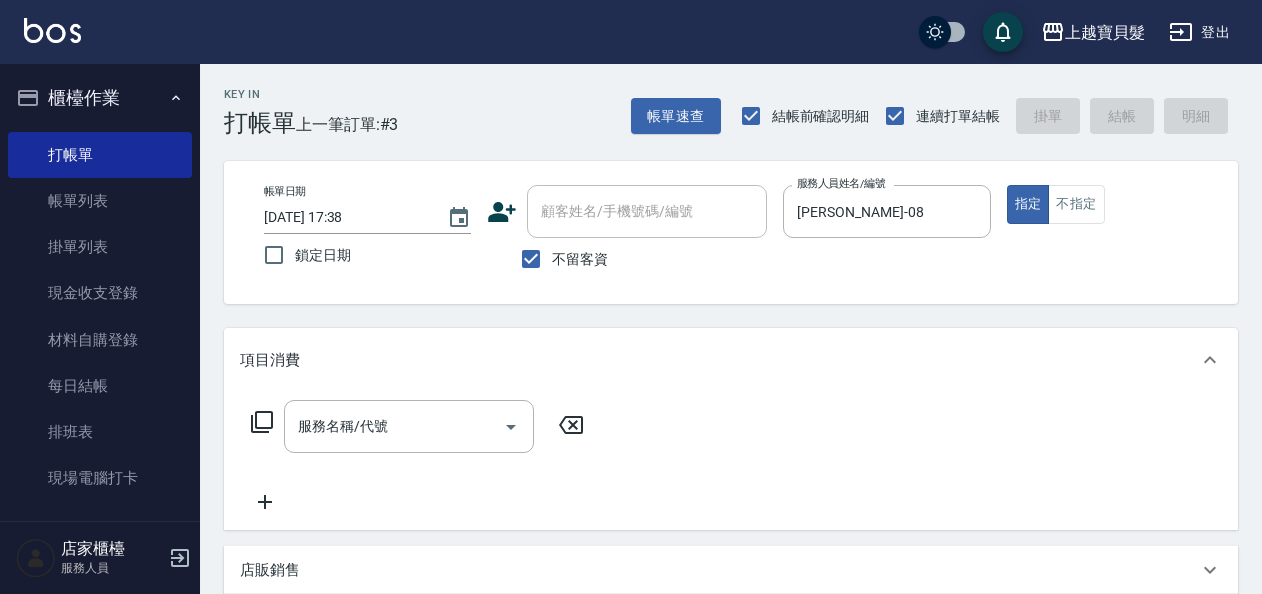click 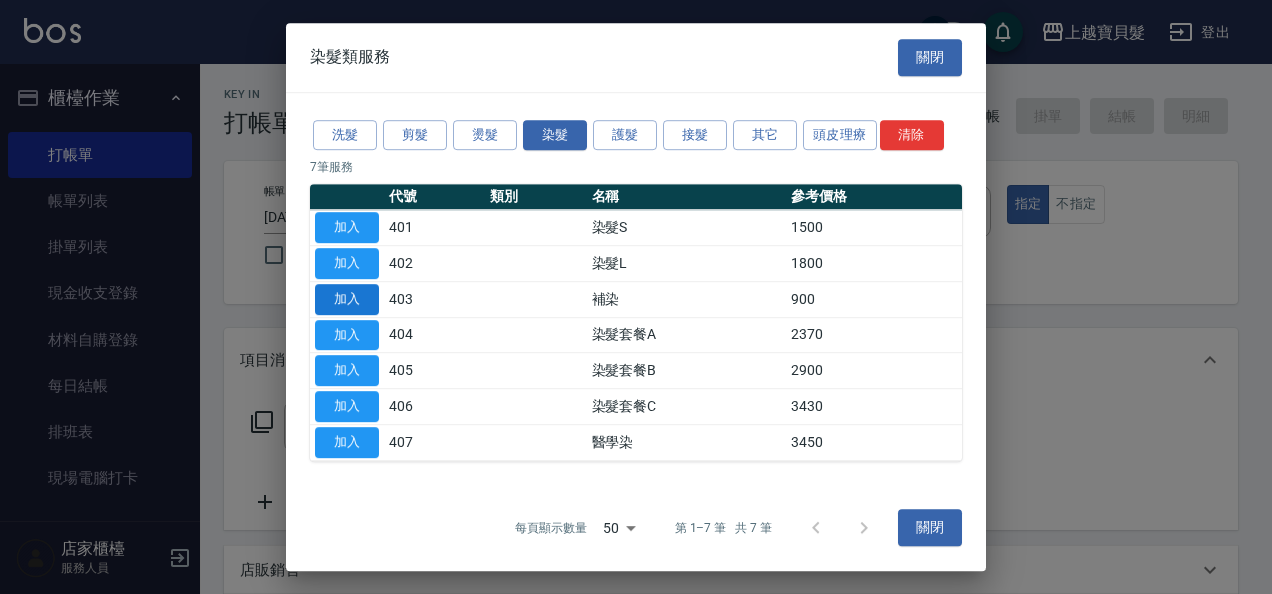 click on "加入" at bounding box center [347, 299] 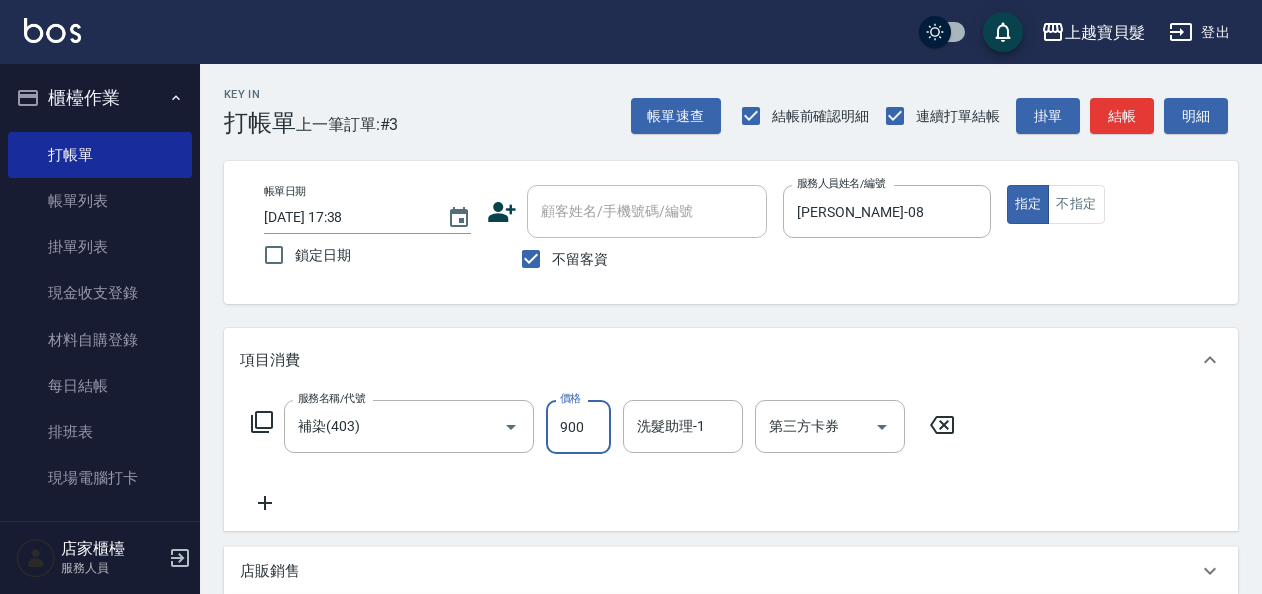 click on "900" at bounding box center (578, 427) 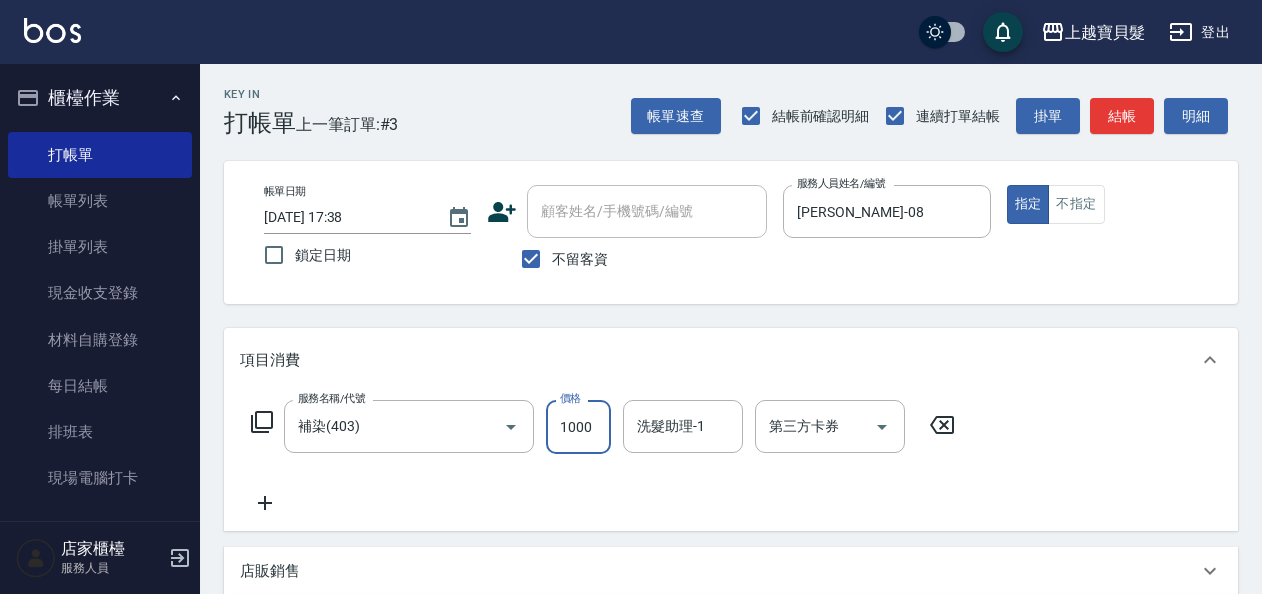 type on "1000" 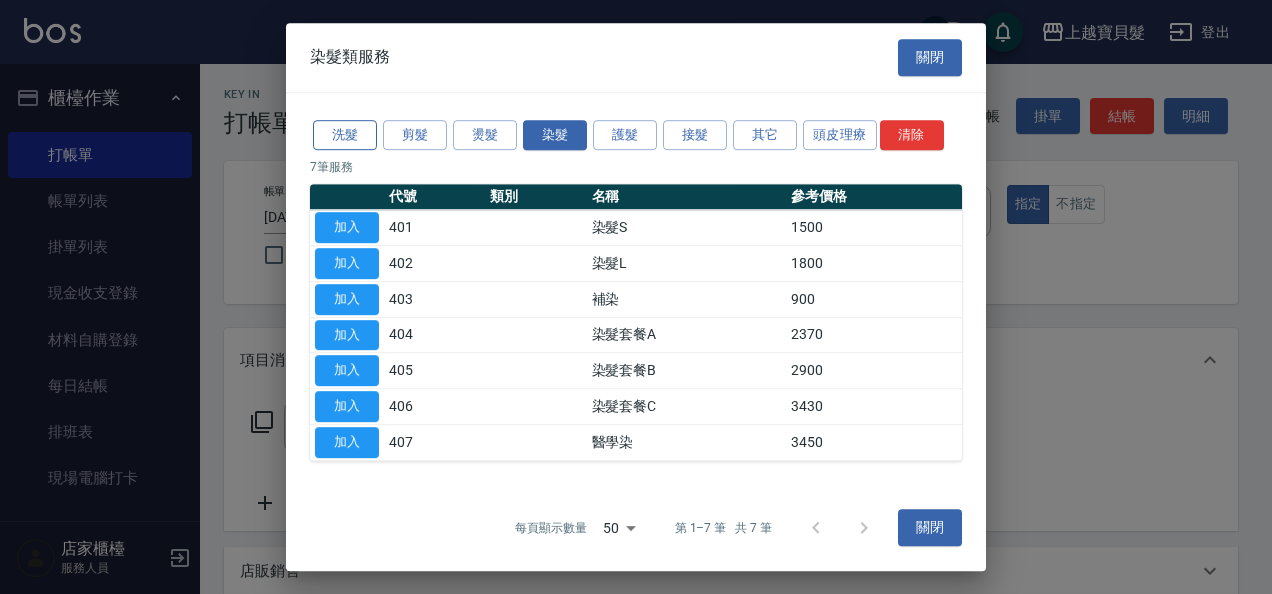 click on "洗髮" at bounding box center (345, 135) 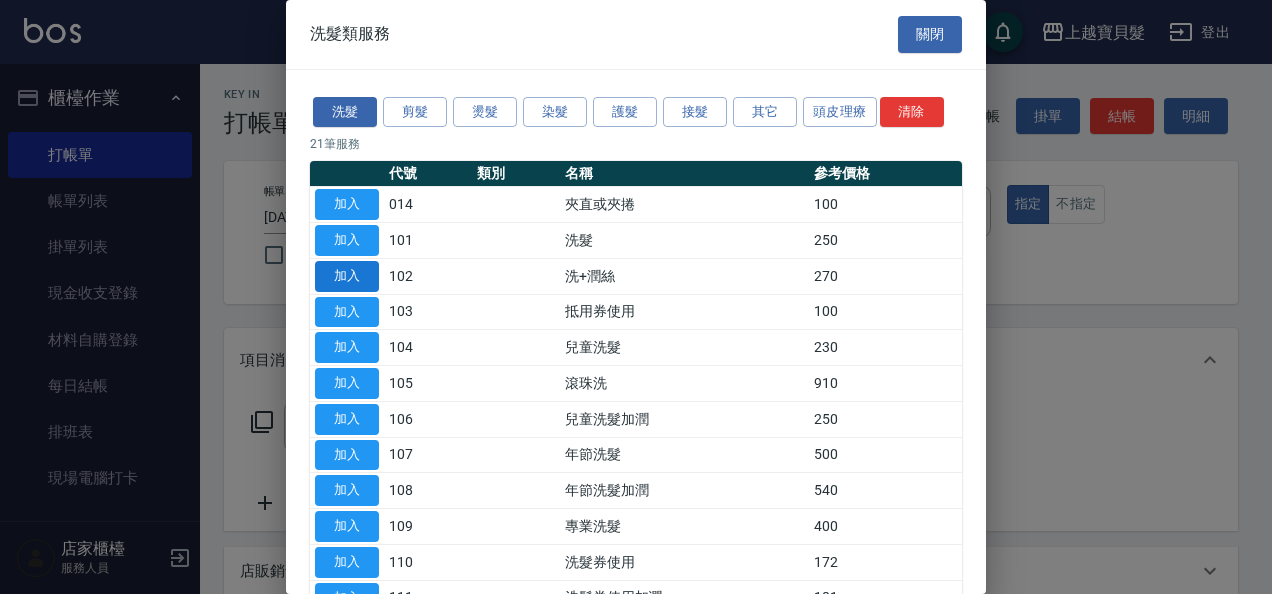 click on "加入" at bounding box center (347, 276) 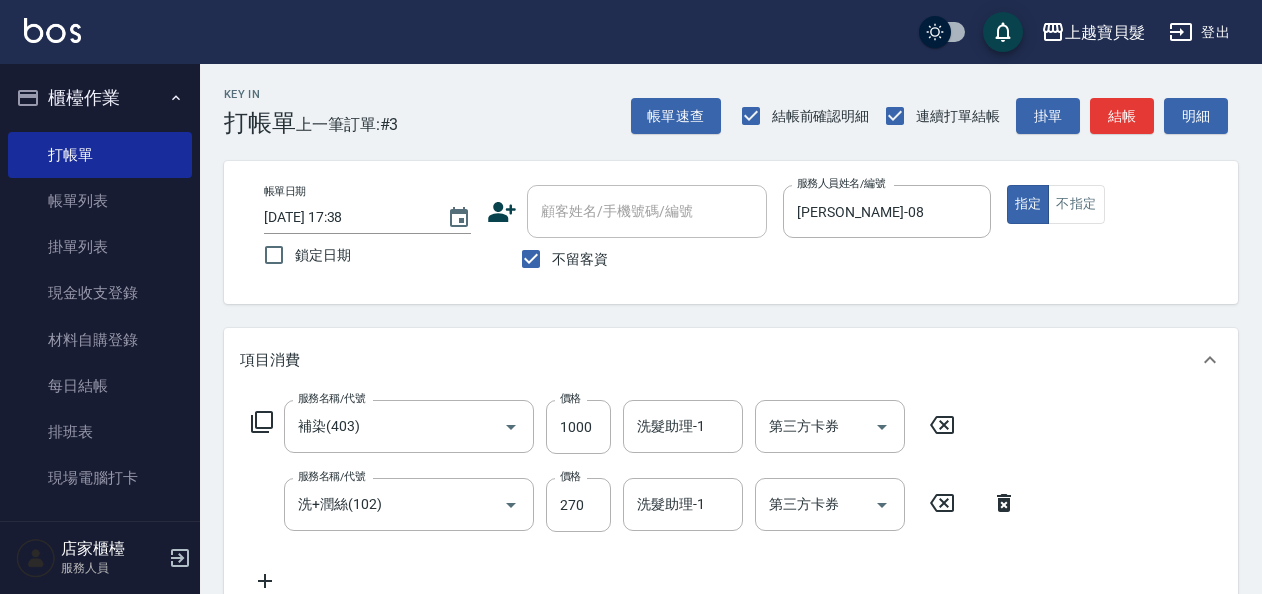 click 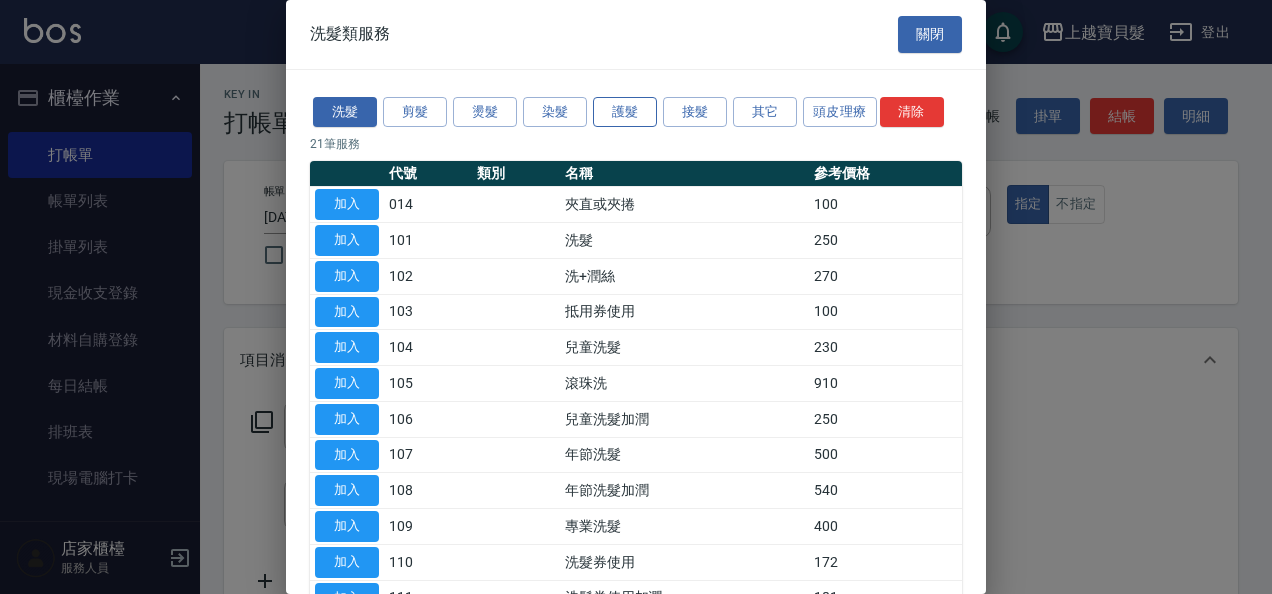 click on "護髮" at bounding box center [625, 112] 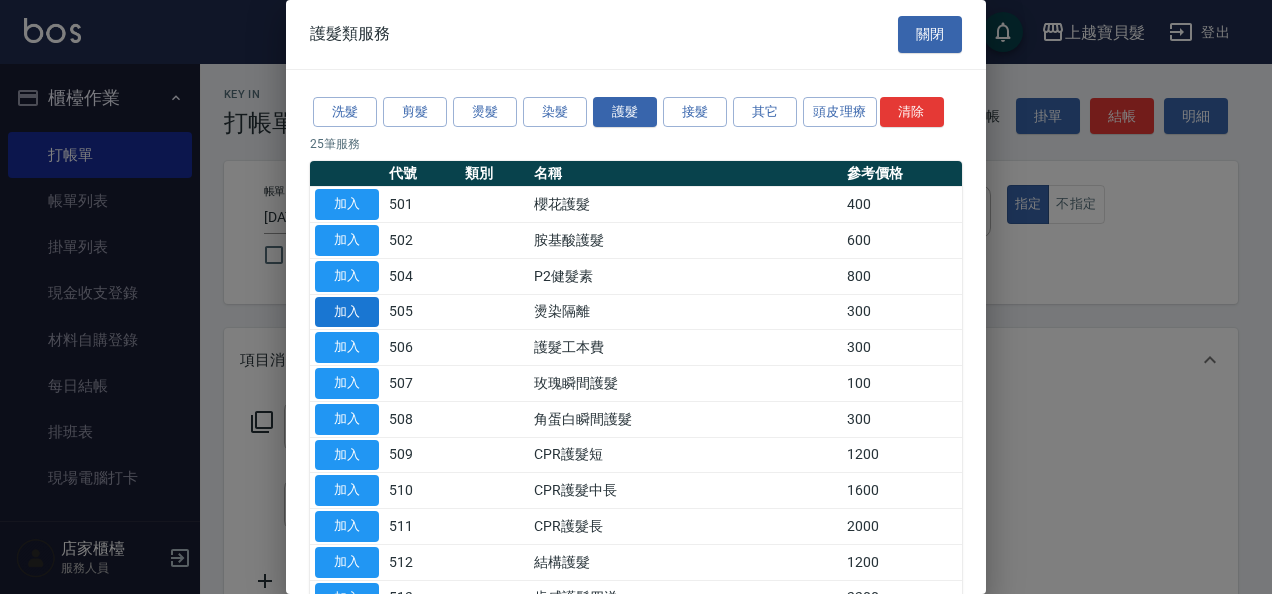 click on "加入" at bounding box center (347, 312) 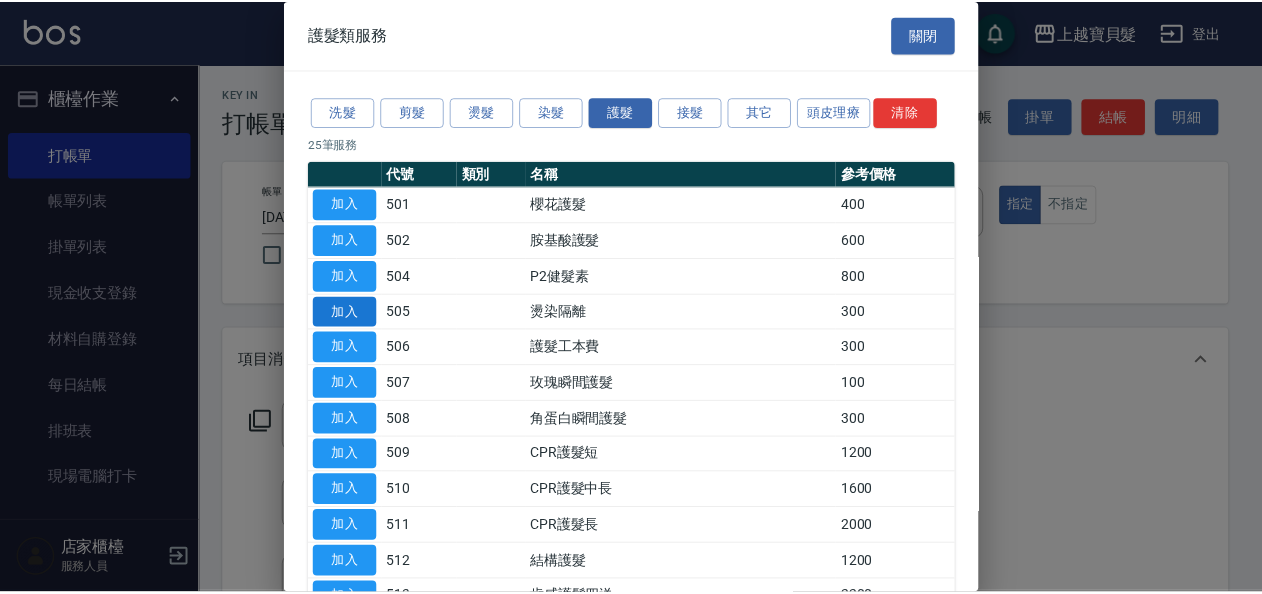 scroll, scrollTop: 16, scrollLeft: 0, axis: vertical 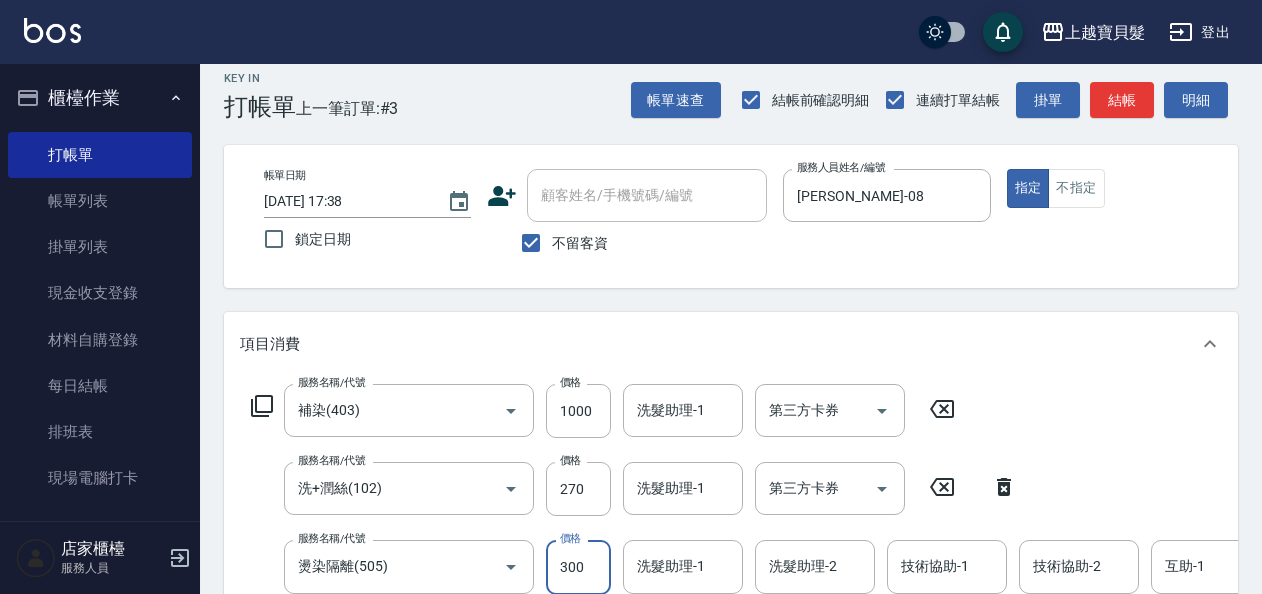 click on "300" at bounding box center [578, 567] 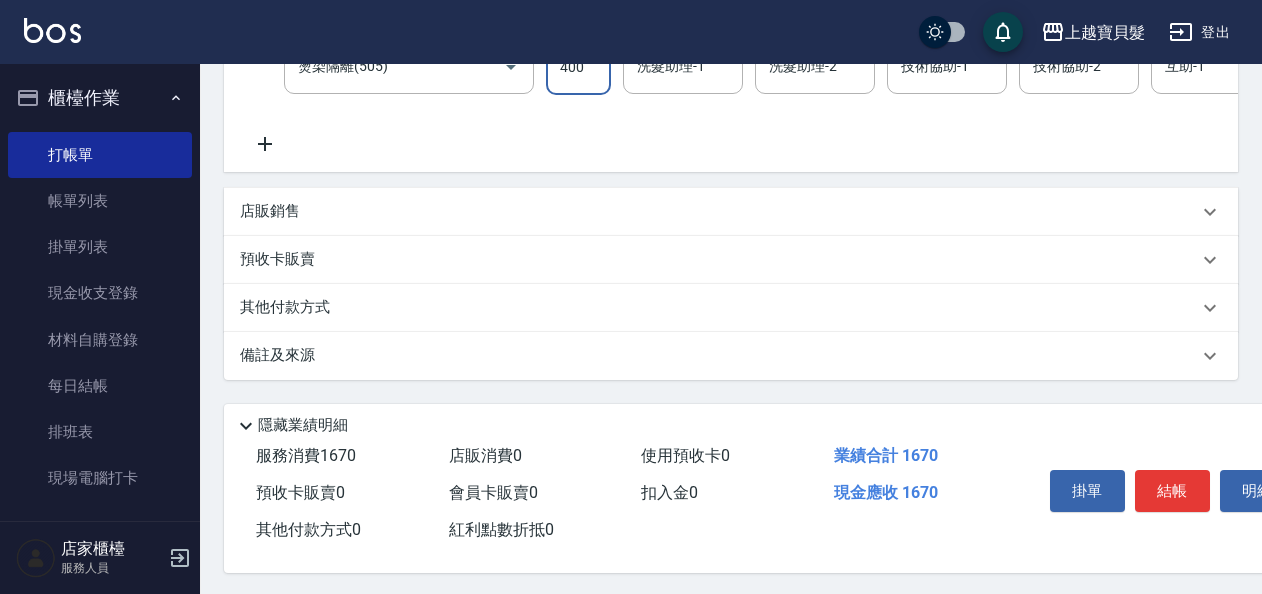 scroll, scrollTop: 516, scrollLeft: 0, axis: vertical 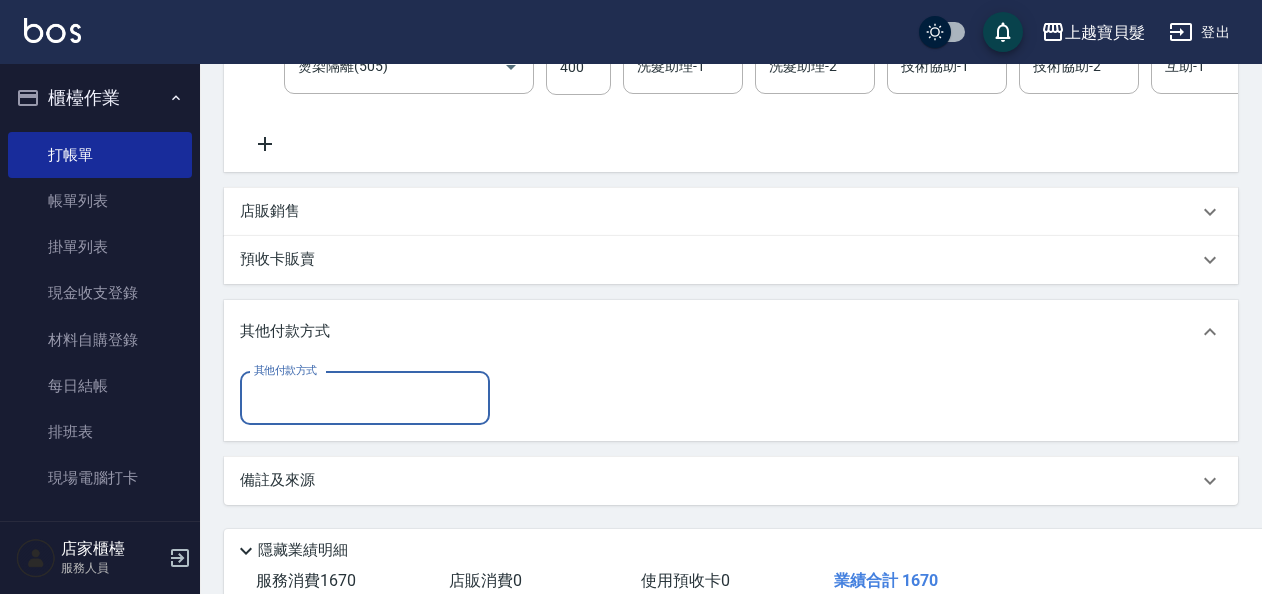 click on "其他付款方式" at bounding box center [365, 398] 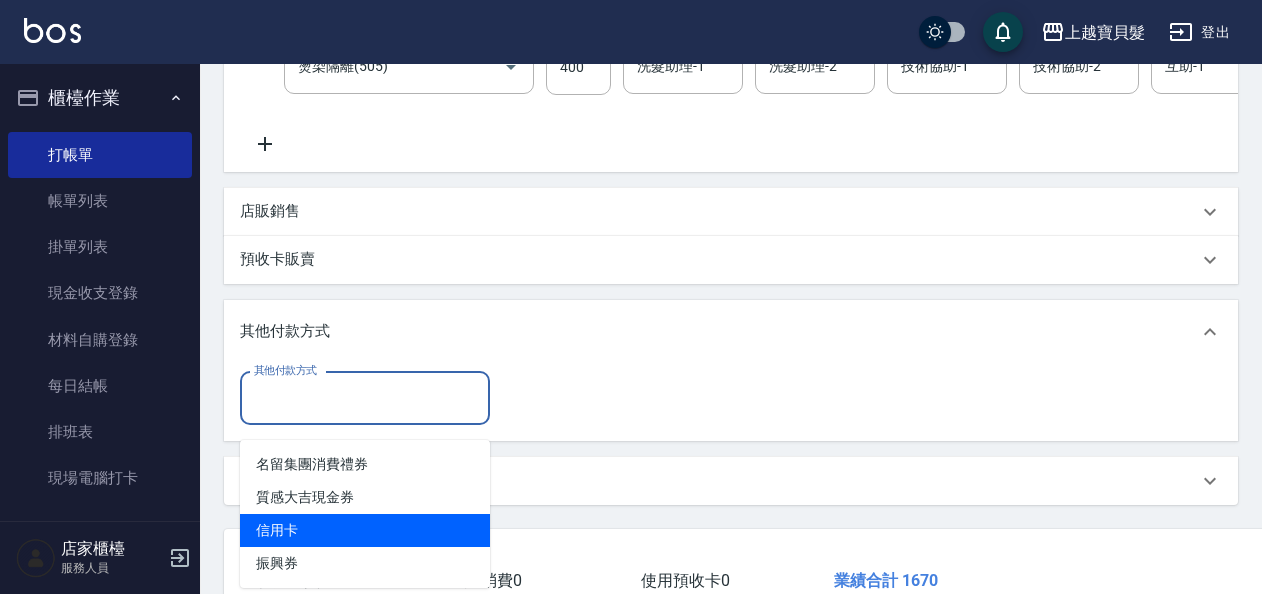 click on "信用卡" at bounding box center [365, 530] 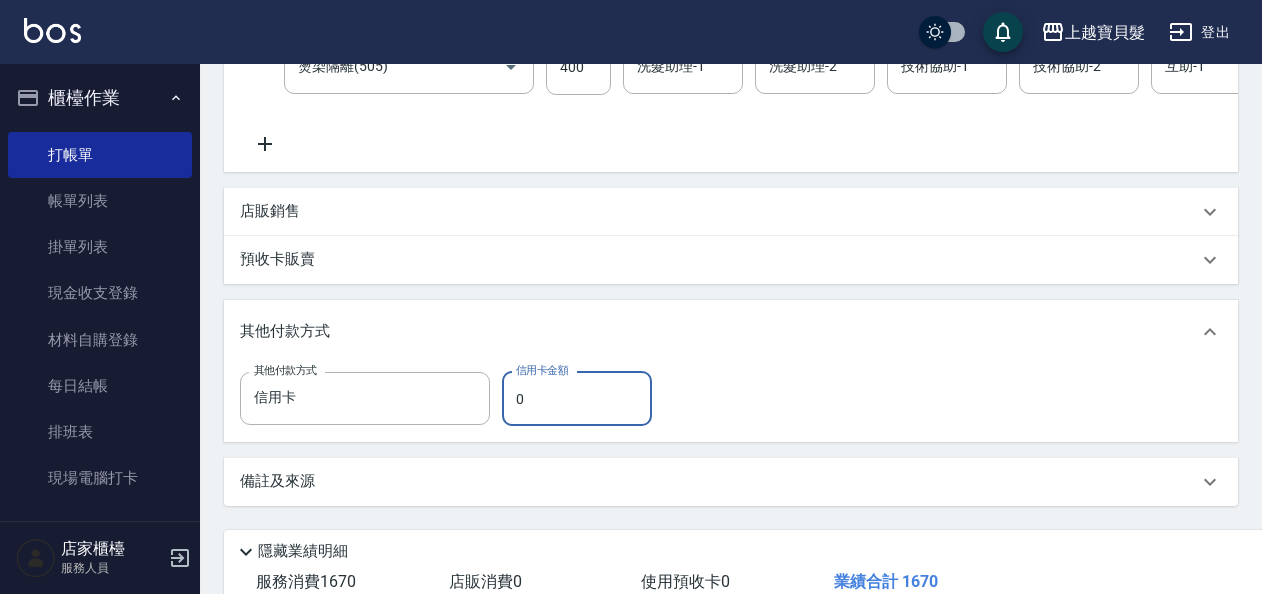 click on "0" at bounding box center (577, 399) 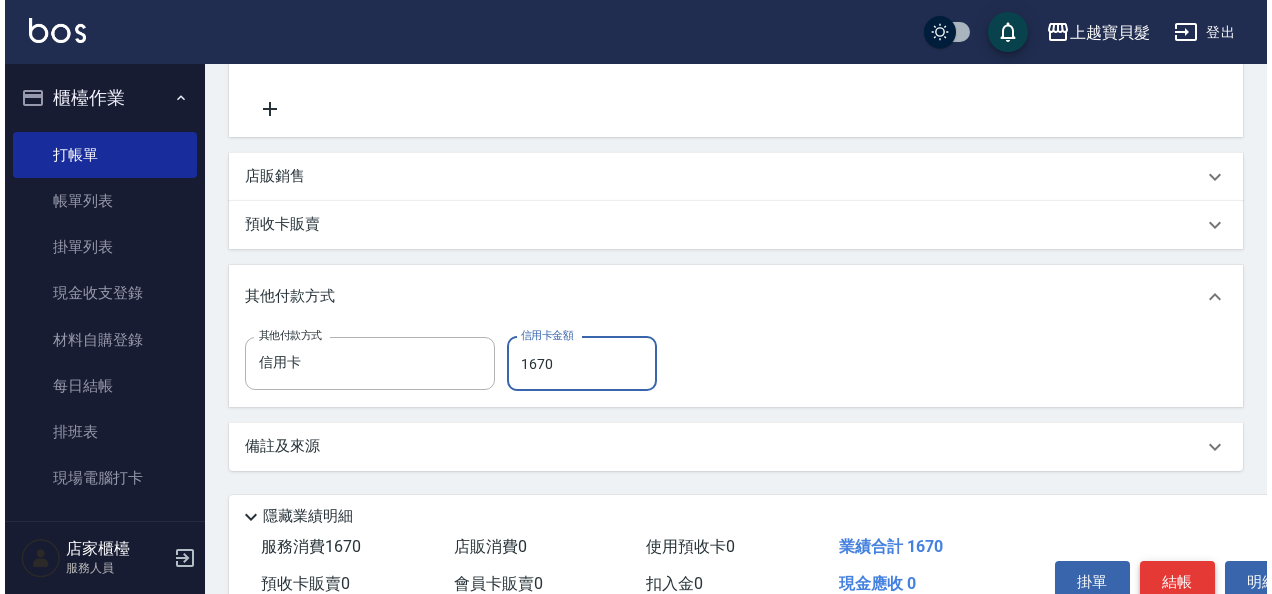 scroll, scrollTop: 666, scrollLeft: 0, axis: vertical 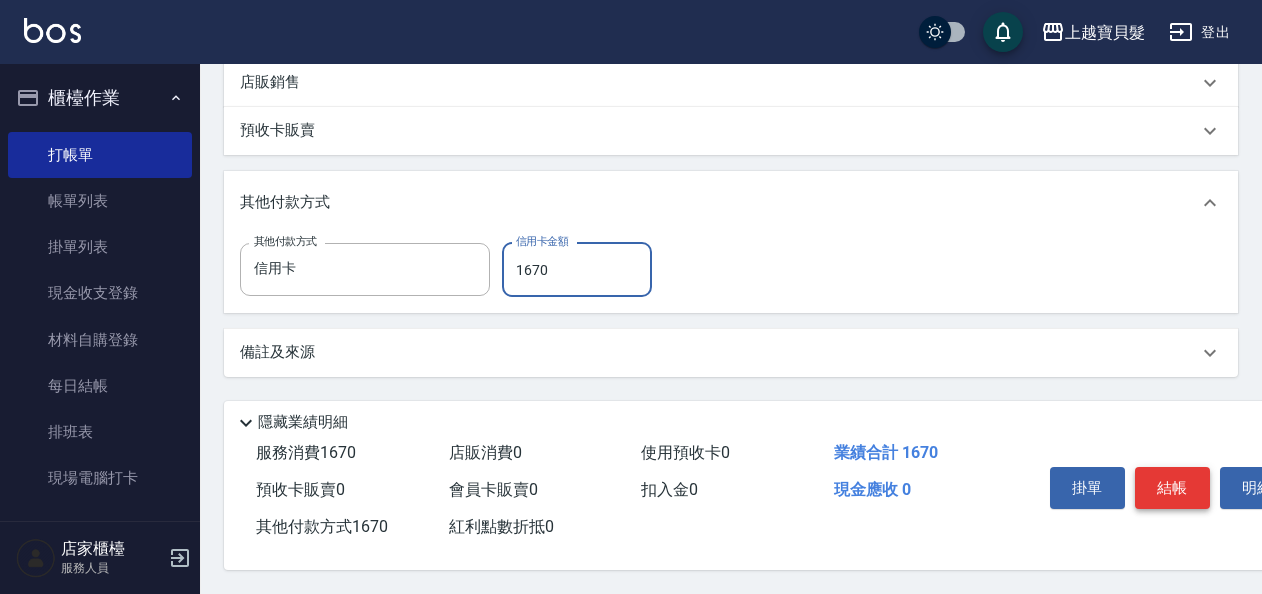 type on "1670" 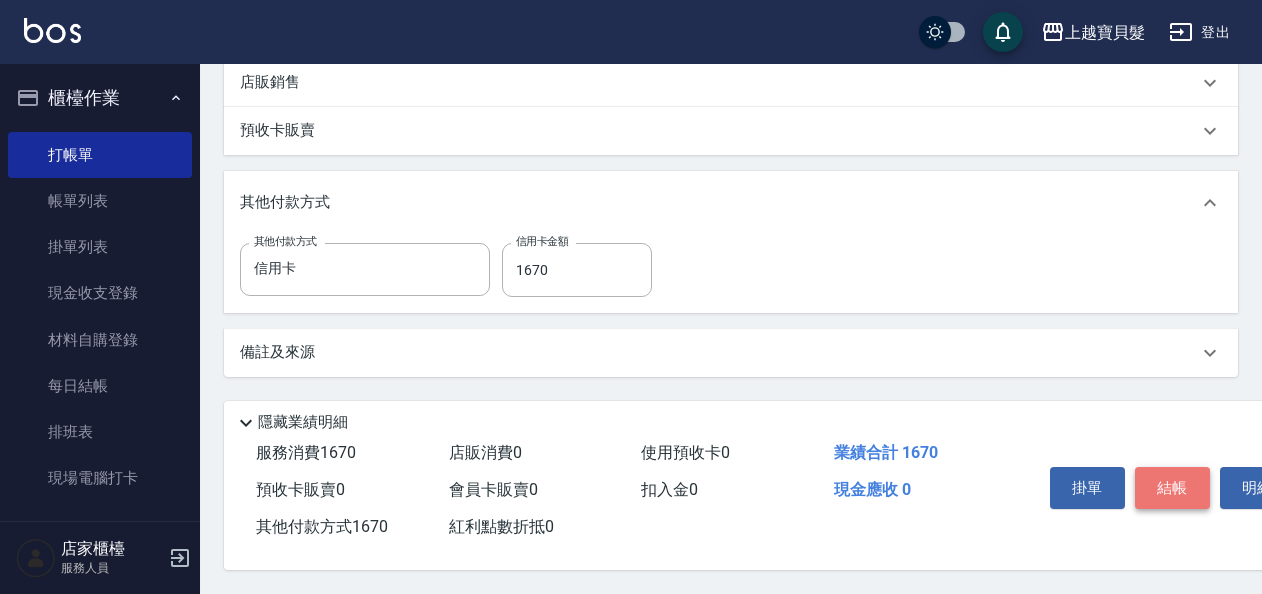 click on "結帳" at bounding box center (1172, 488) 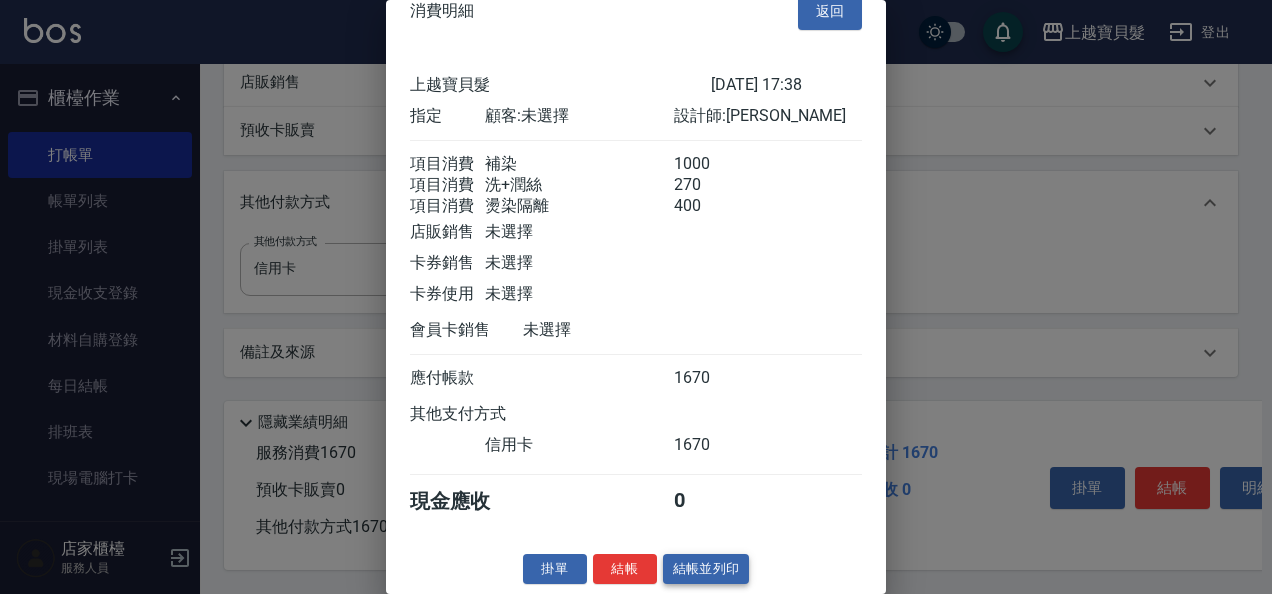 scroll, scrollTop: 52, scrollLeft: 0, axis: vertical 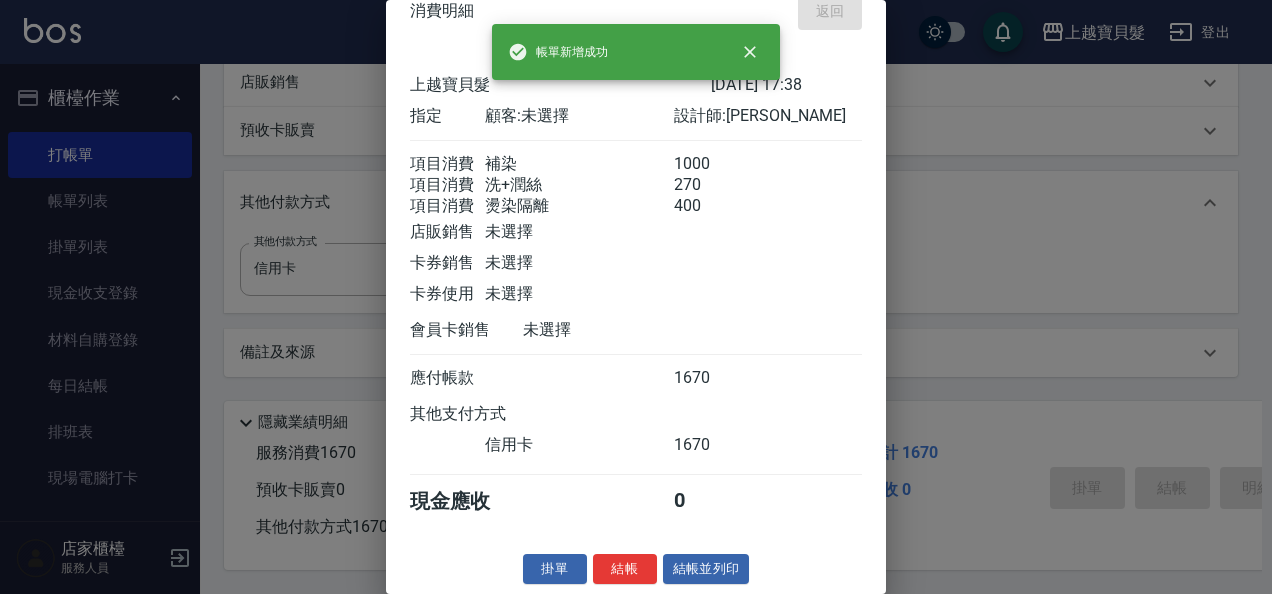 type 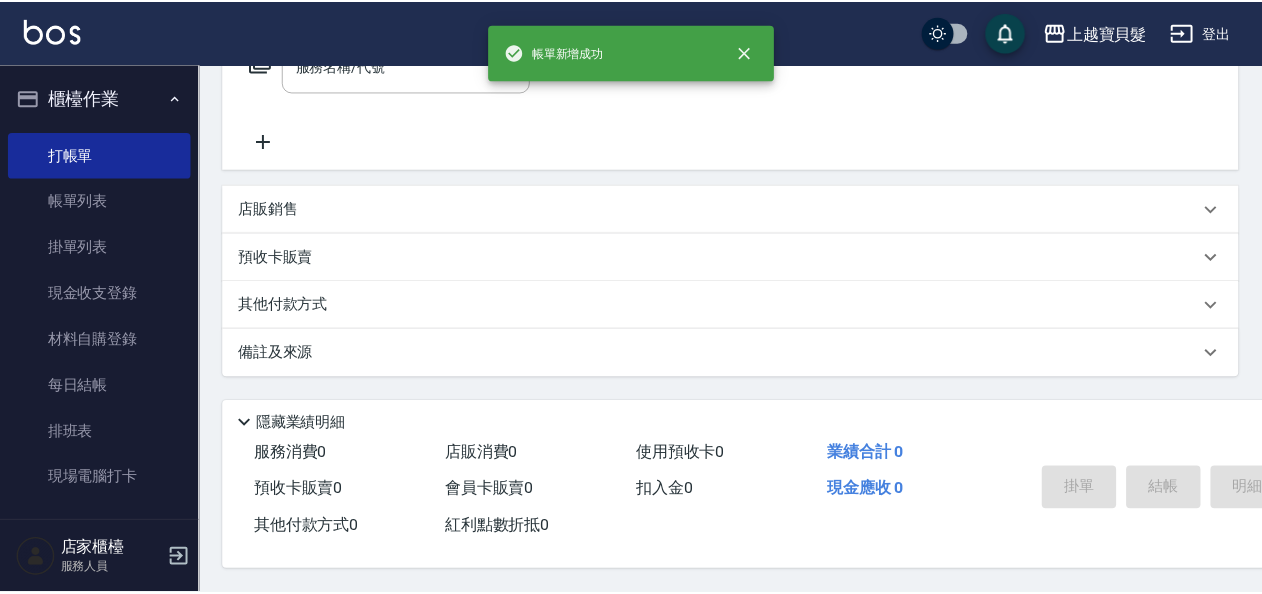 scroll, scrollTop: 0, scrollLeft: 0, axis: both 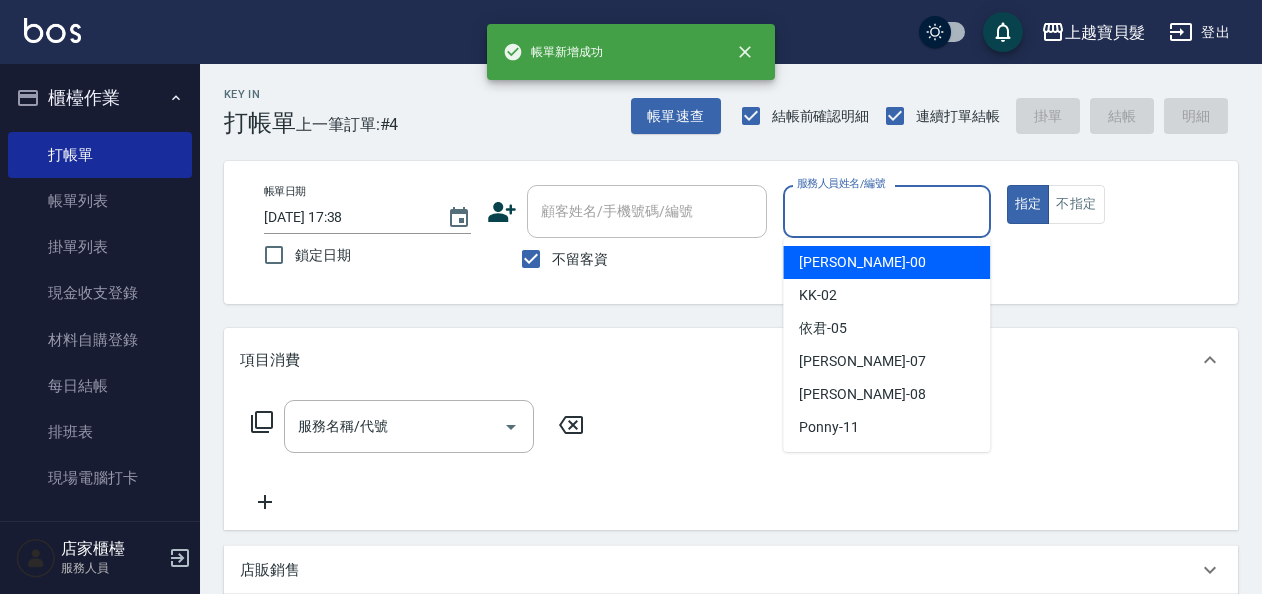 click on "服務人員姓名/編號" at bounding box center [886, 211] 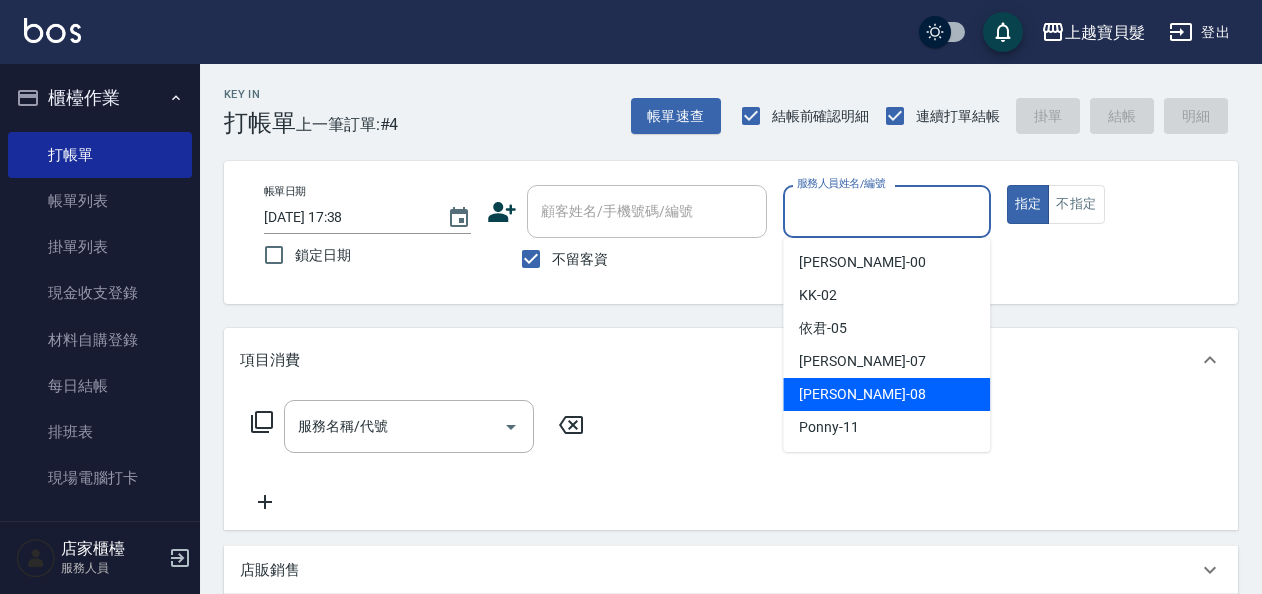 click on "[PERSON_NAME] -08" at bounding box center (862, 394) 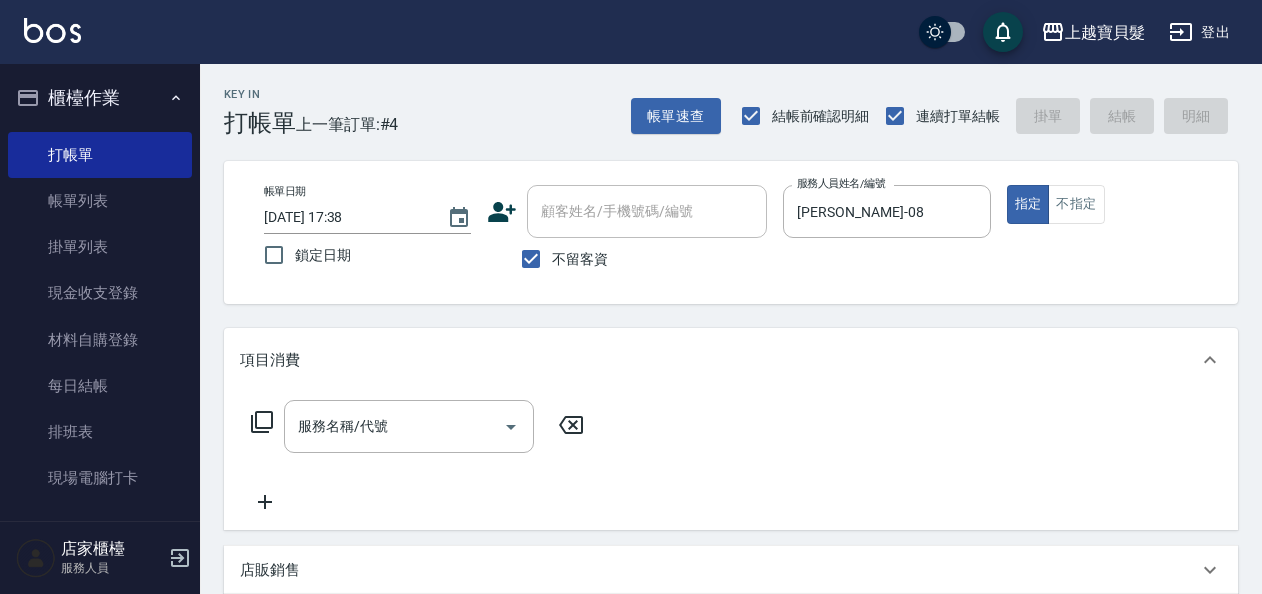 click 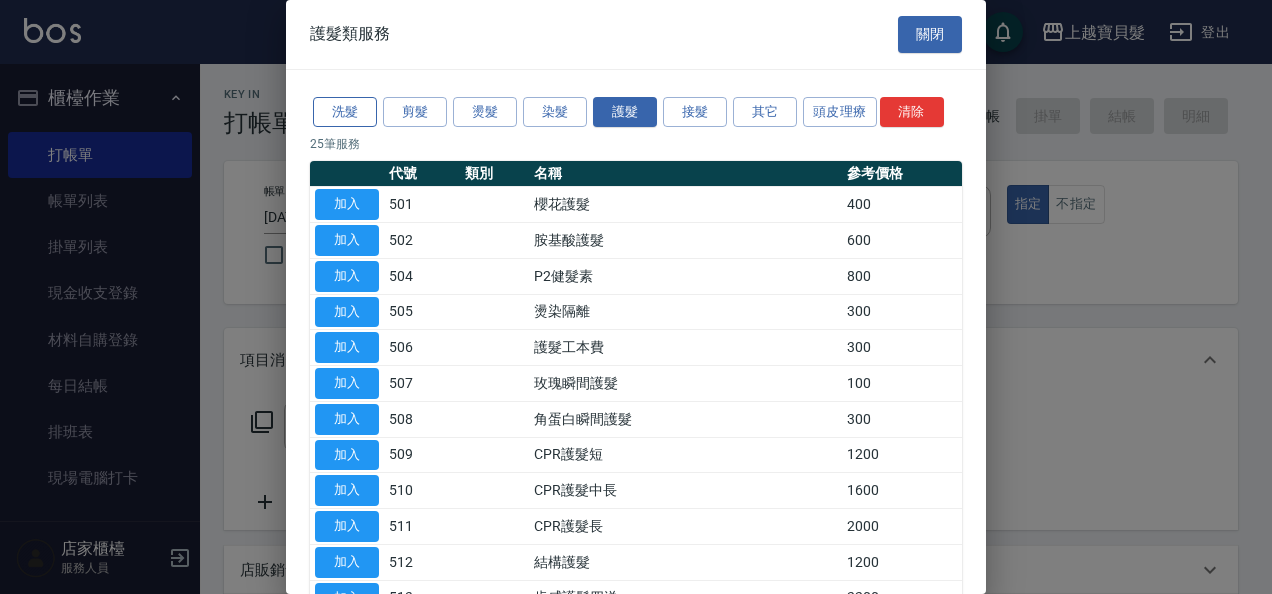 click on "洗髮" at bounding box center [345, 112] 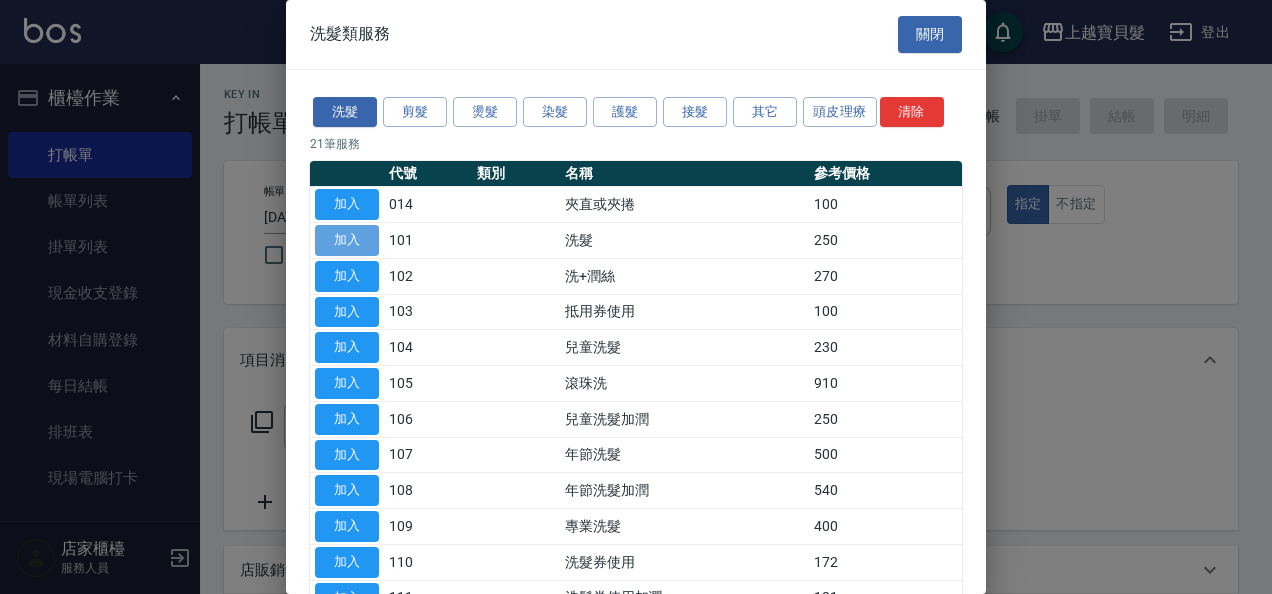 click on "加入" at bounding box center [347, 240] 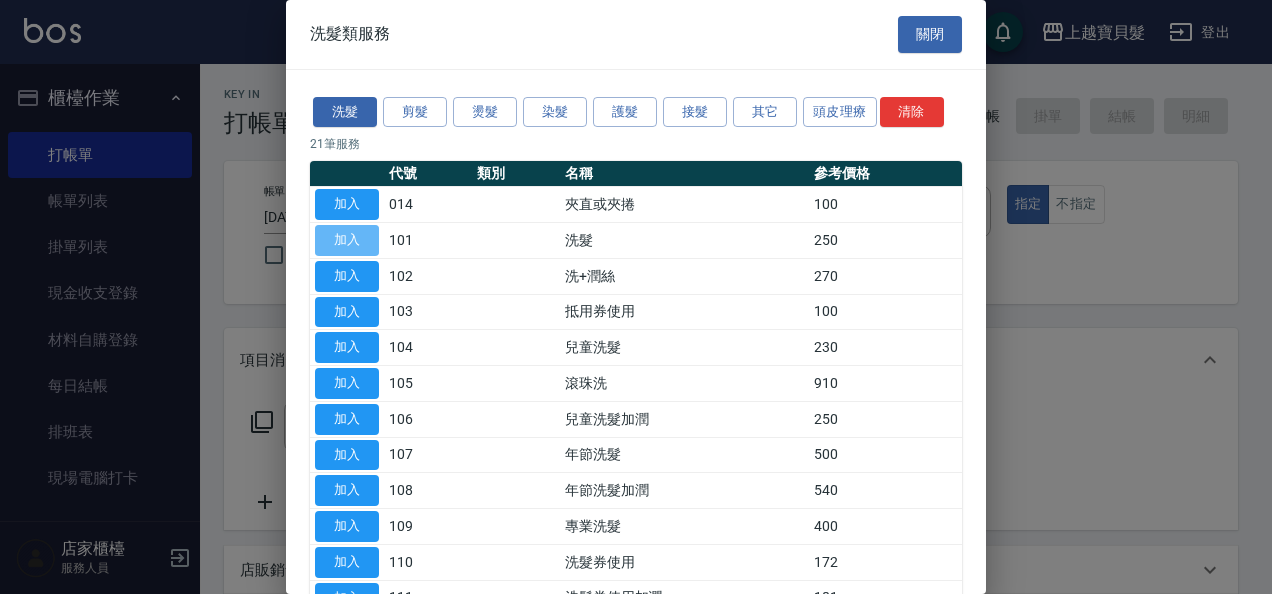 type on "洗髮(101)" 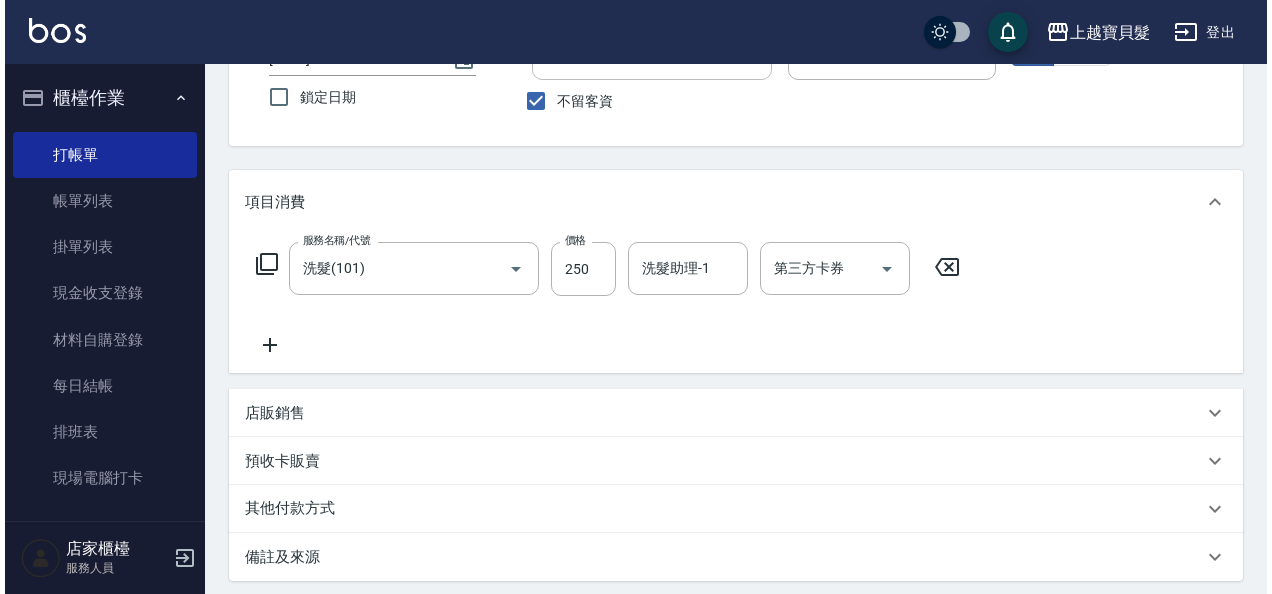 scroll, scrollTop: 300, scrollLeft: 0, axis: vertical 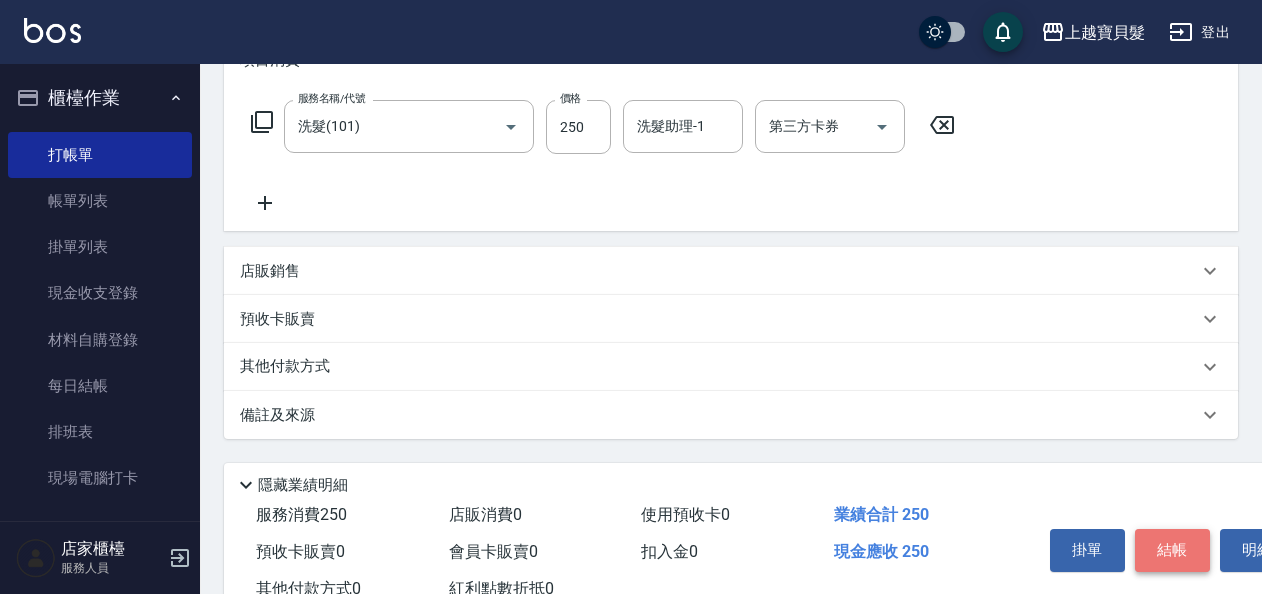click on "結帳" at bounding box center (1172, 550) 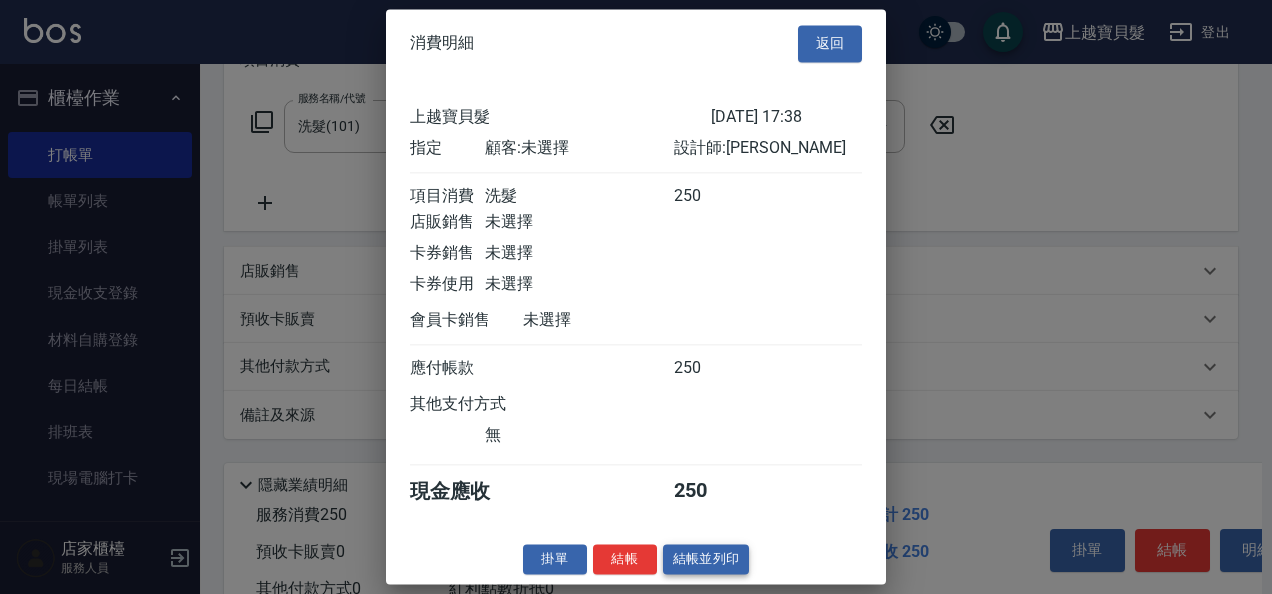 click on "結帳並列印" at bounding box center [706, 559] 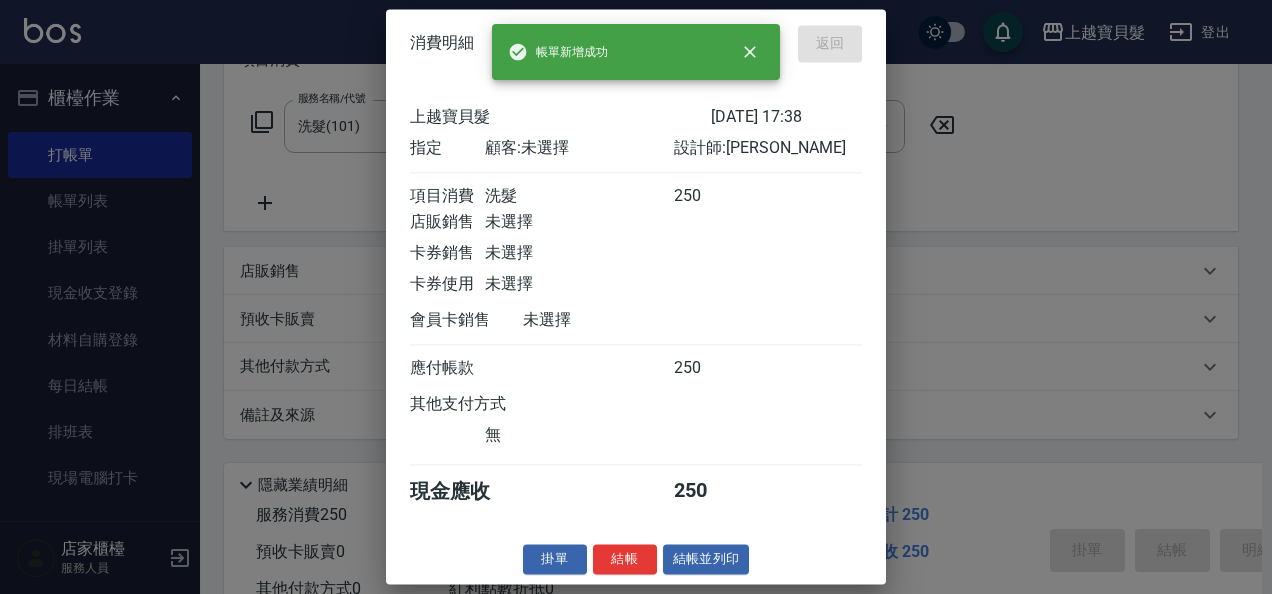 type on "[DATE] 17:39" 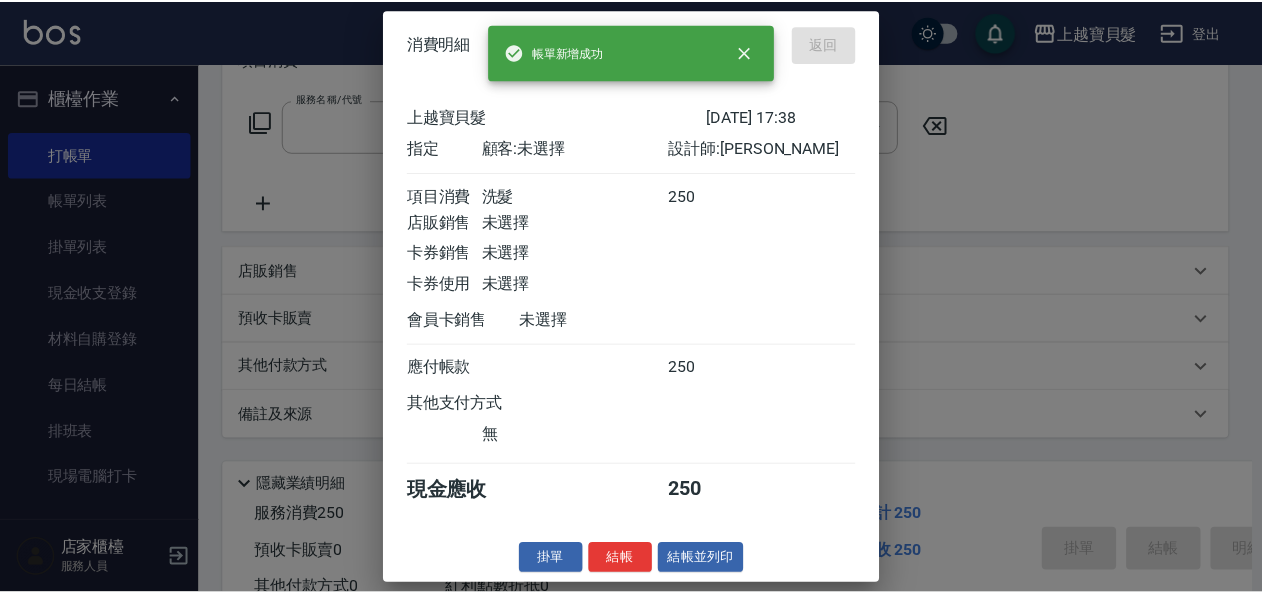 scroll, scrollTop: 0, scrollLeft: 0, axis: both 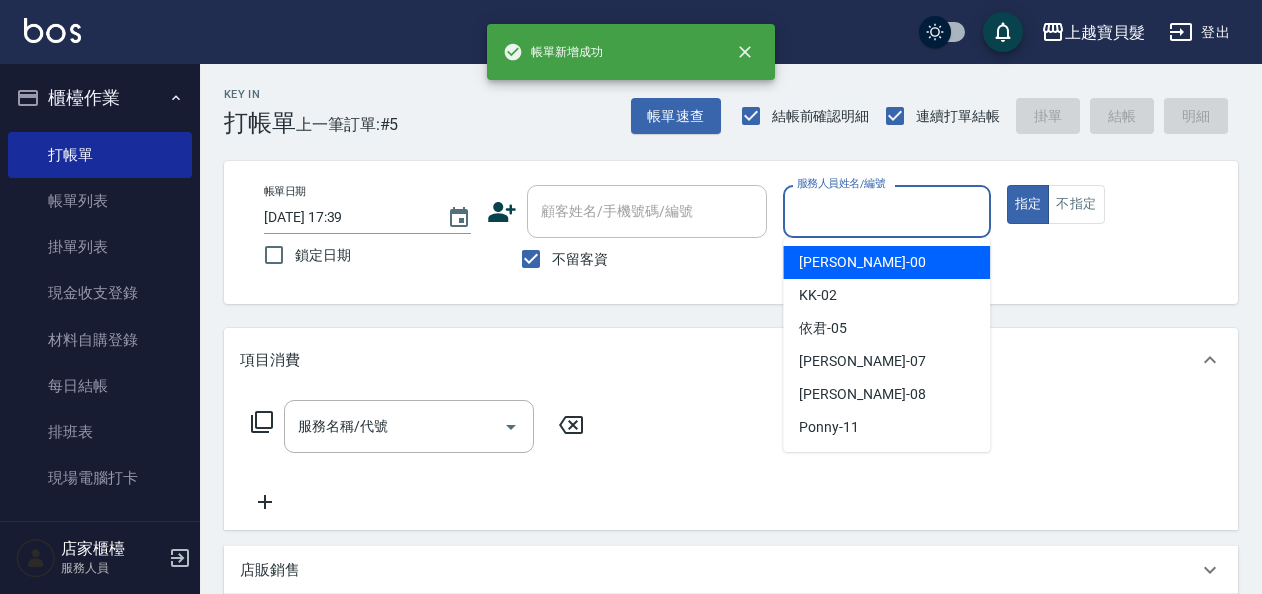 drag, startPoint x: 834, startPoint y: 202, endPoint x: 827, endPoint y: 354, distance: 152.1611 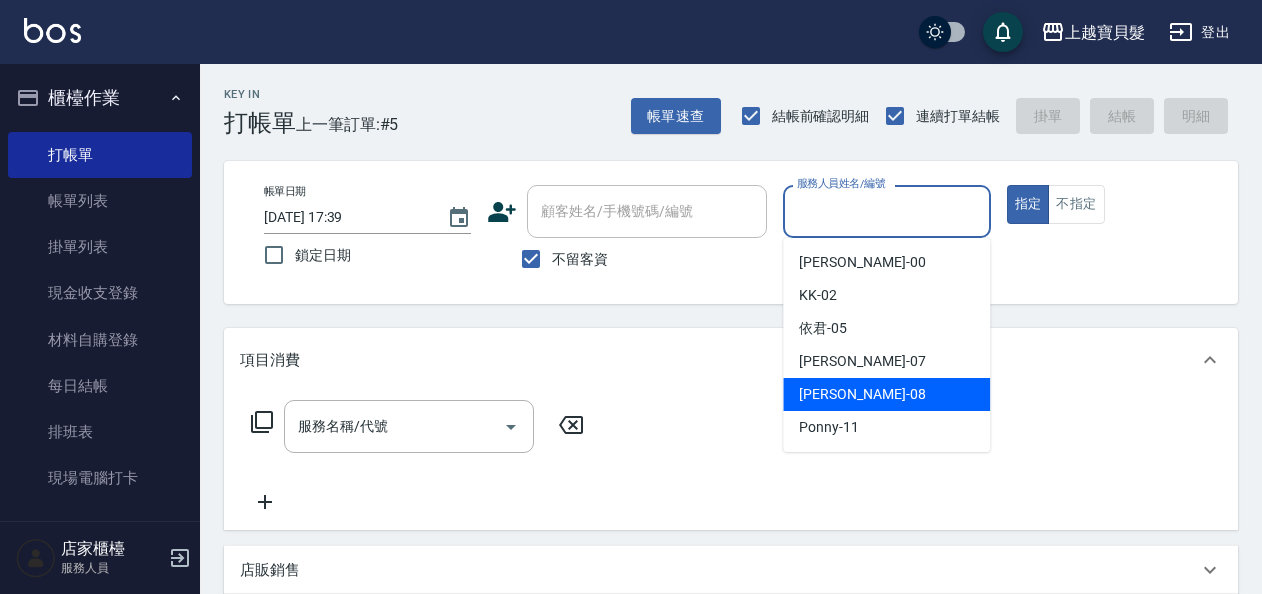 click on "[PERSON_NAME] -08" at bounding box center [862, 394] 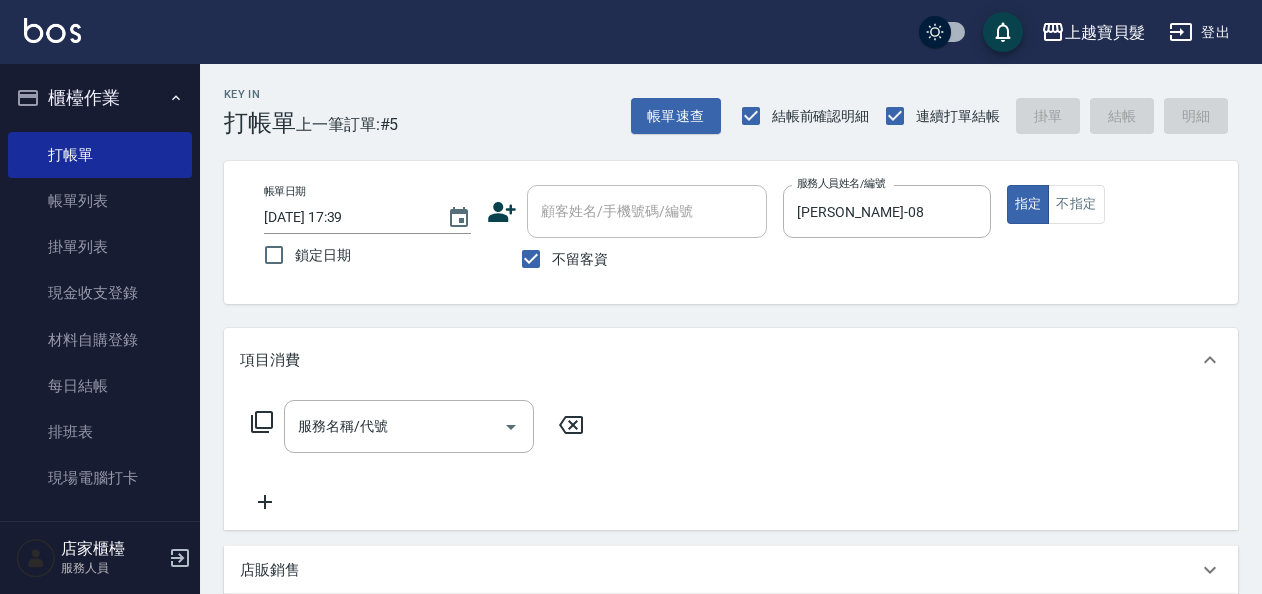 click 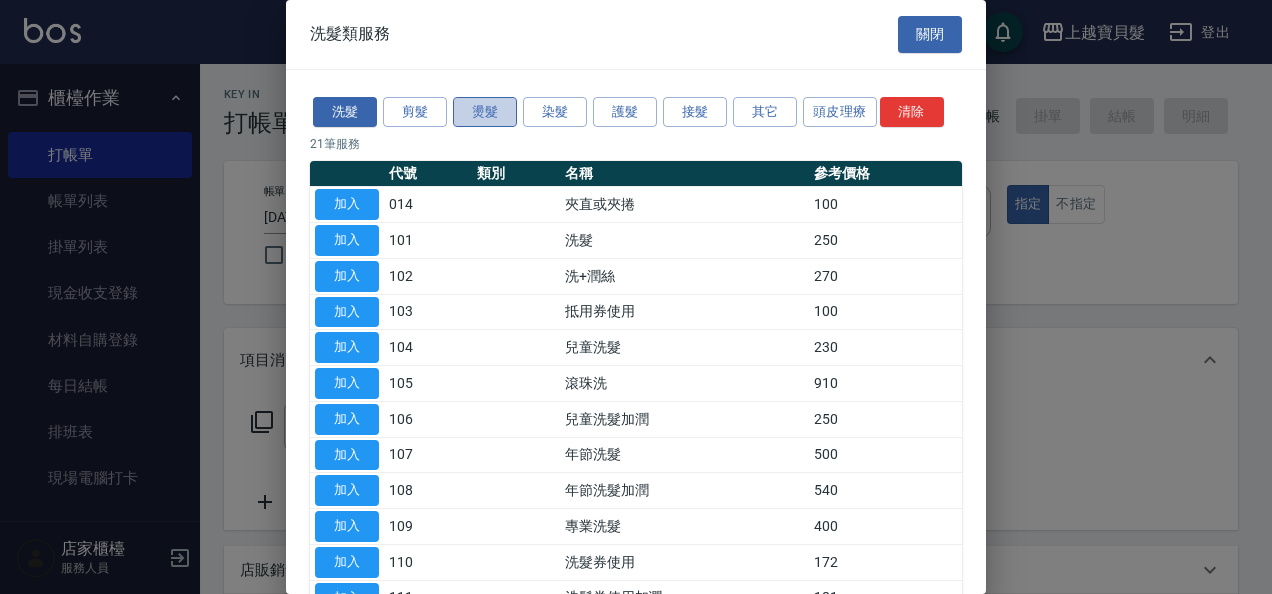 click on "燙髮" at bounding box center [485, 112] 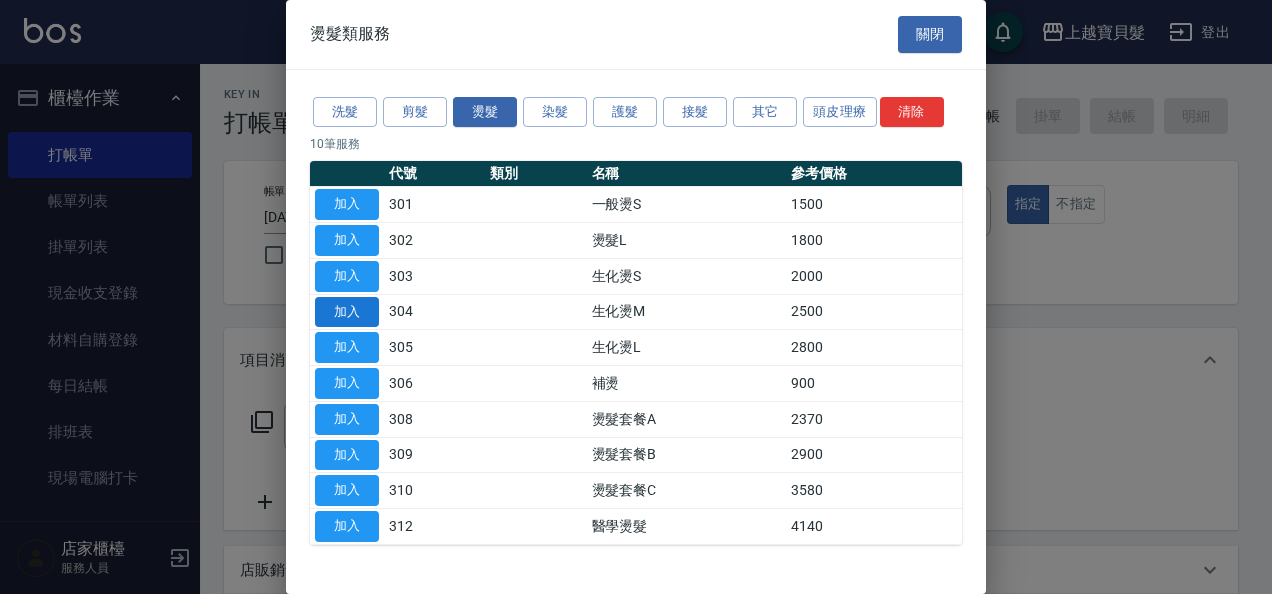 click on "加入" at bounding box center [347, 312] 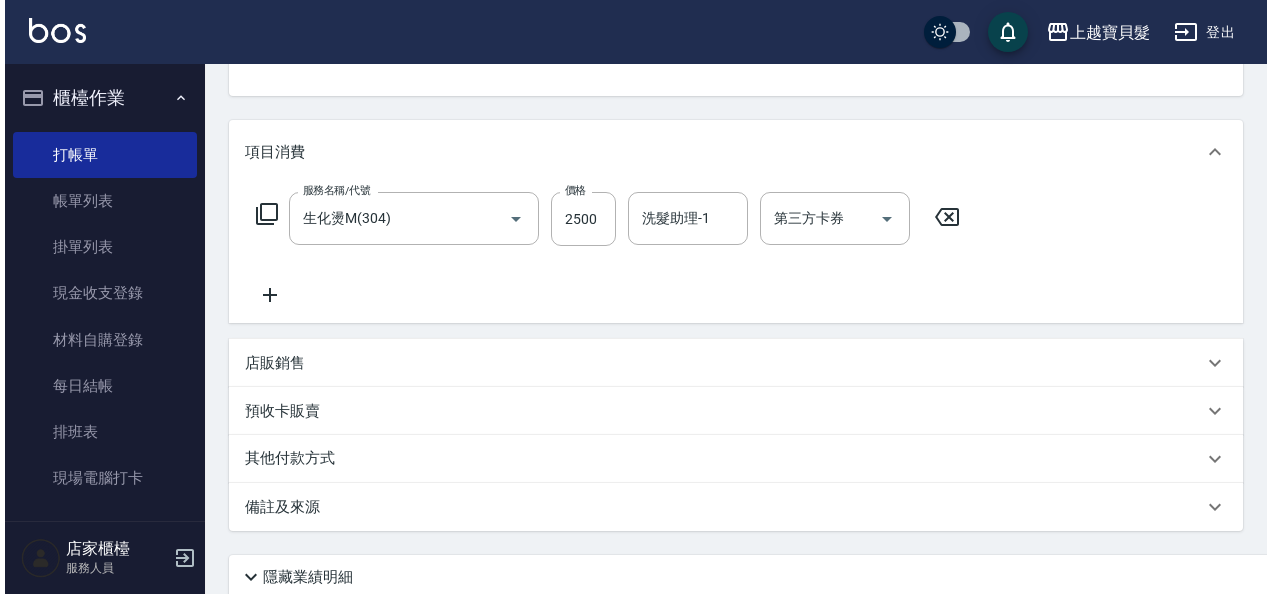 scroll, scrollTop: 369, scrollLeft: 0, axis: vertical 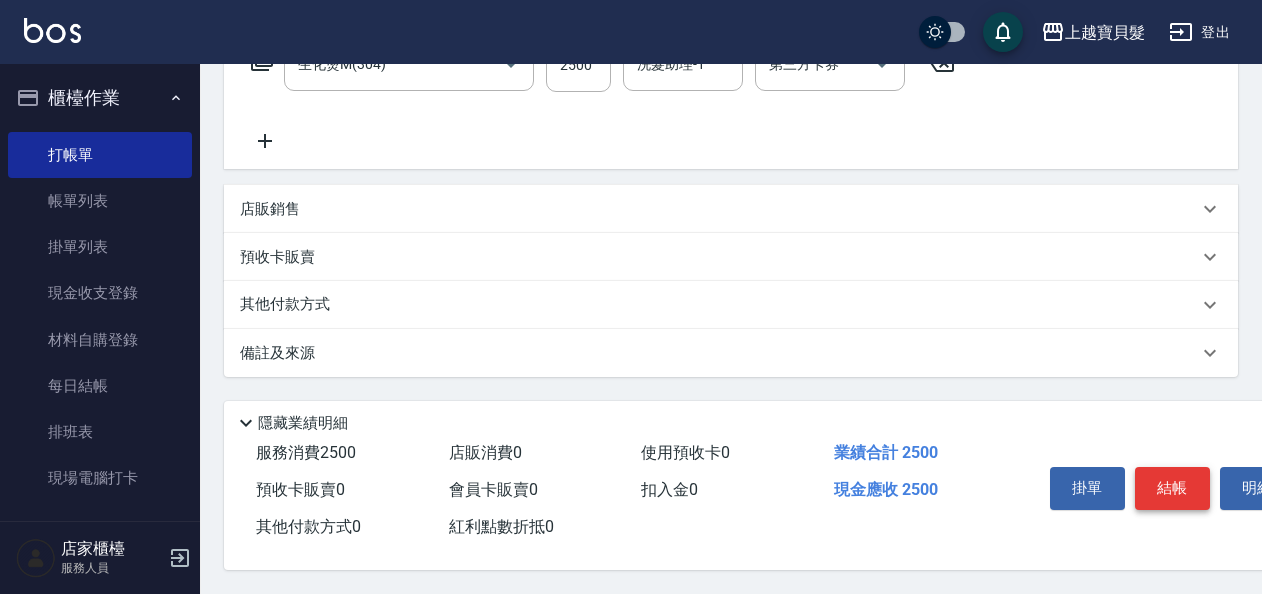 click on "結帳" at bounding box center [1172, 488] 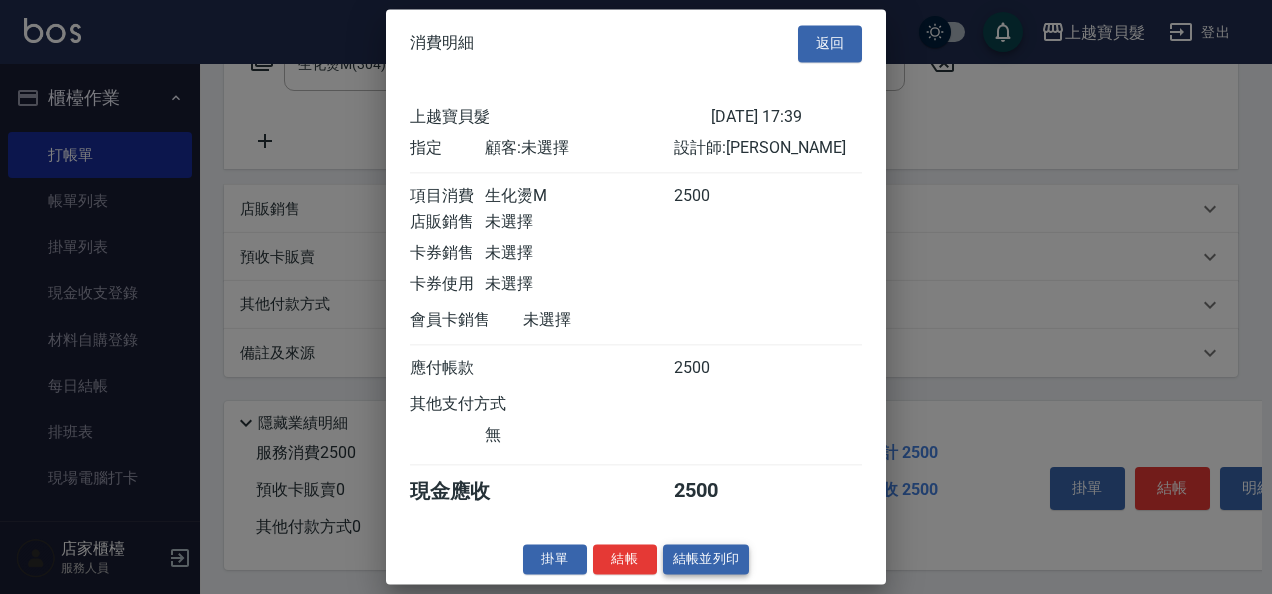 click on "結帳並列印" at bounding box center [706, 559] 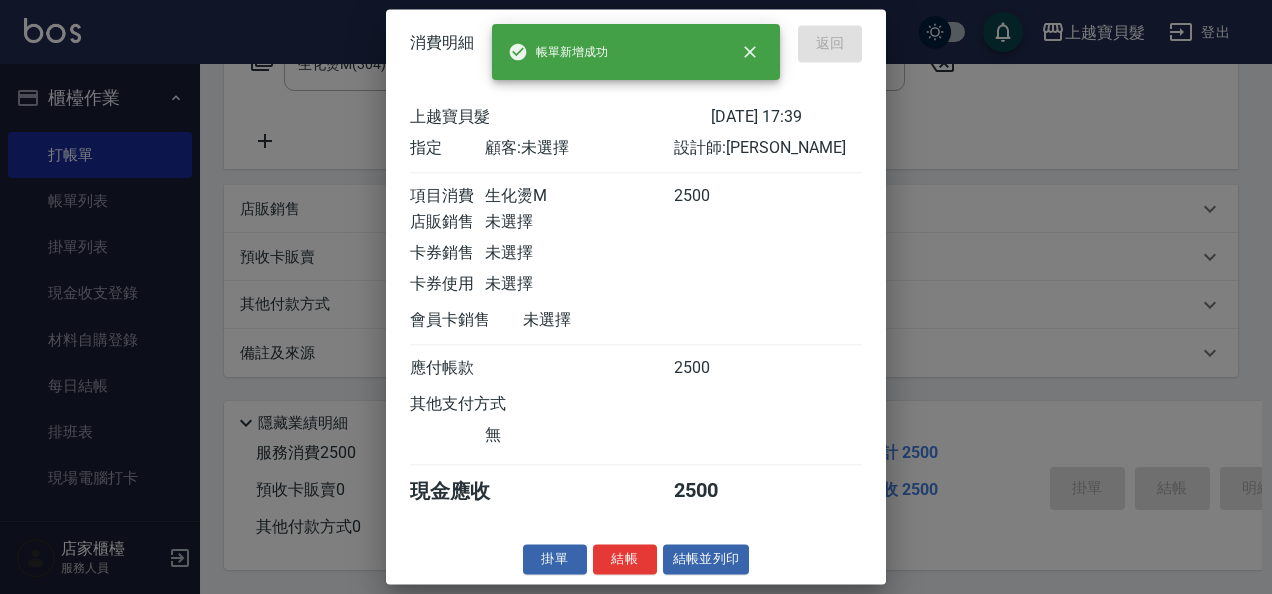 type 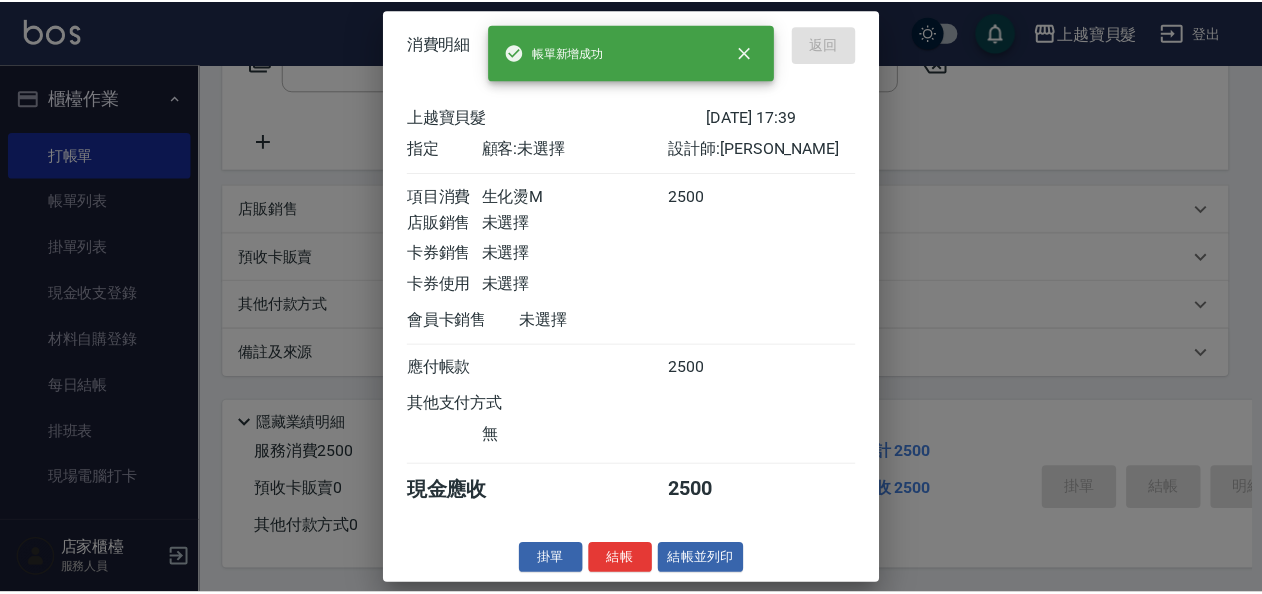 scroll, scrollTop: 0, scrollLeft: 0, axis: both 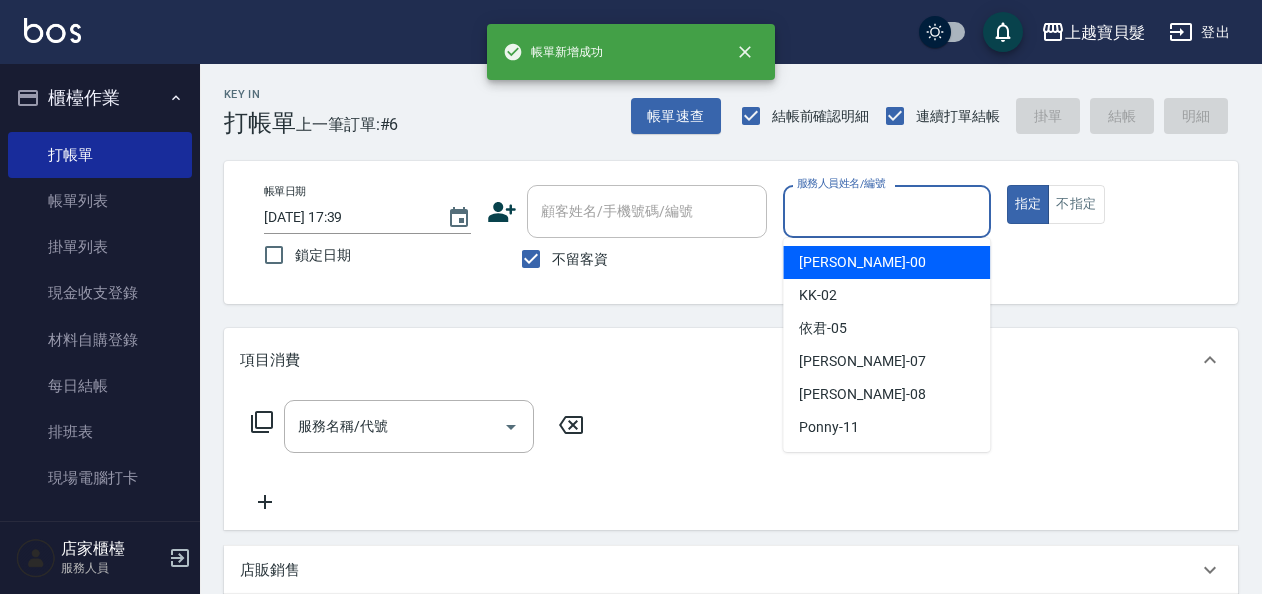 drag, startPoint x: 866, startPoint y: 210, endPoint x: 835, endPoint y: 335, distance: 128.78665 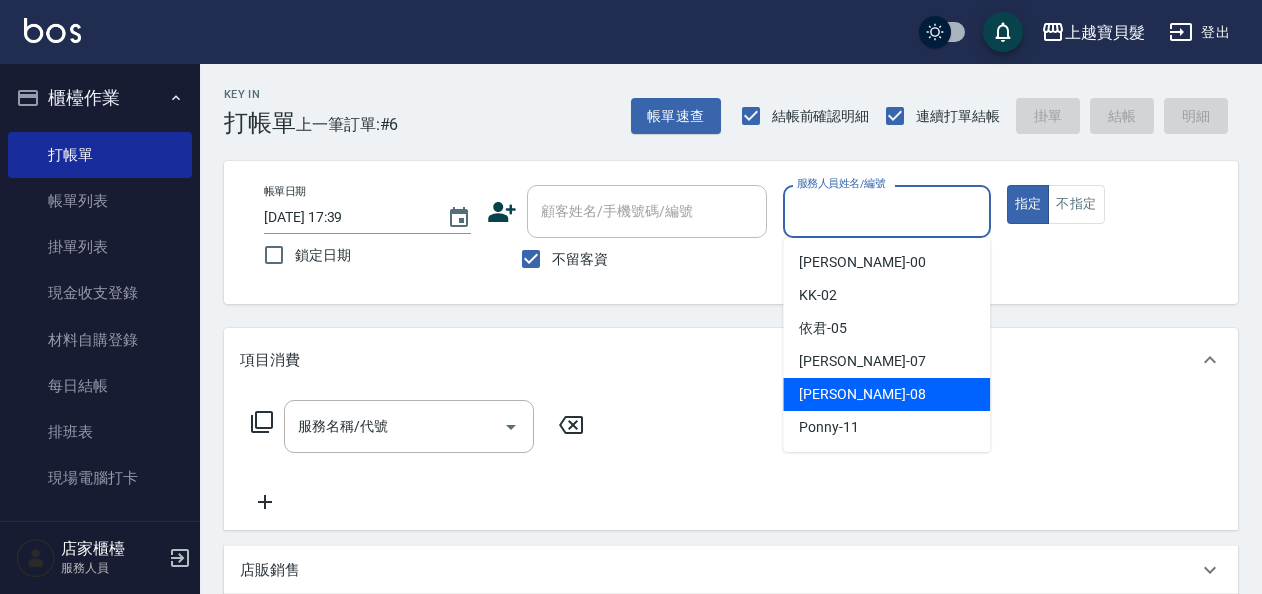 click on "[PERSON_NAME] -08" at bounding box center [862, 394] 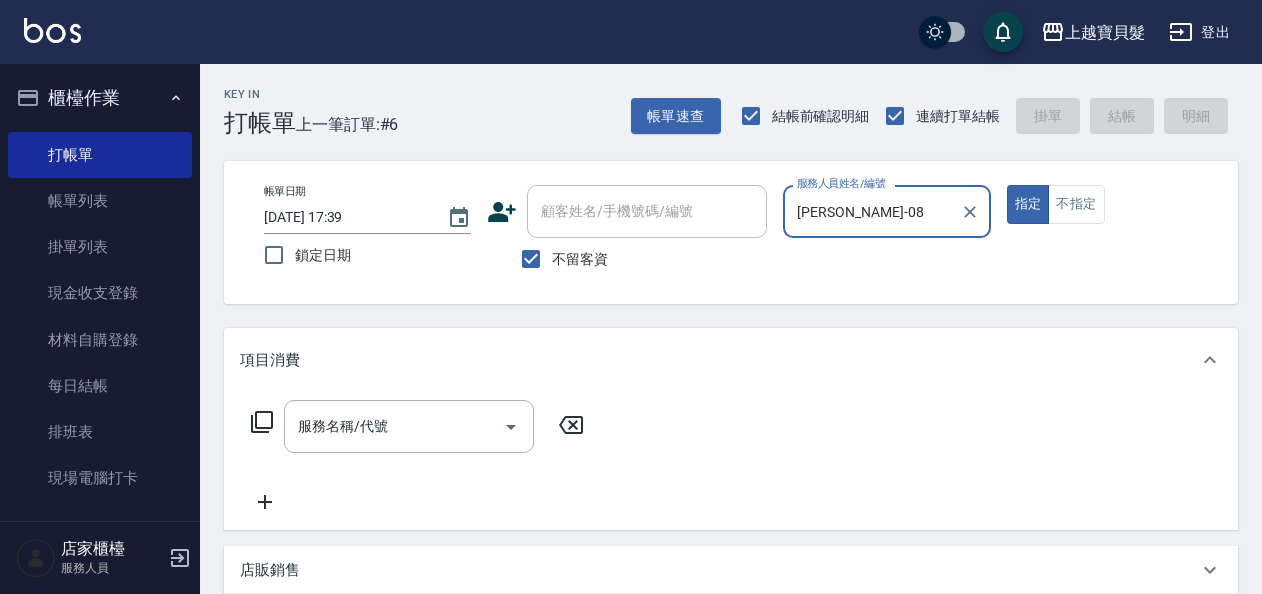 click 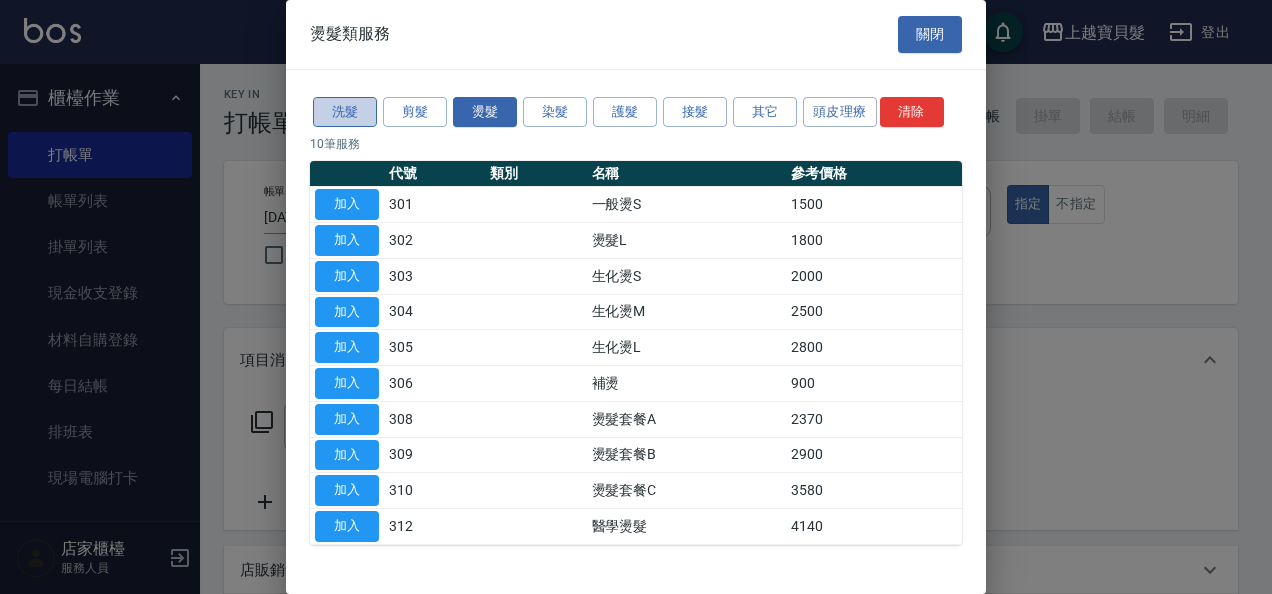 click on "洗髮" at bounding box center (345, 112) 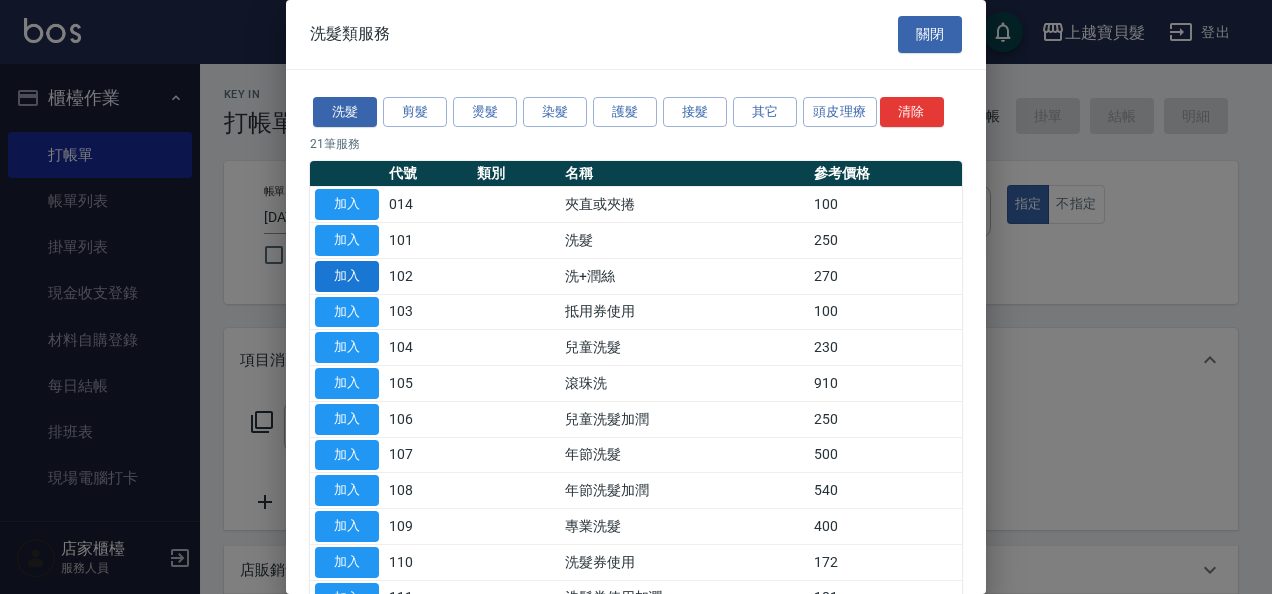 click on "加入" at bounding box center (347, 276) 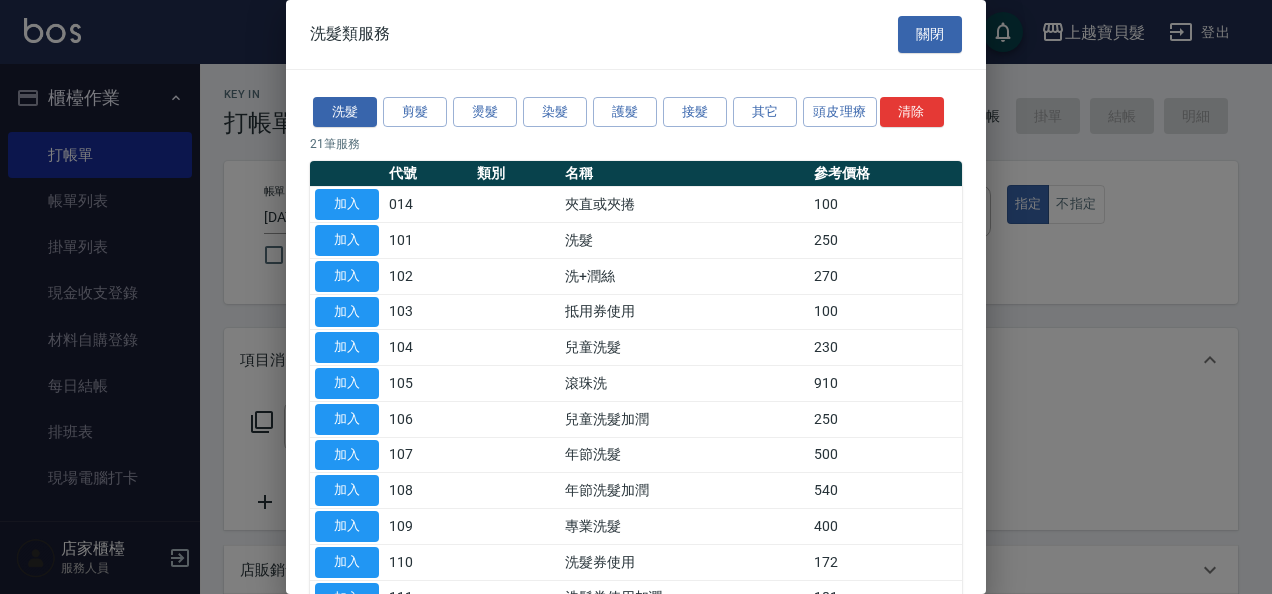 type on "洗+潤絲(102)" 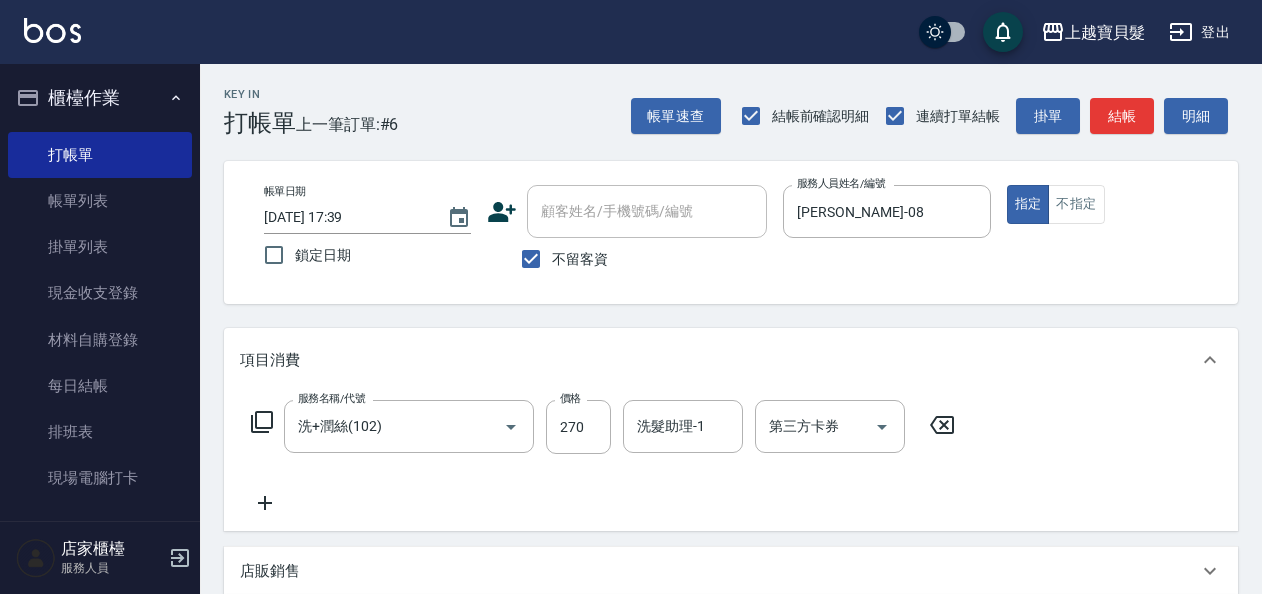 click 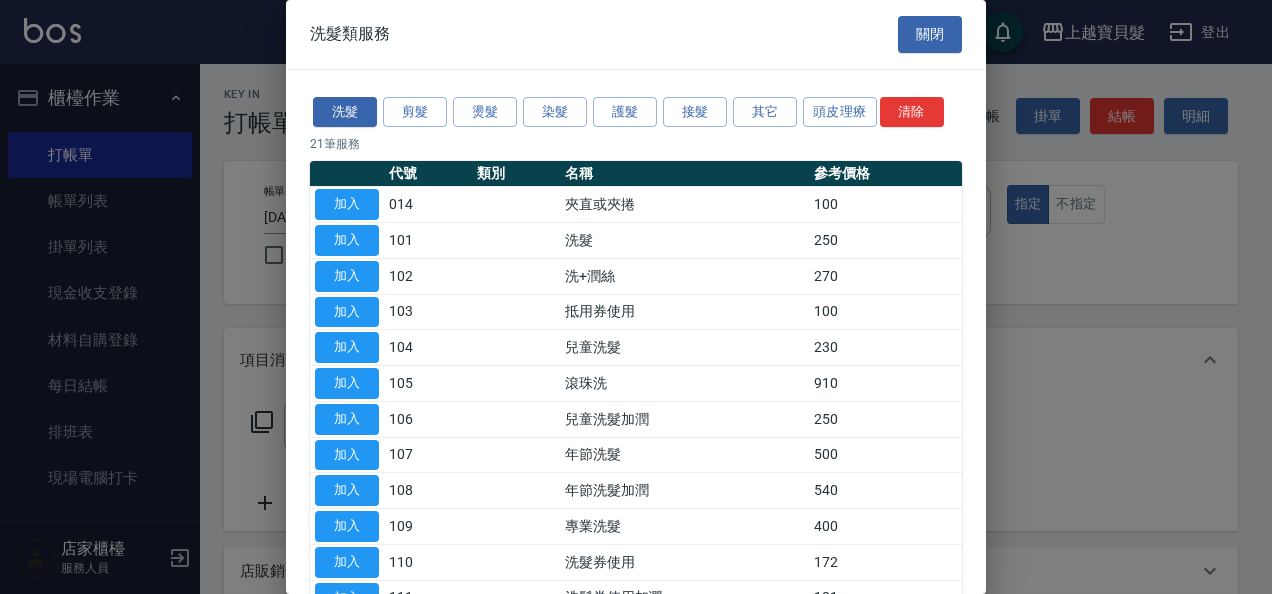 drag, startPoint x: 554, startPoint y: 110, endPoint x: 533, endPoint y: 136, distance: 33.42155 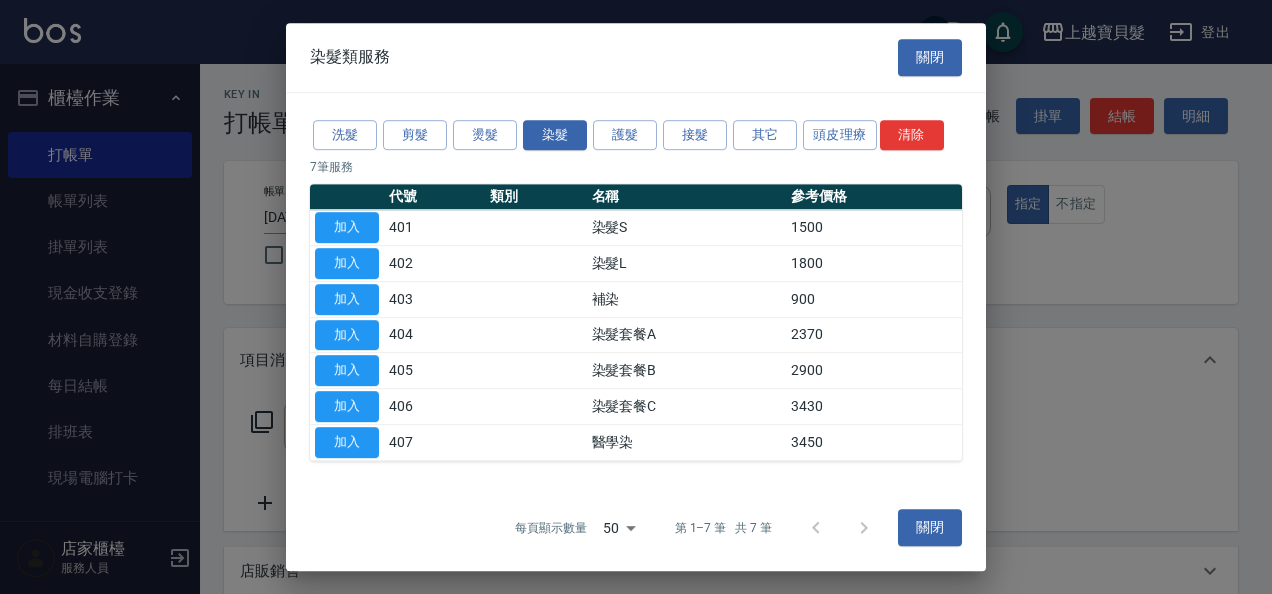 click on "加入" at bounding box center [347, 299] 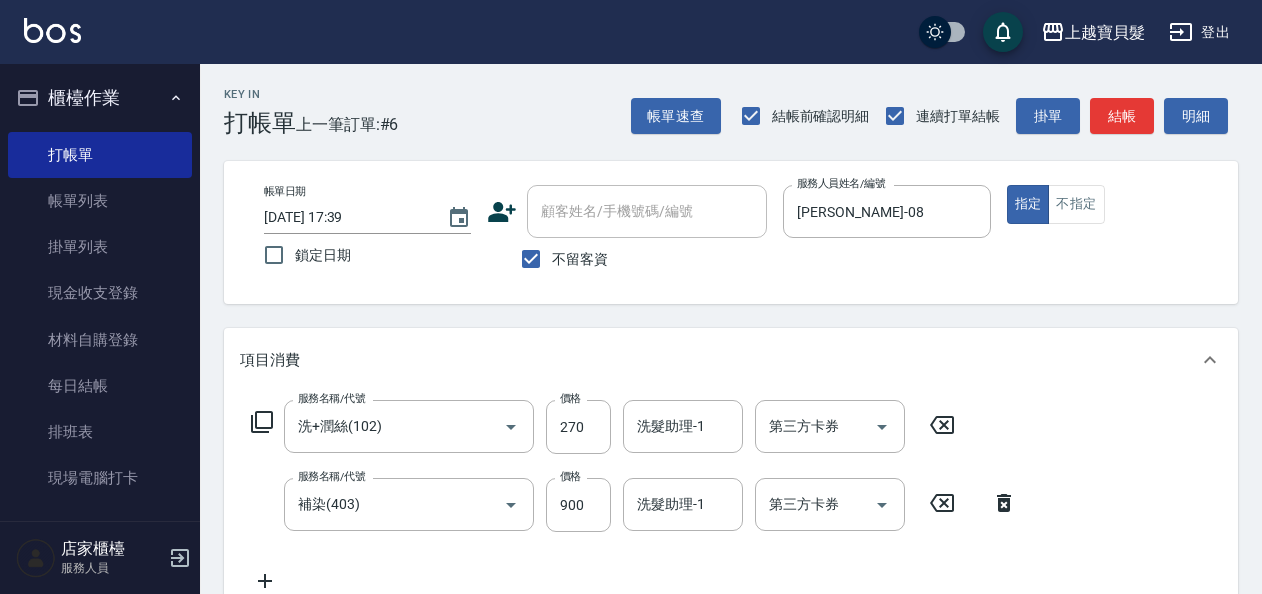 click 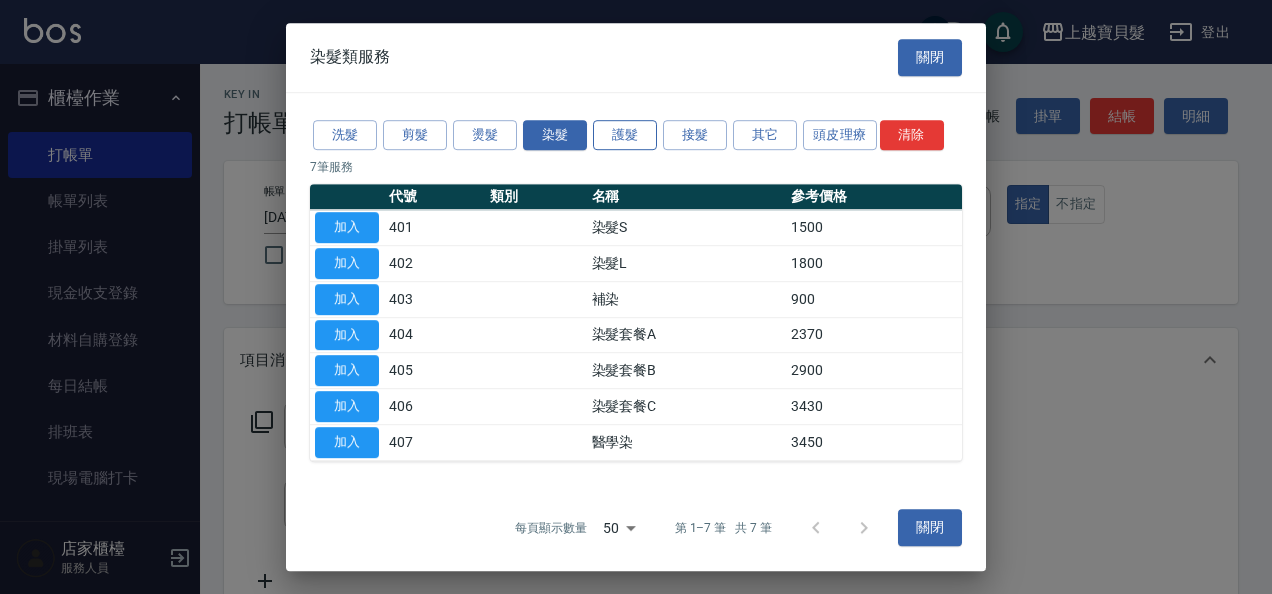 click on "護髮" at bounding box center [625, 135] 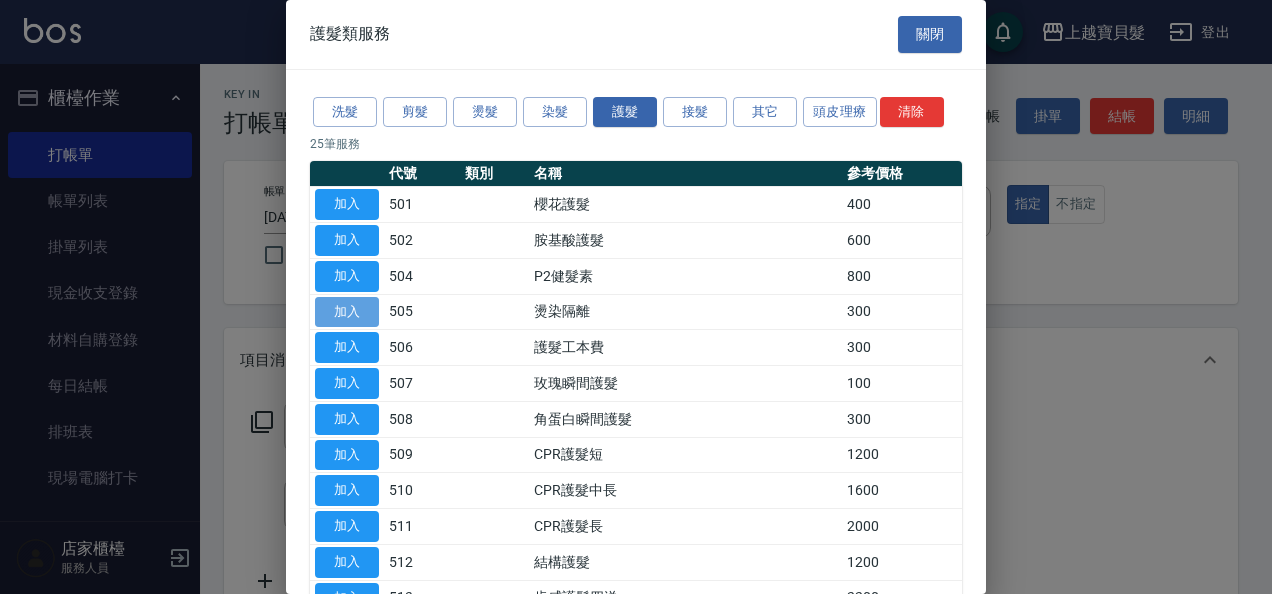 click on "加入" at bounding box center (347, 312) 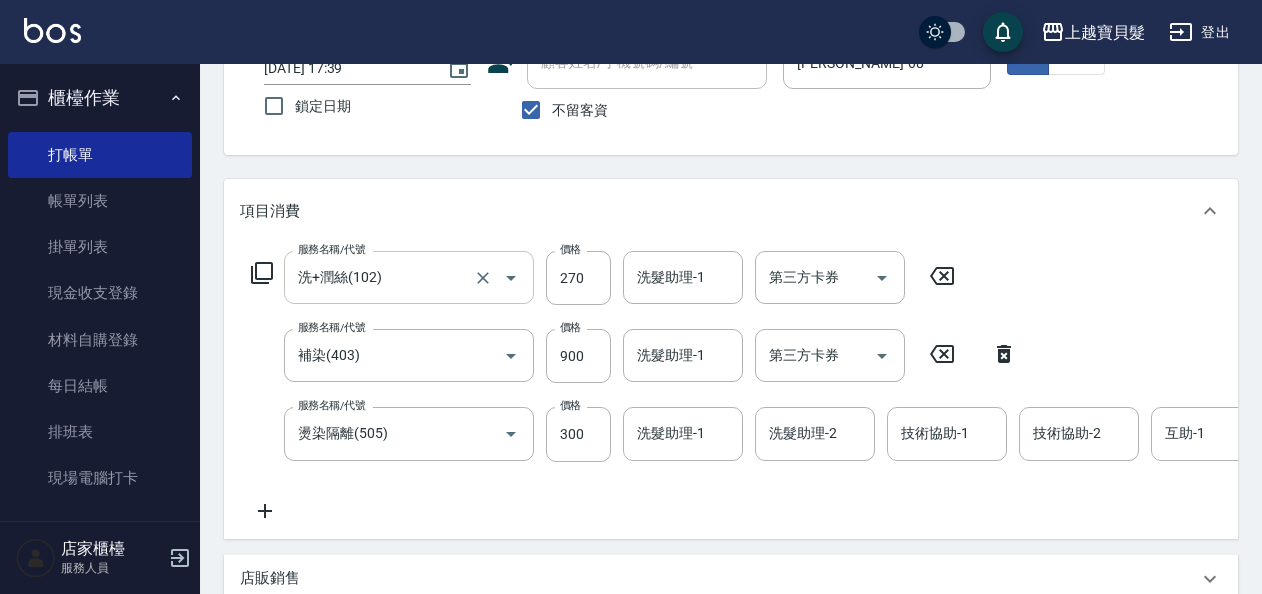scroll, scrollTop: 300, scrollLeft: 0, axis: vertical 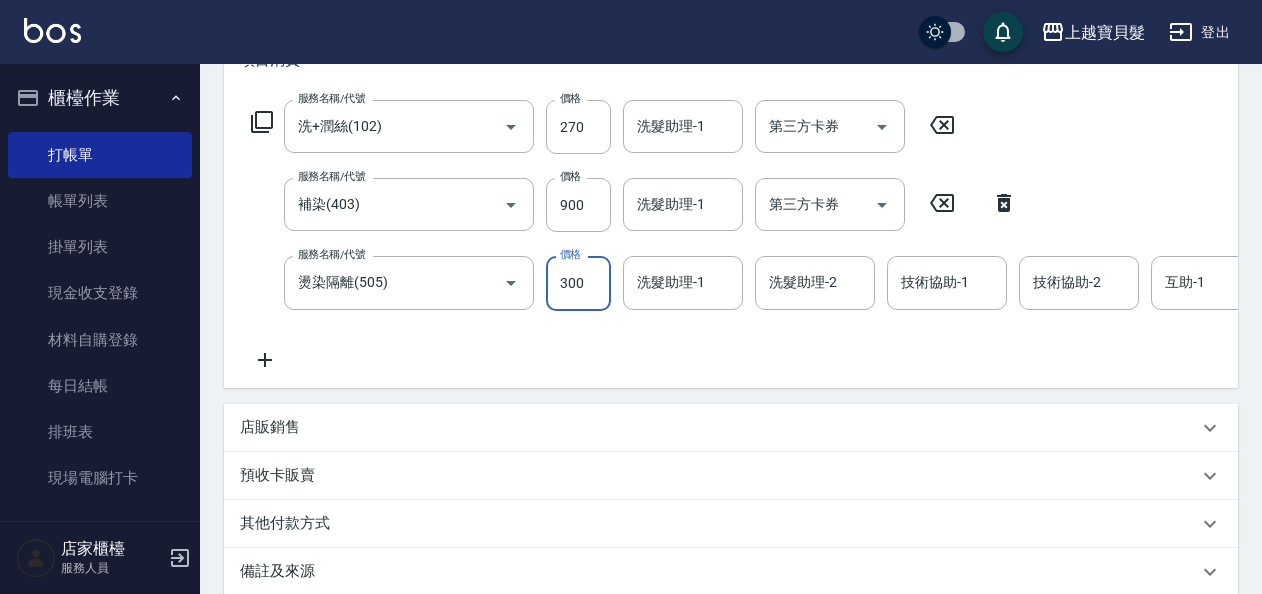 click on "300" at bounding box center [578, 283] 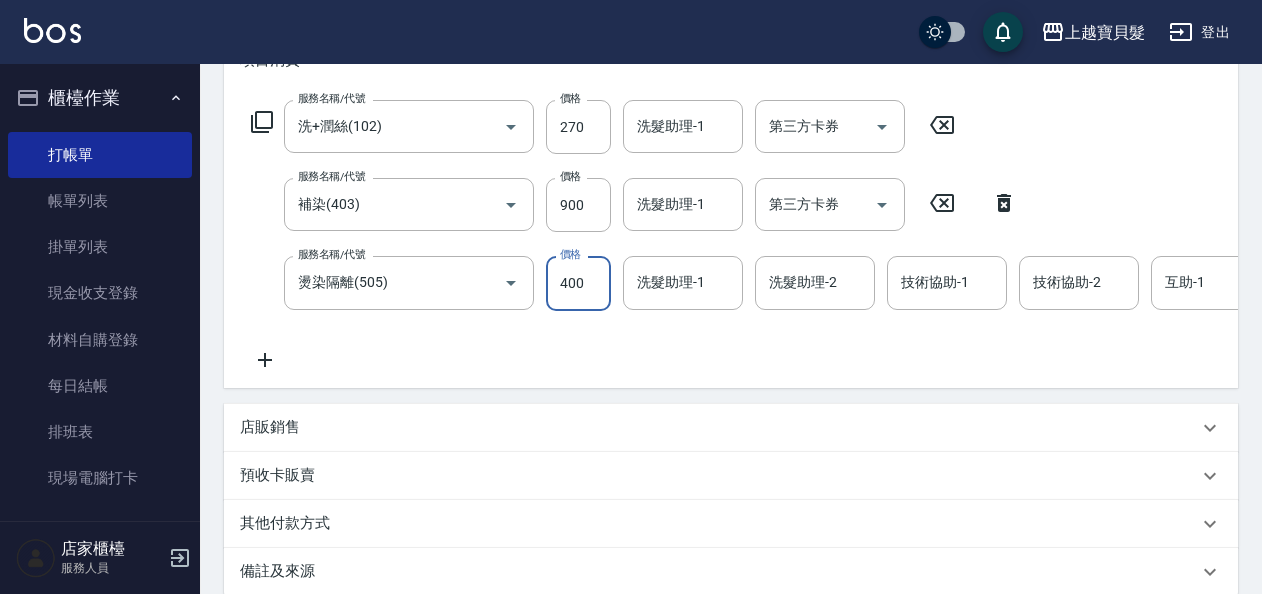type on "400" 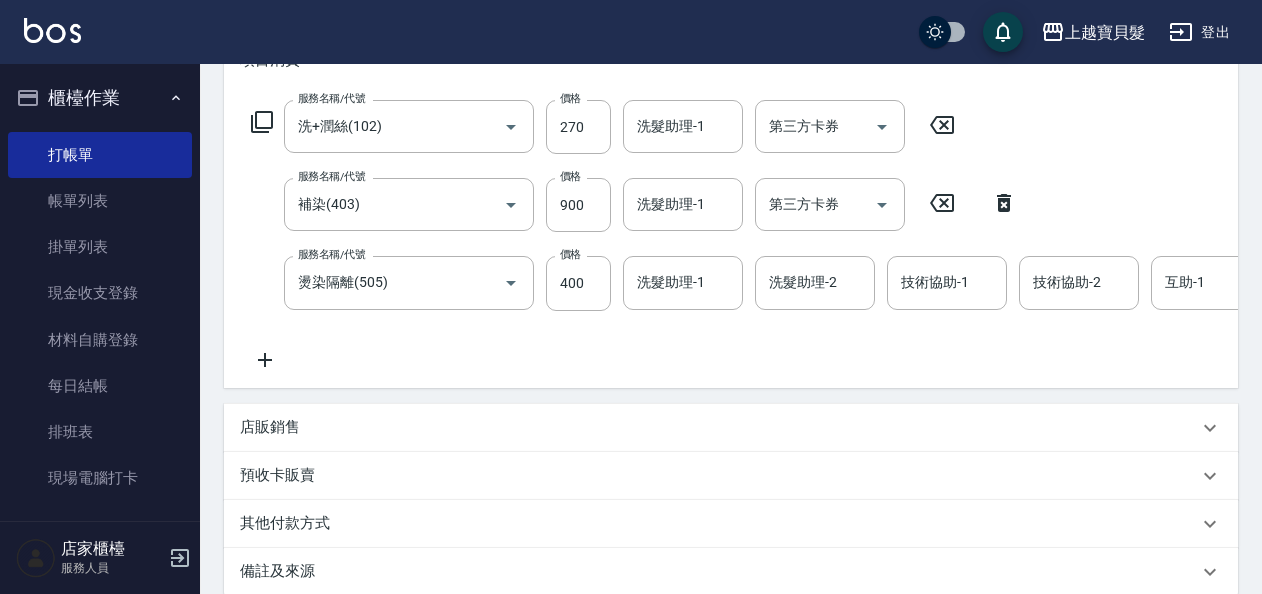 click 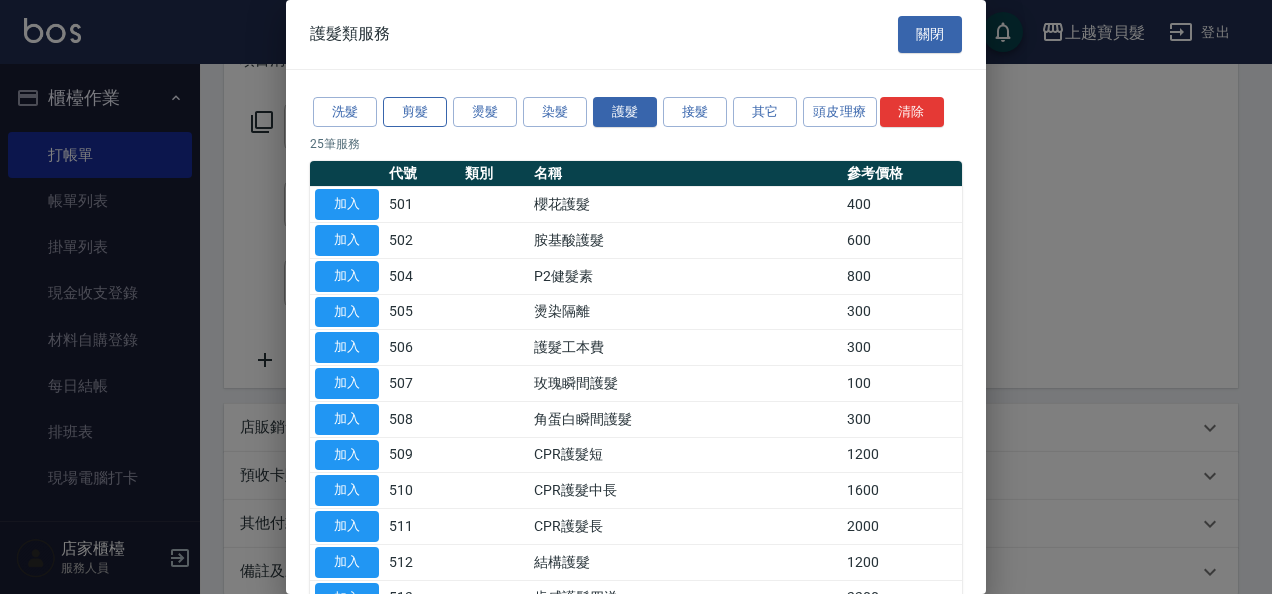 click on "剪髮" at bounding box center [415, 112] 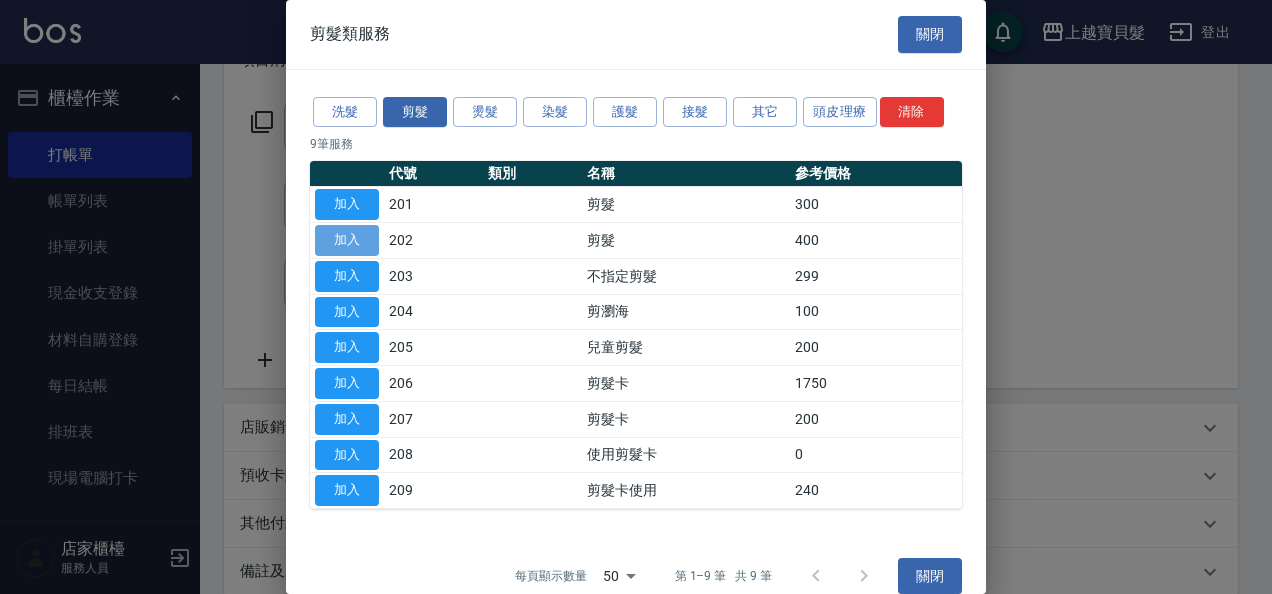 click on "加入" at bounding box center (347, 240) 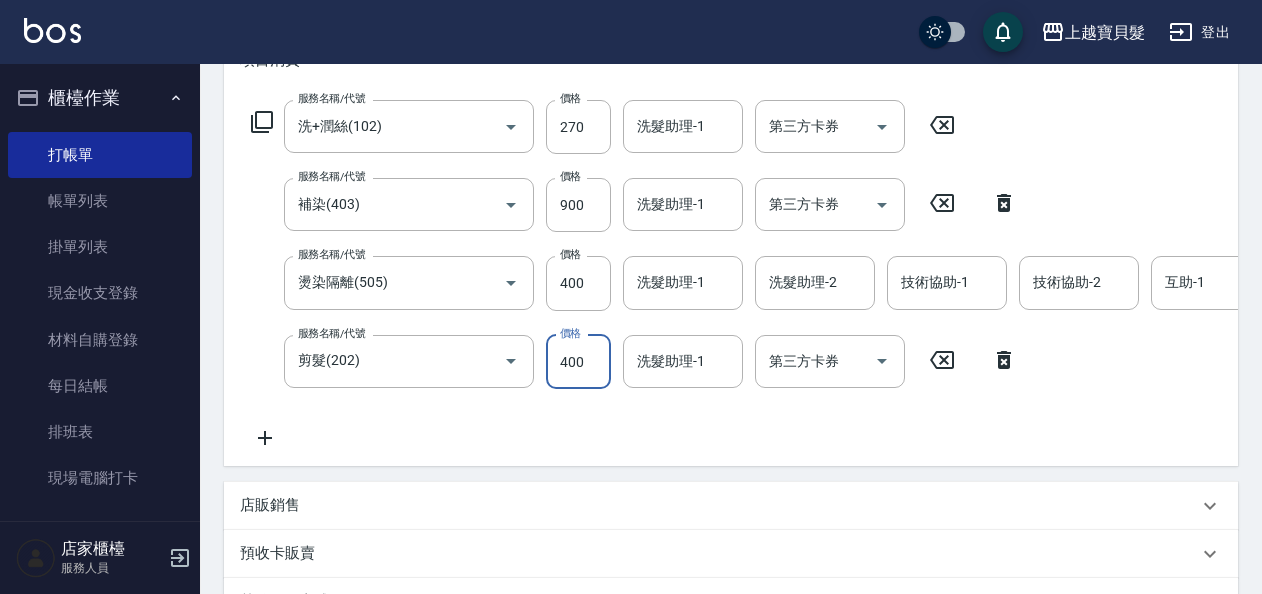 click on "400" at bounding box center [578, 362] 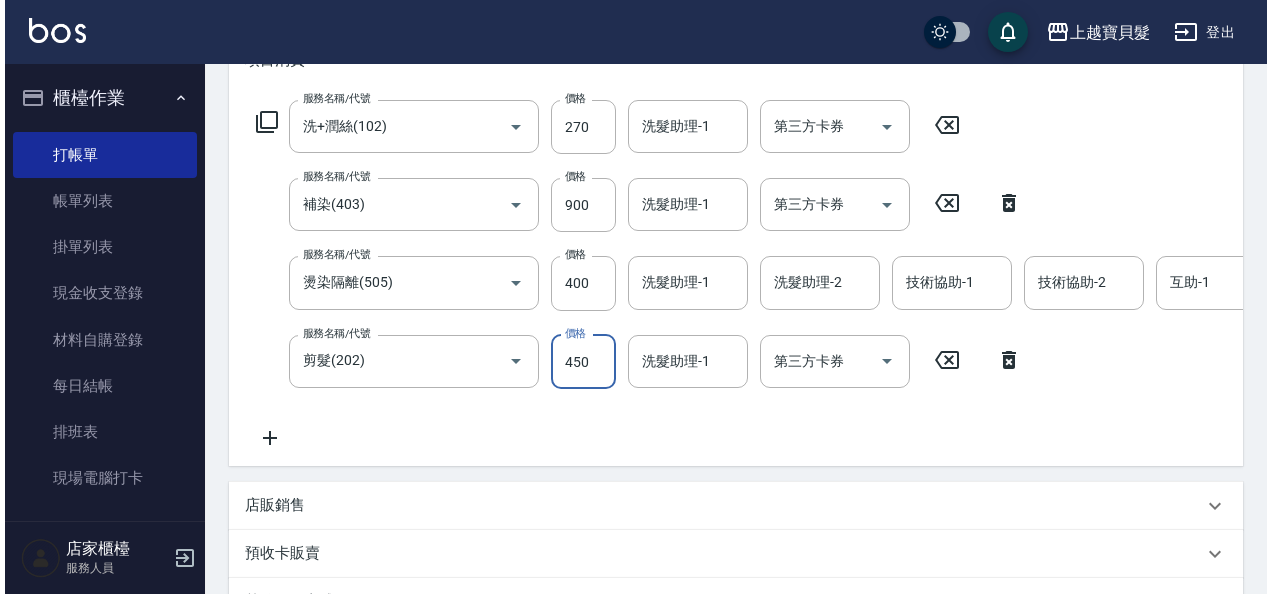 scroll, scrollTop: 618, scrollLeft: 0, axis: vertical 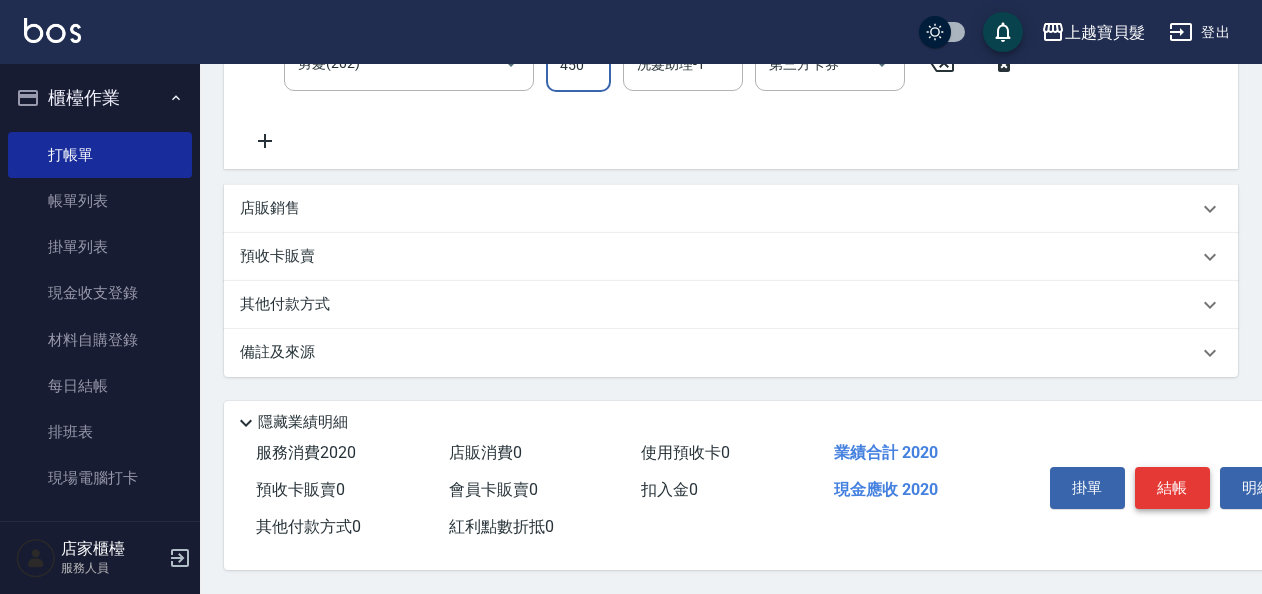 type on "450" 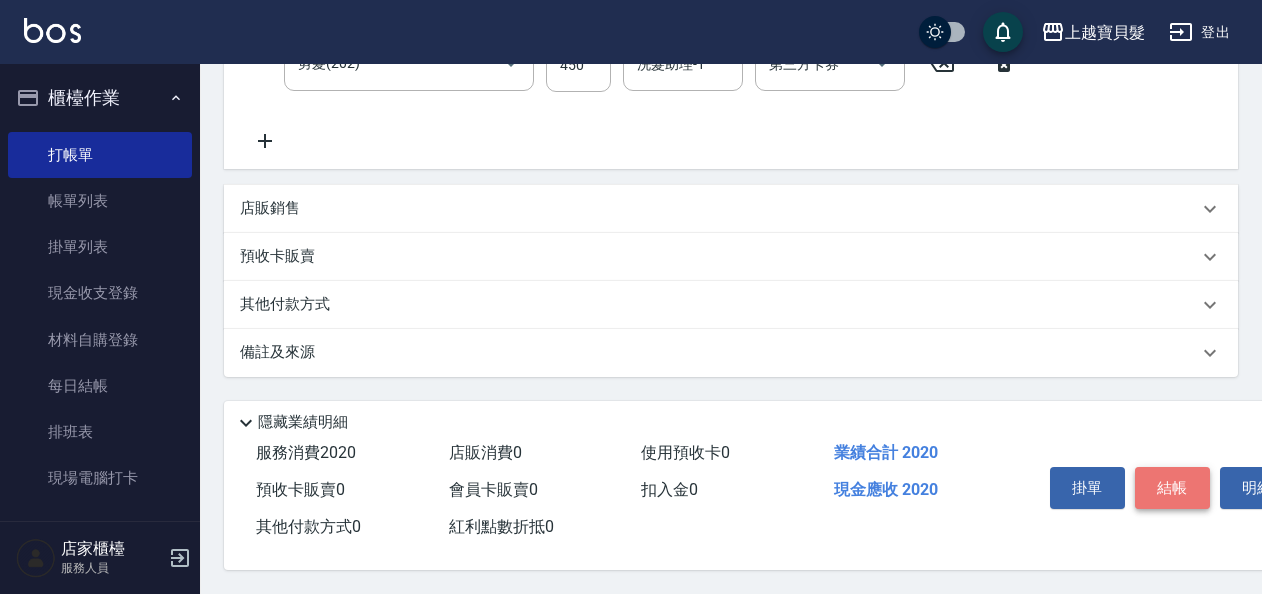 click on "結帳" at bounding box center [1172, 488] 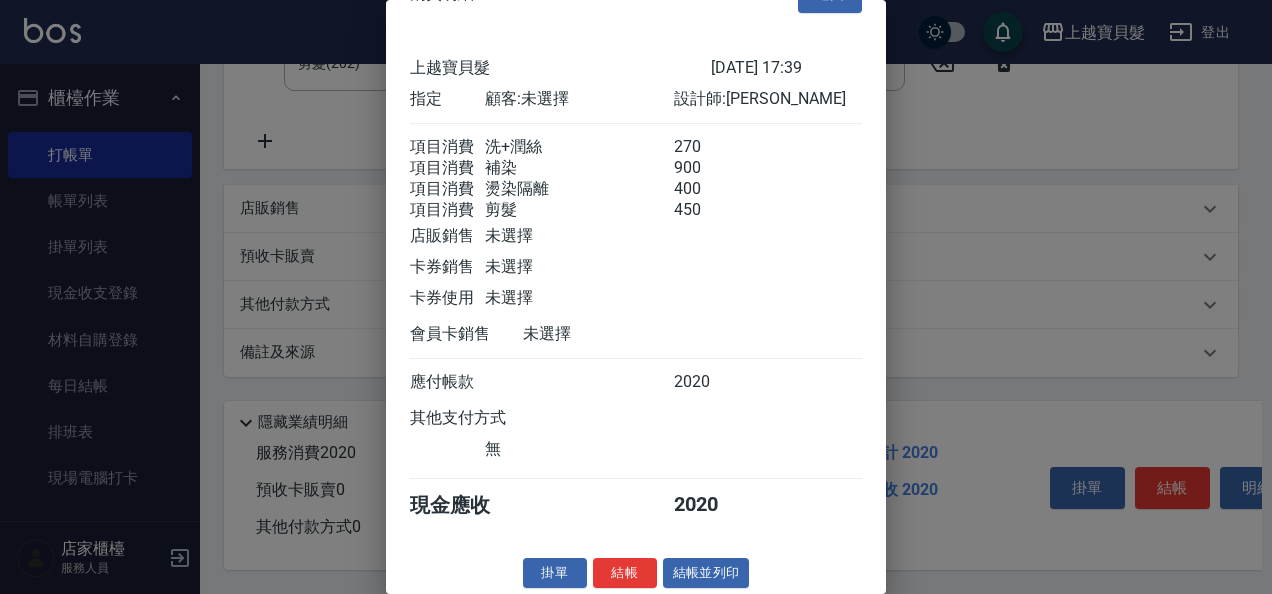 scroll, scrollTop: 75, scrollLeft: 0, axis: vertical 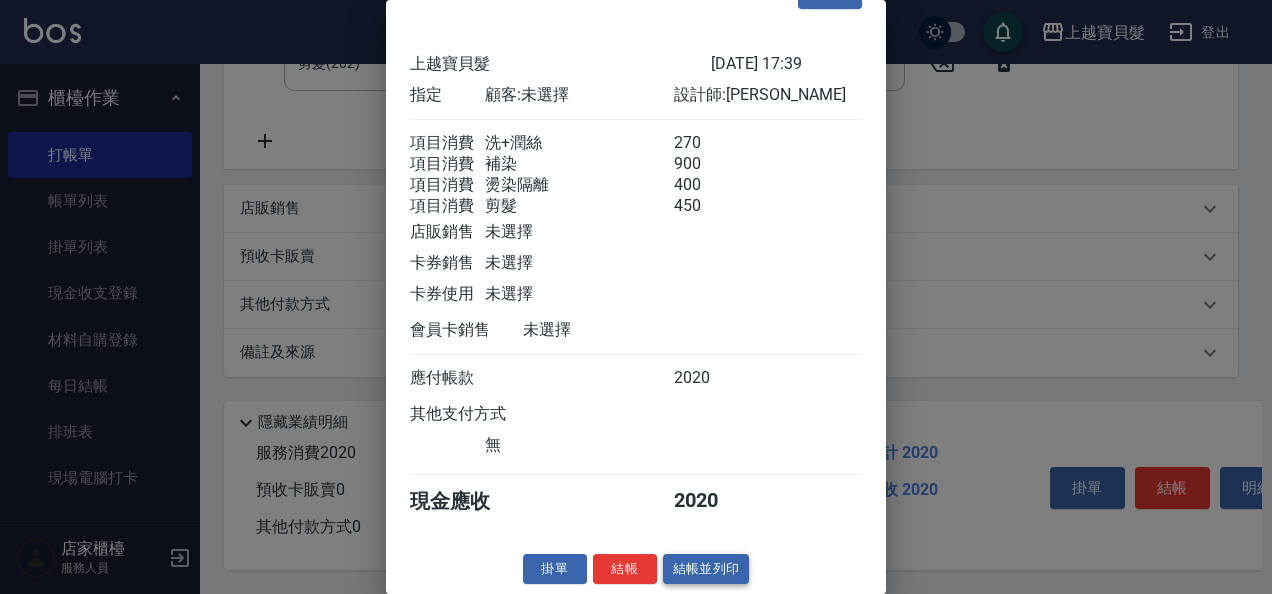 click on "結帳並列印" at bounding box center (706, 569) 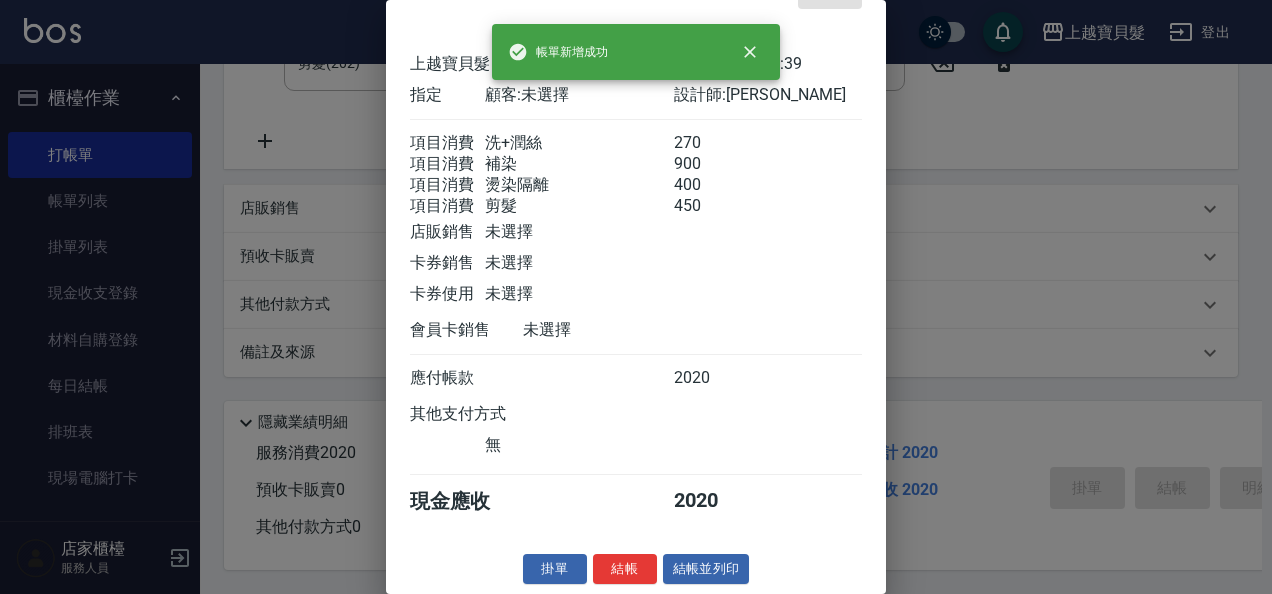 type 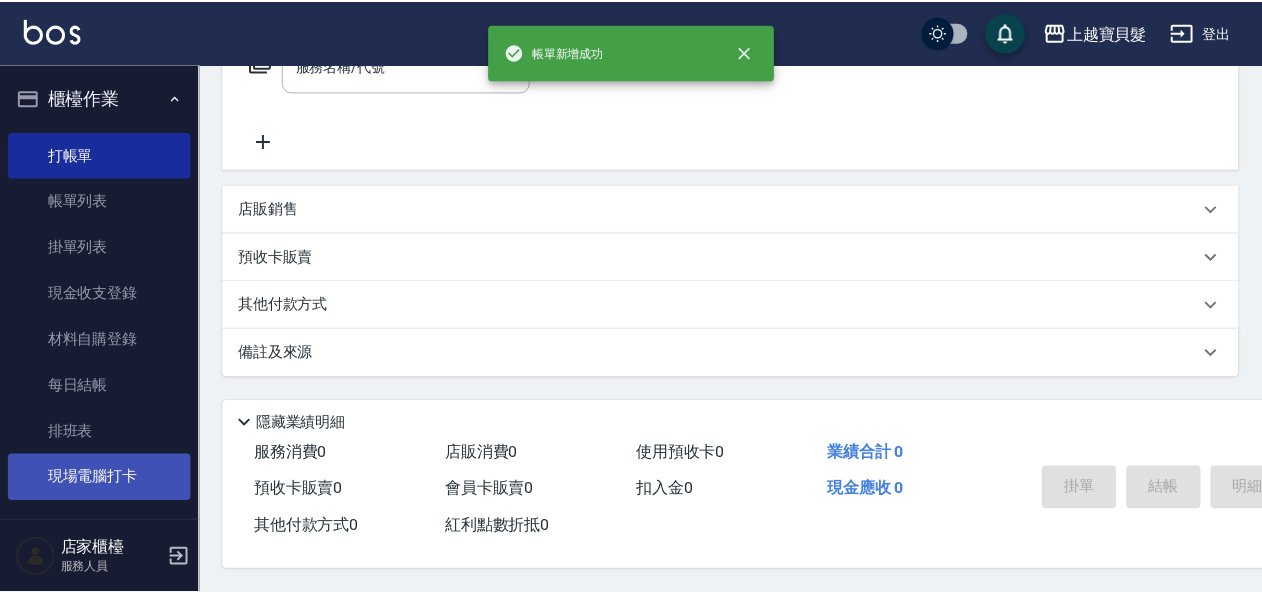 scroll, scrollTop: 0, scrollLeft: 0, axis: both 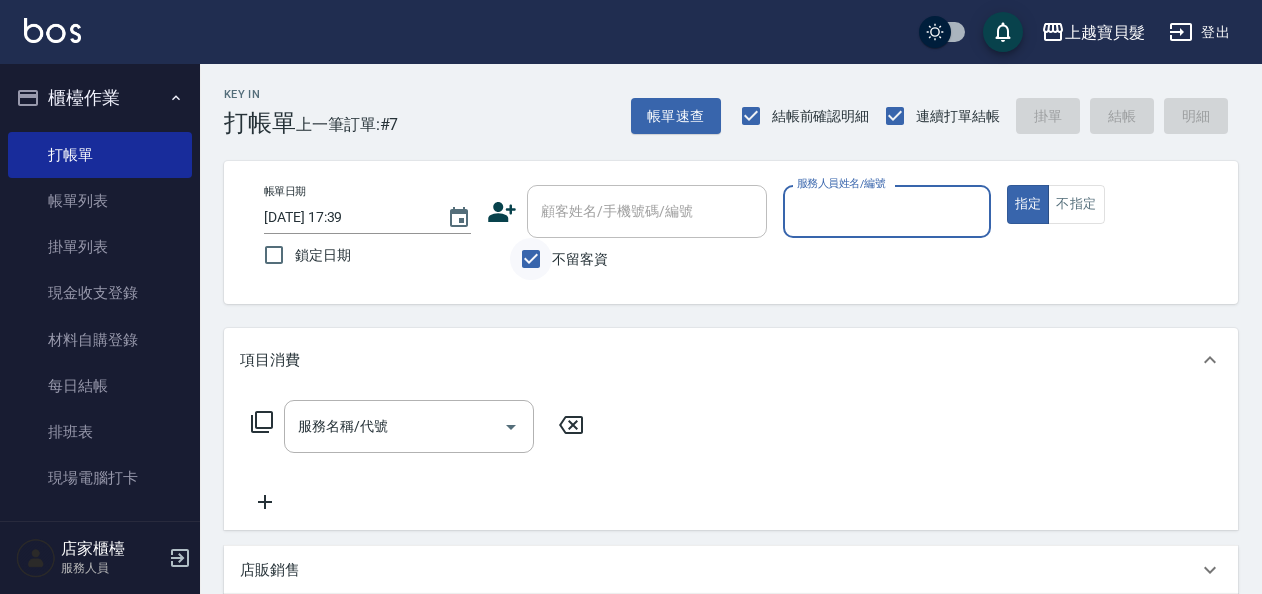 click on "不留客資" at bounding box center (531, 259) 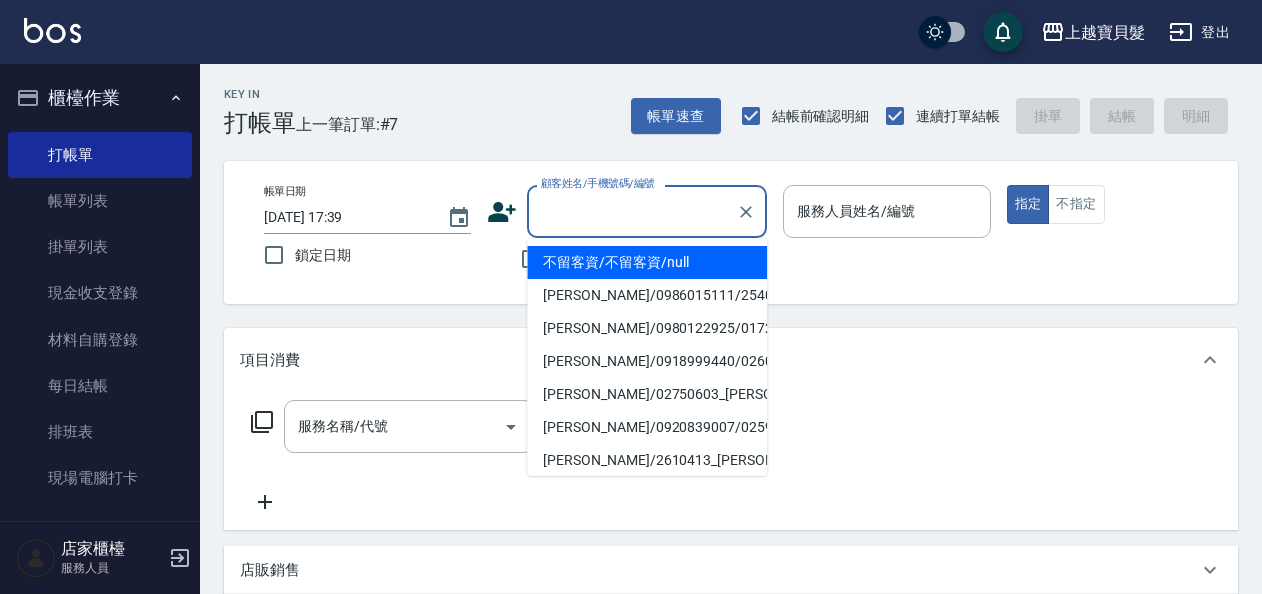 click on "顧客姓名/手機號碼/編號" at bounding box center (632, 211) 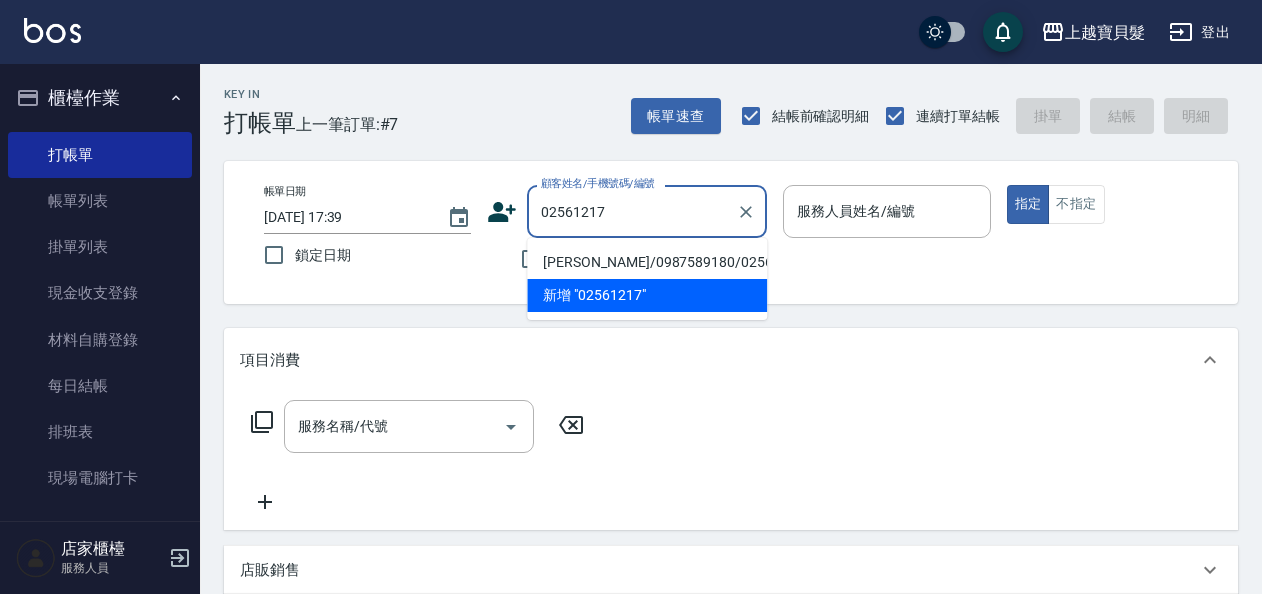 click on "[PERSON_NAME]/0987589180/02561217" at bounding box center (647, 262) 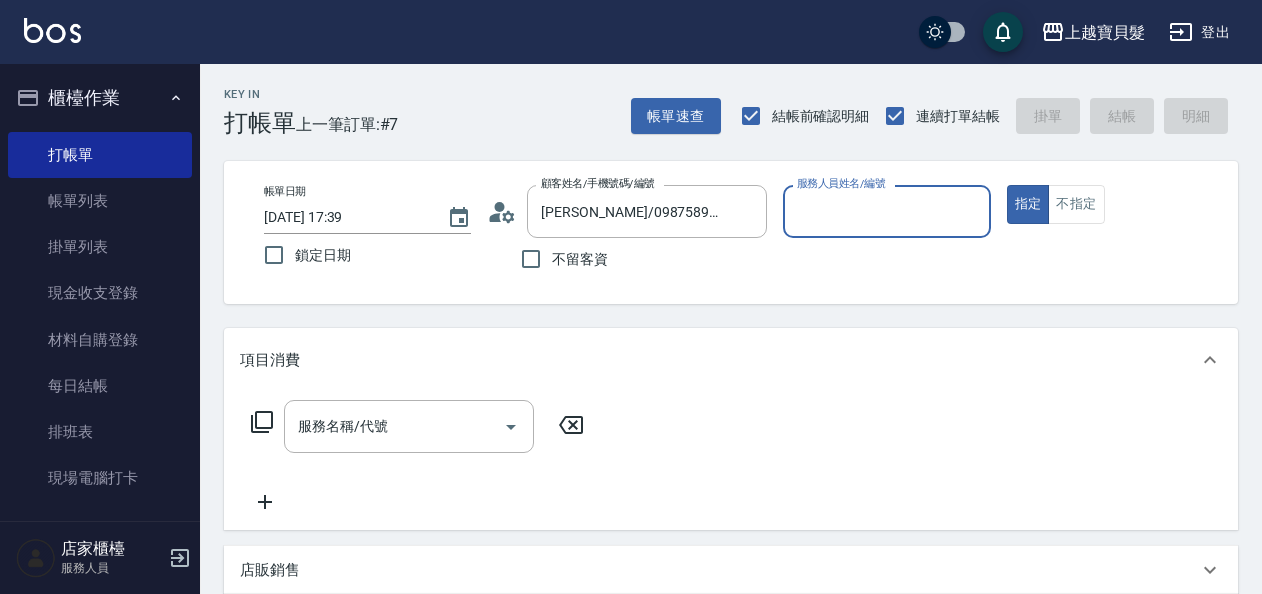 type on "[PERSON_NAME]-08" 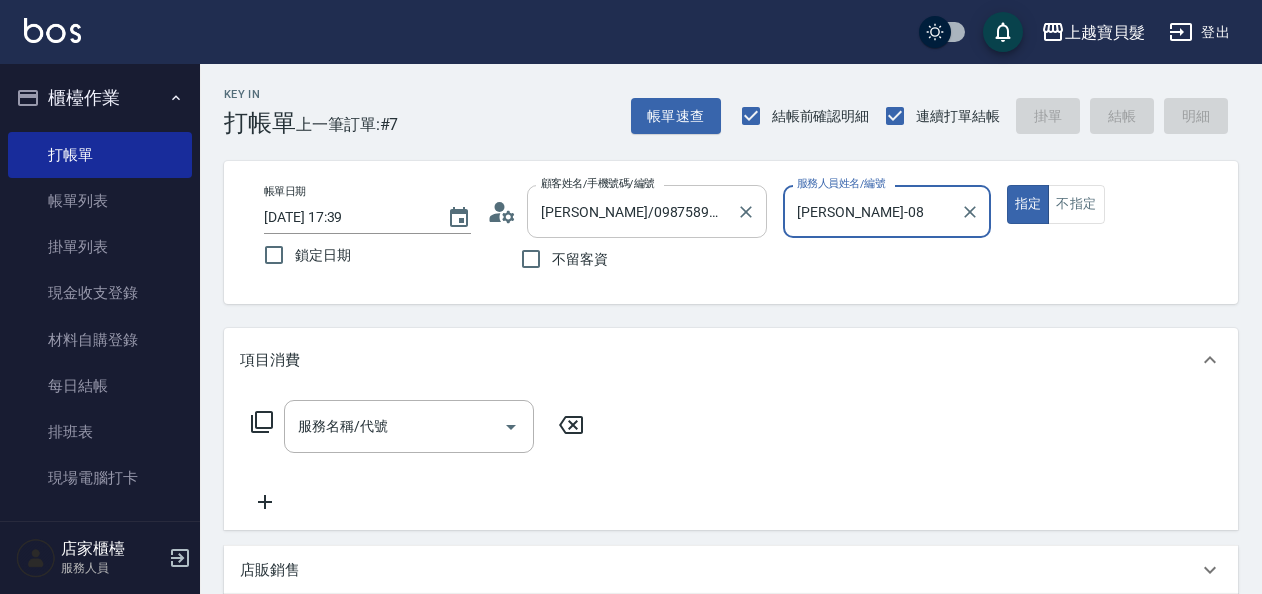 click on "[PERSON_NAME]/0987589180/02561217" at bounding box center [632, 211] 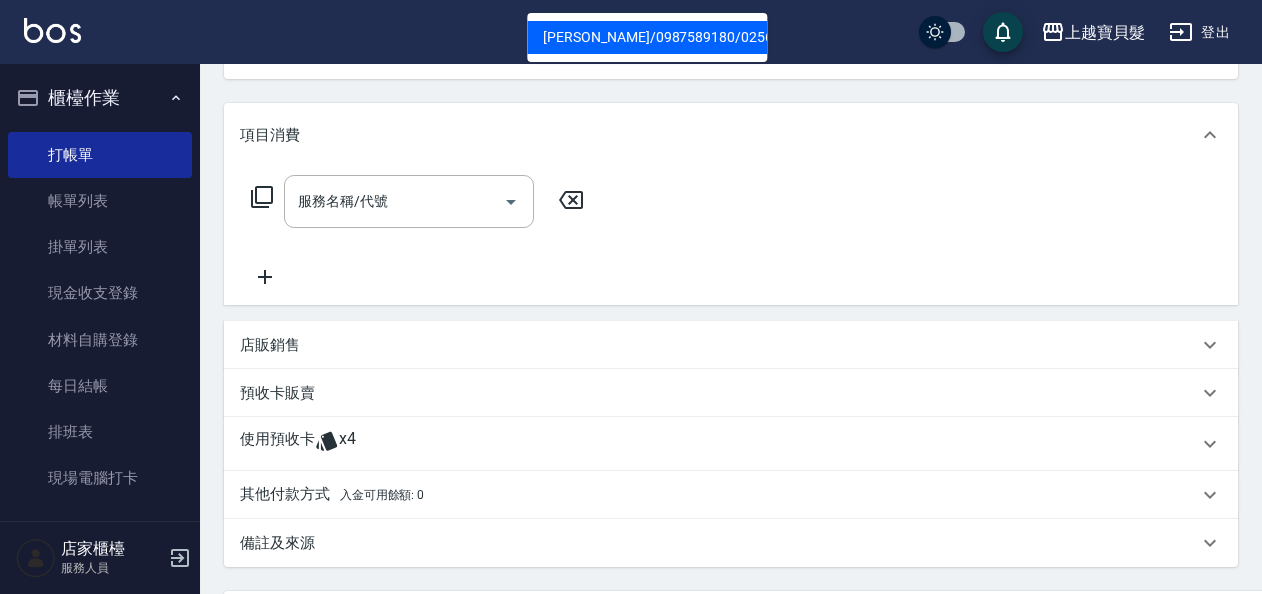 scroll, scrollTop: 300, scrollLeft: 0, axis: vertical 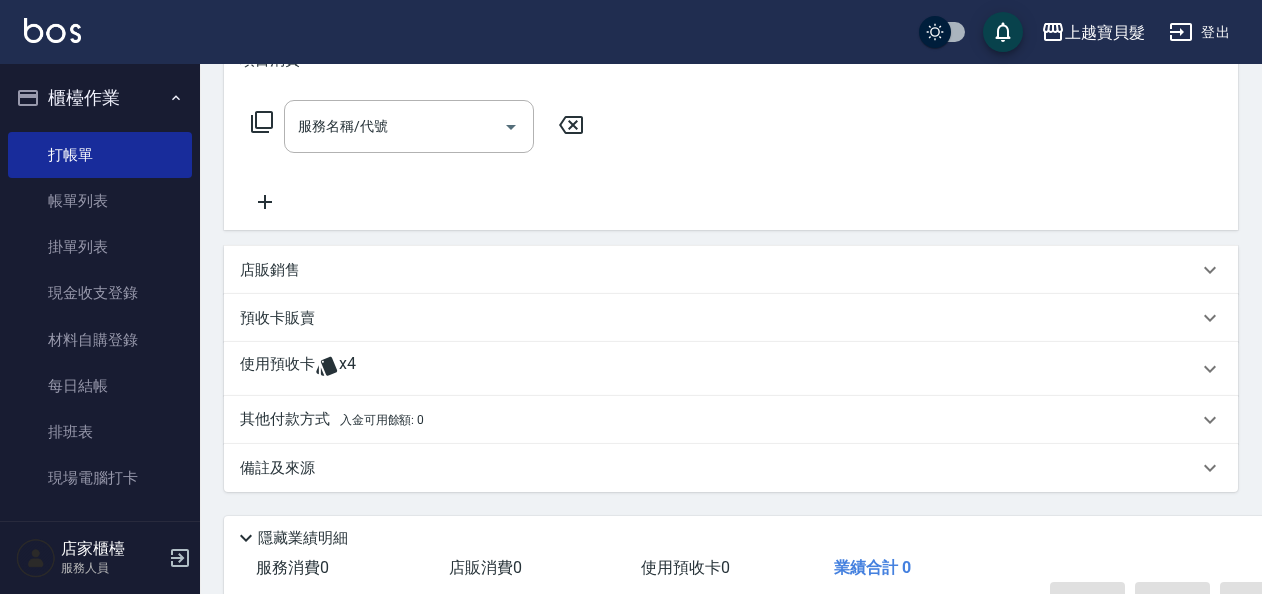 click 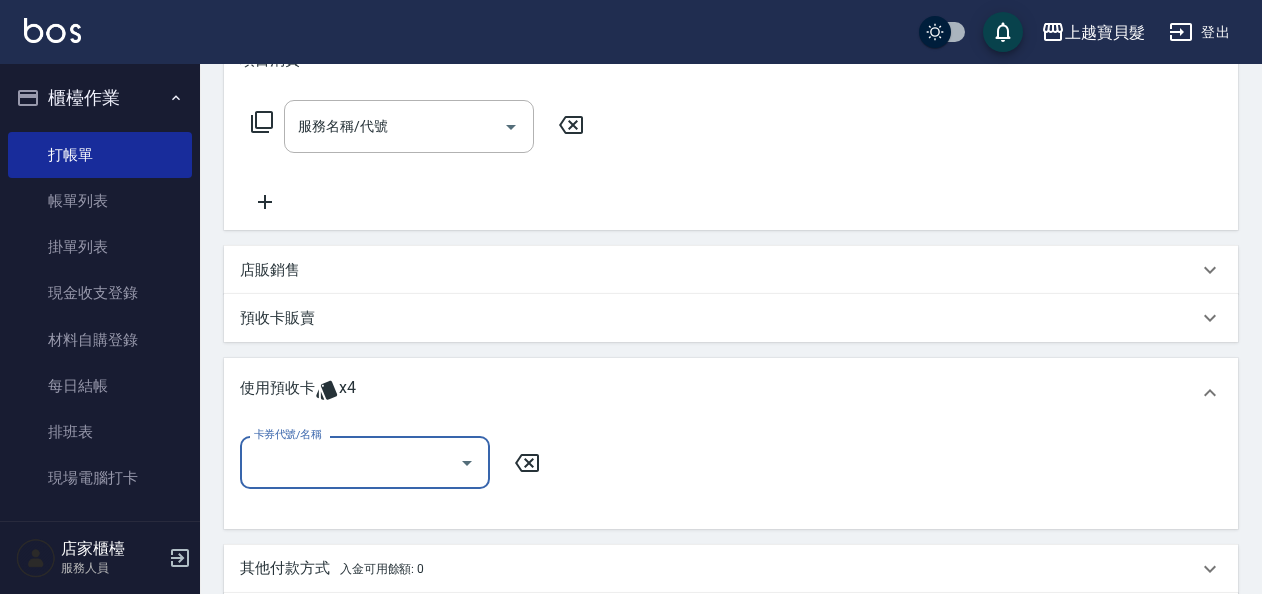 scroll, scrollTop: 0, scrollLeft: 0, axis: both 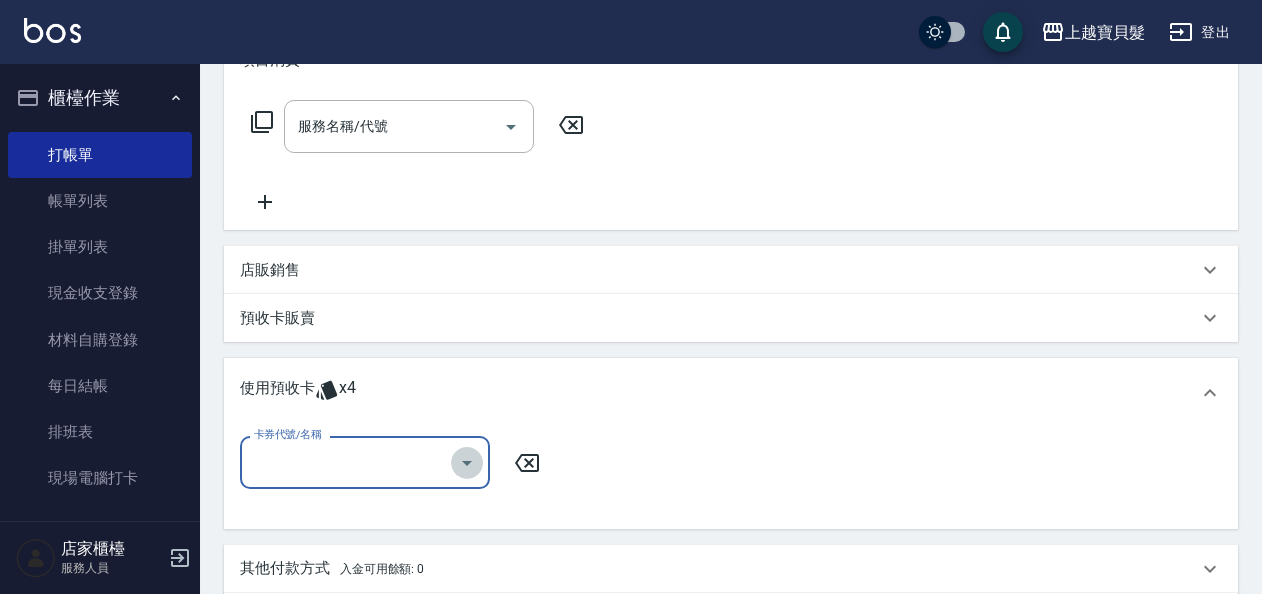 click 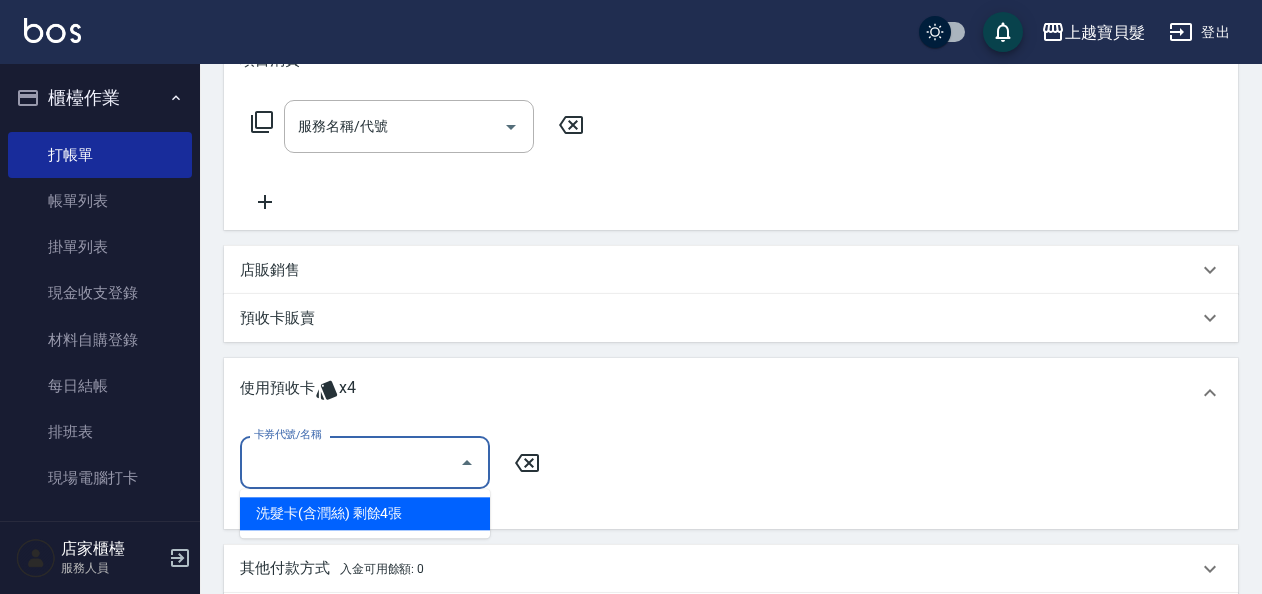 click on "洗髮卡(含潤絲) 剩餘4張" at bounding box center [365, 513] 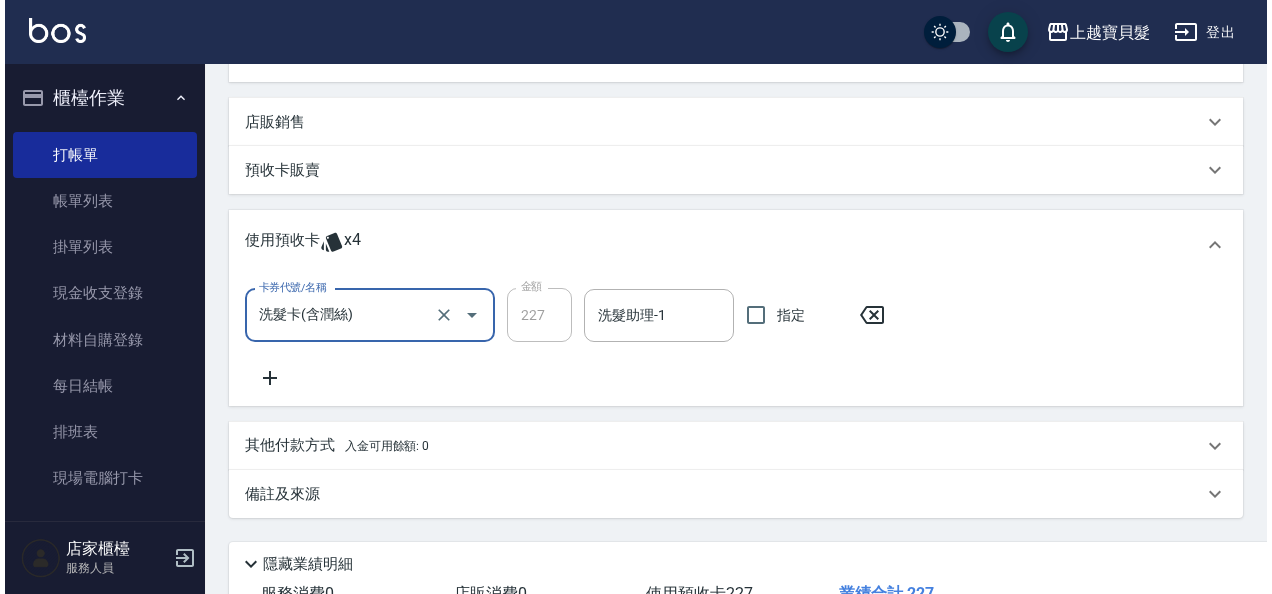 scroll, scrollTop: 596, scrollLeft: 0, axis: vertical 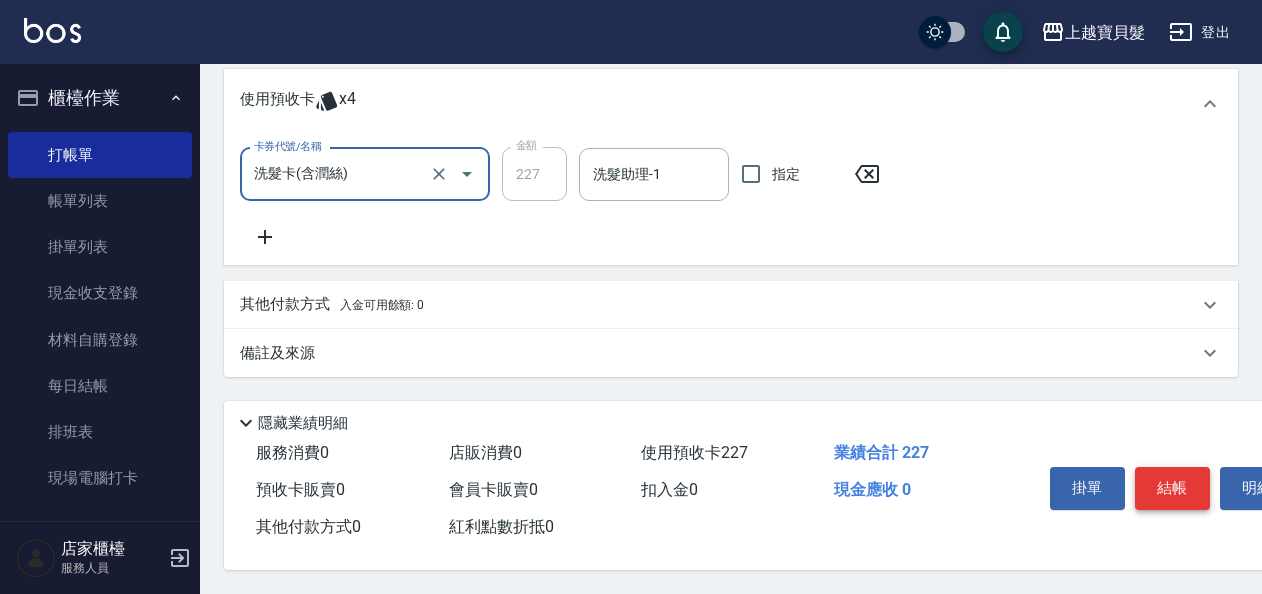 click on "結帳" at bounding box center (1172, 488) 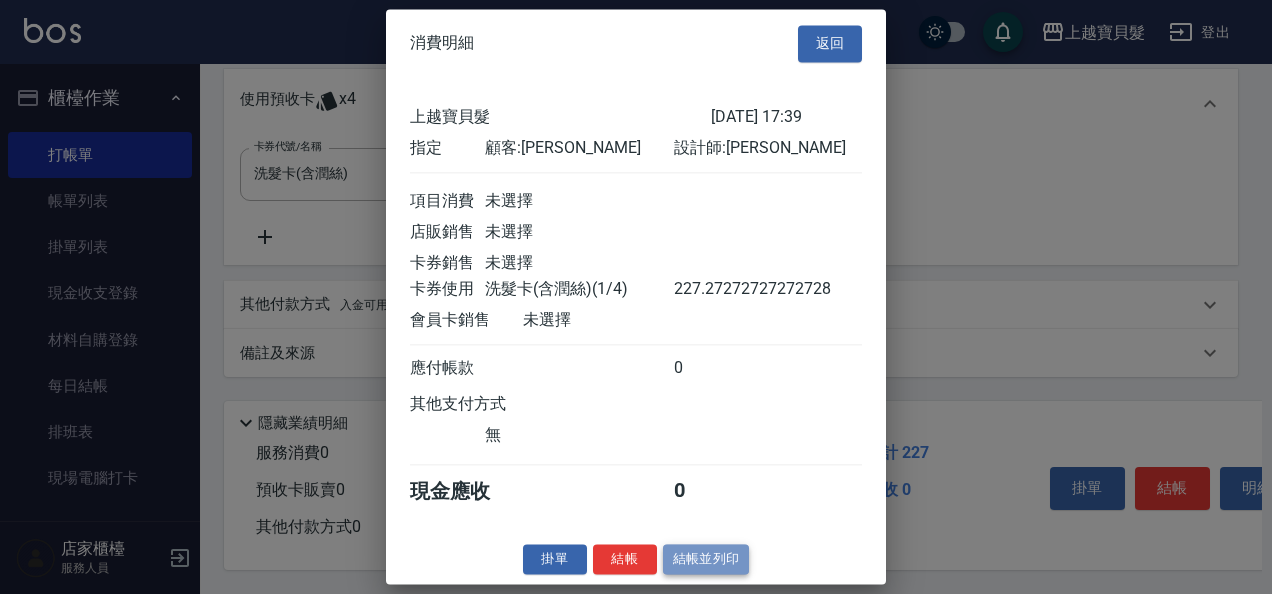 click on "結帳並列印" at bounding box center [706, 559] 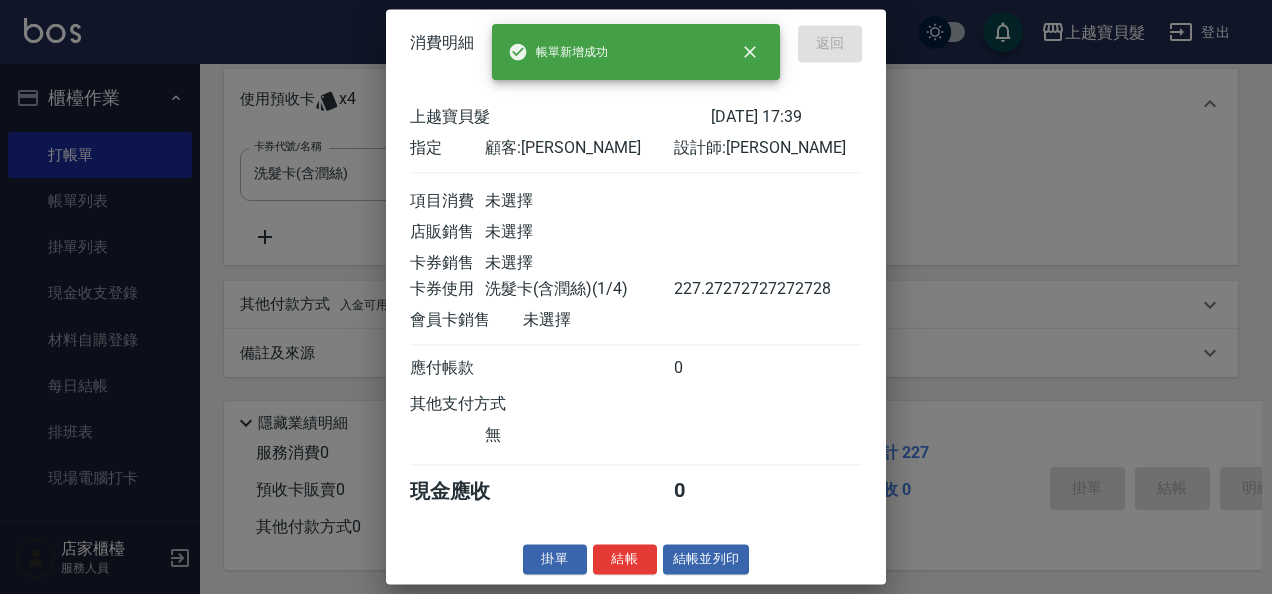 type on "[DATE] 17:40" 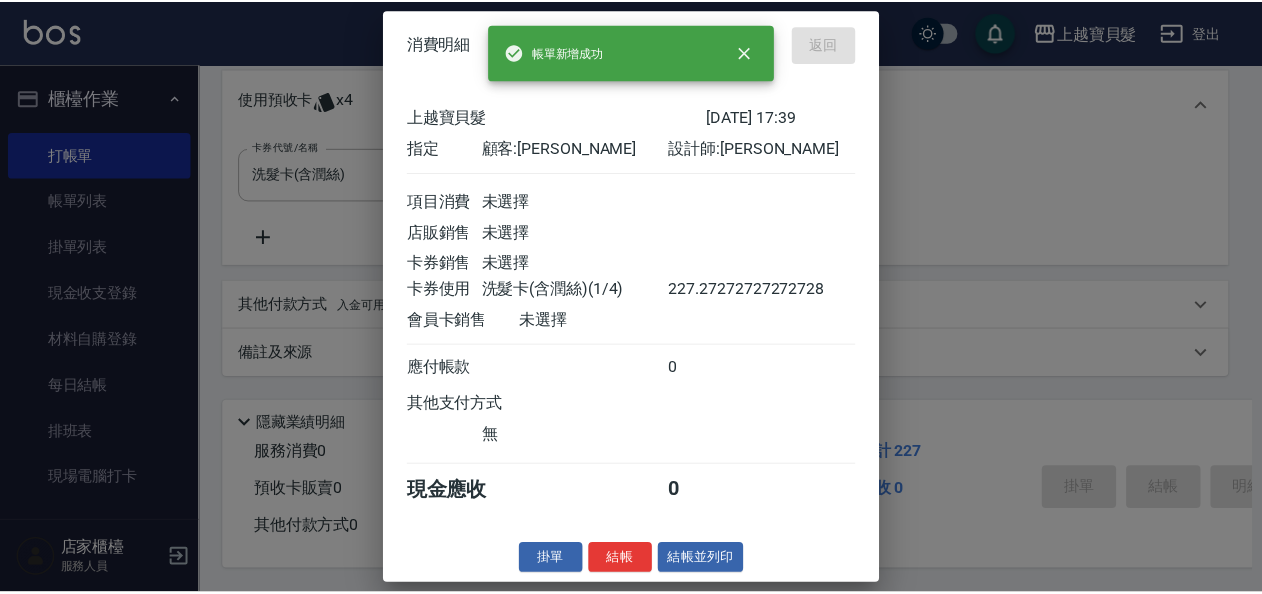 scroll, scrollTop: 0, scrollLeft: 0, axis: both 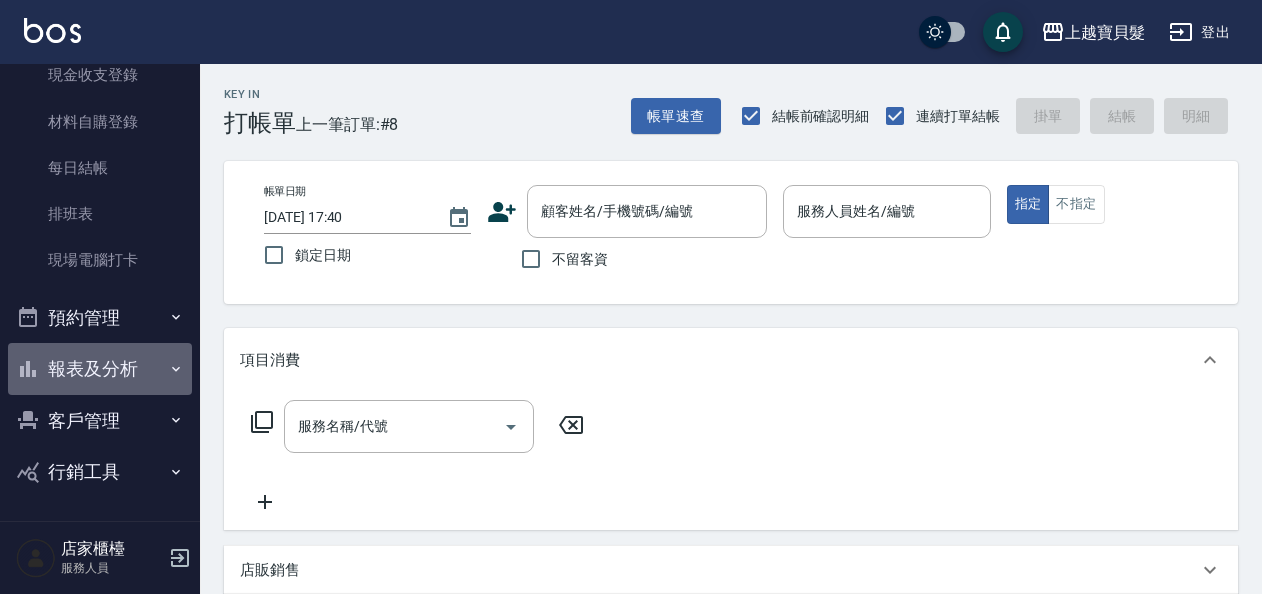 click 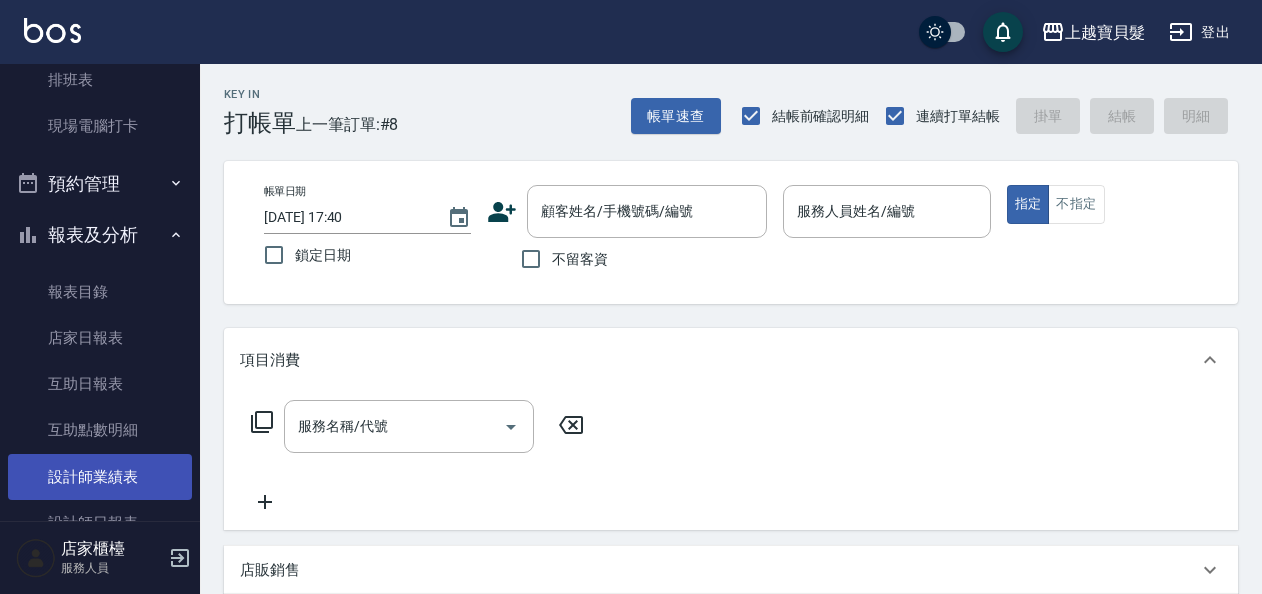 scroll, scrollTop: 418, scrollLeft: 0, axis: vertical 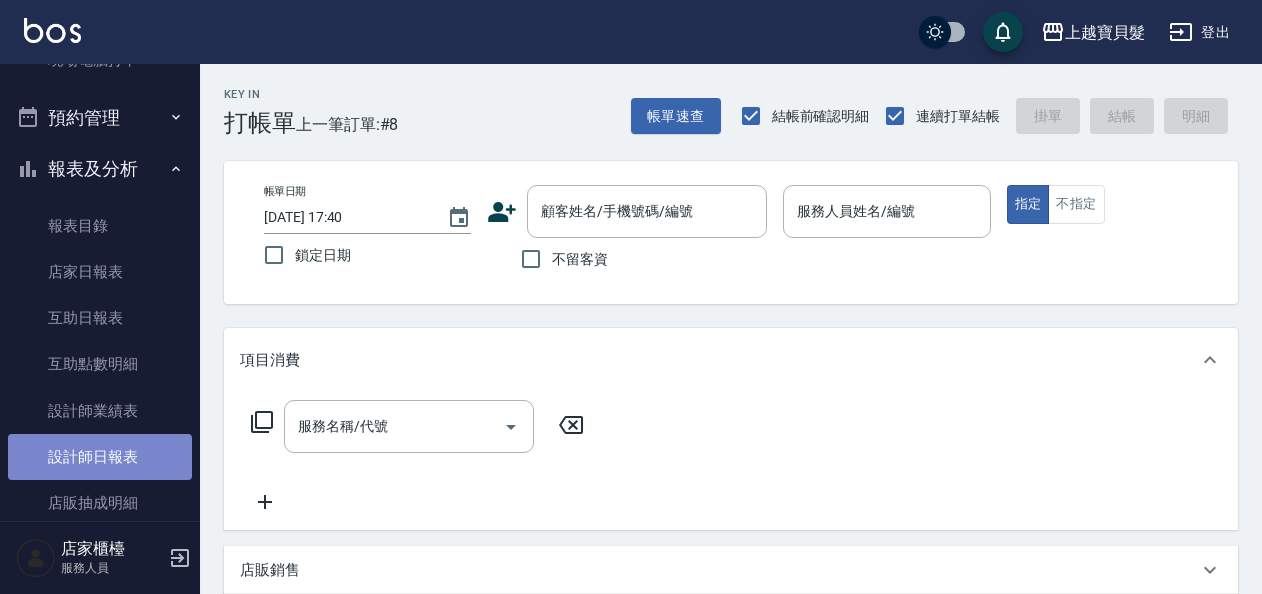 click on "設計師日報表" at bounding box center [100, 457] 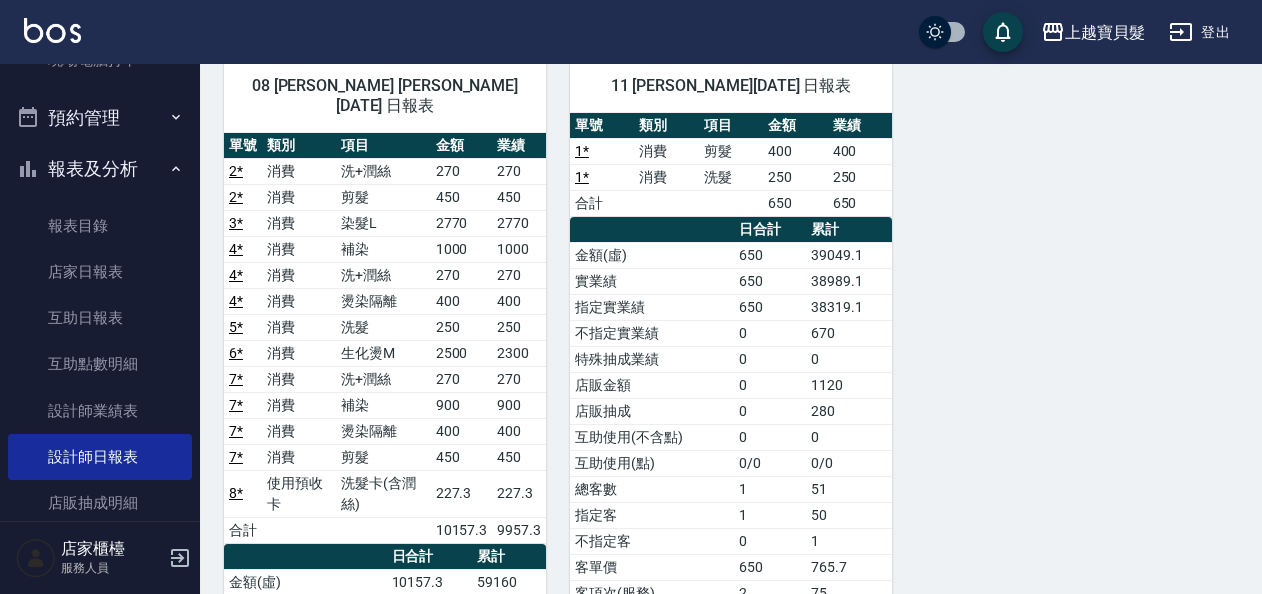 scroll, scrollTop: 100, scrollLeft: 0, axis: vertical 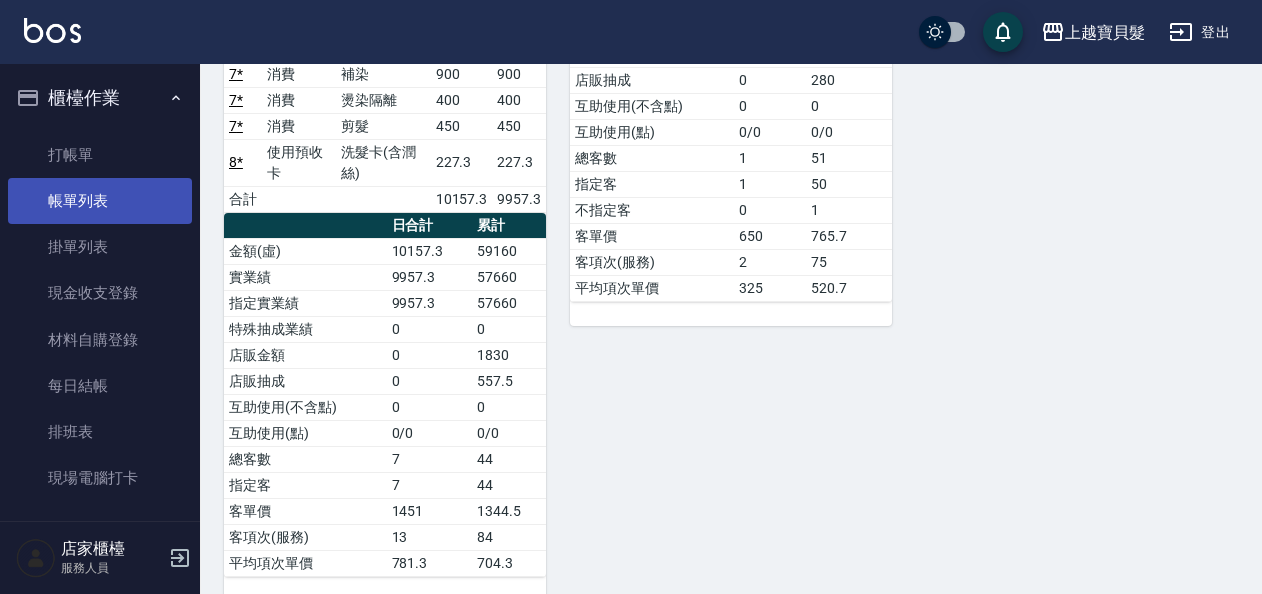 click on "帳單列表" at bounding box center [100, 201] 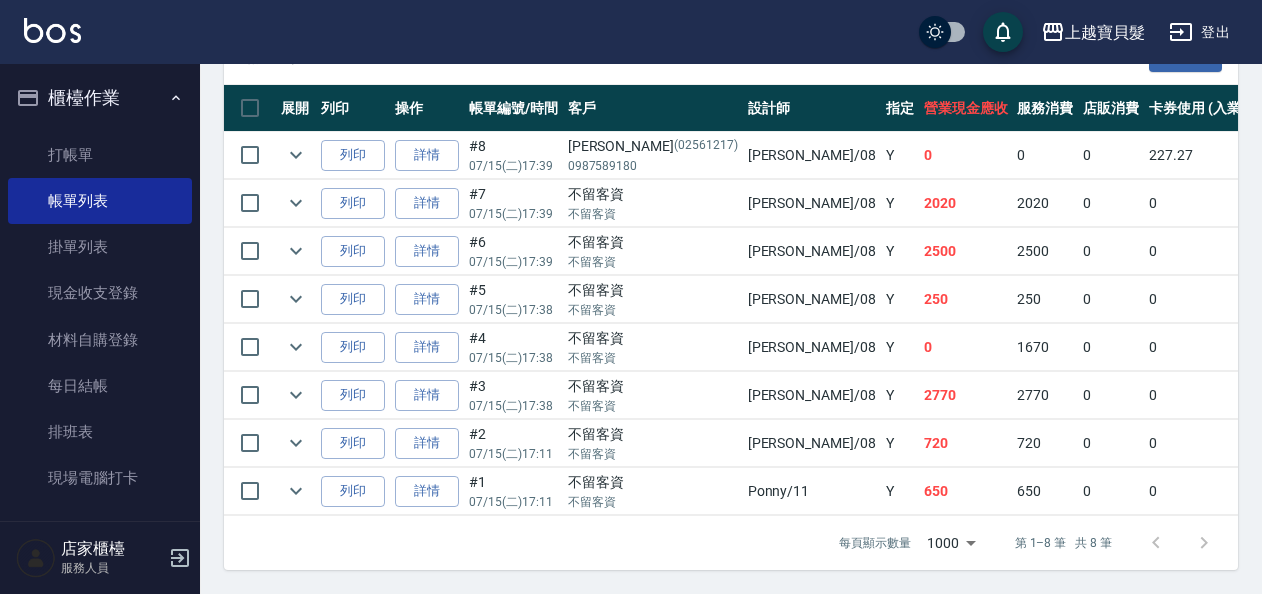 scroll, scrollTop: 542, scrollLeft: 0, axis: vertical 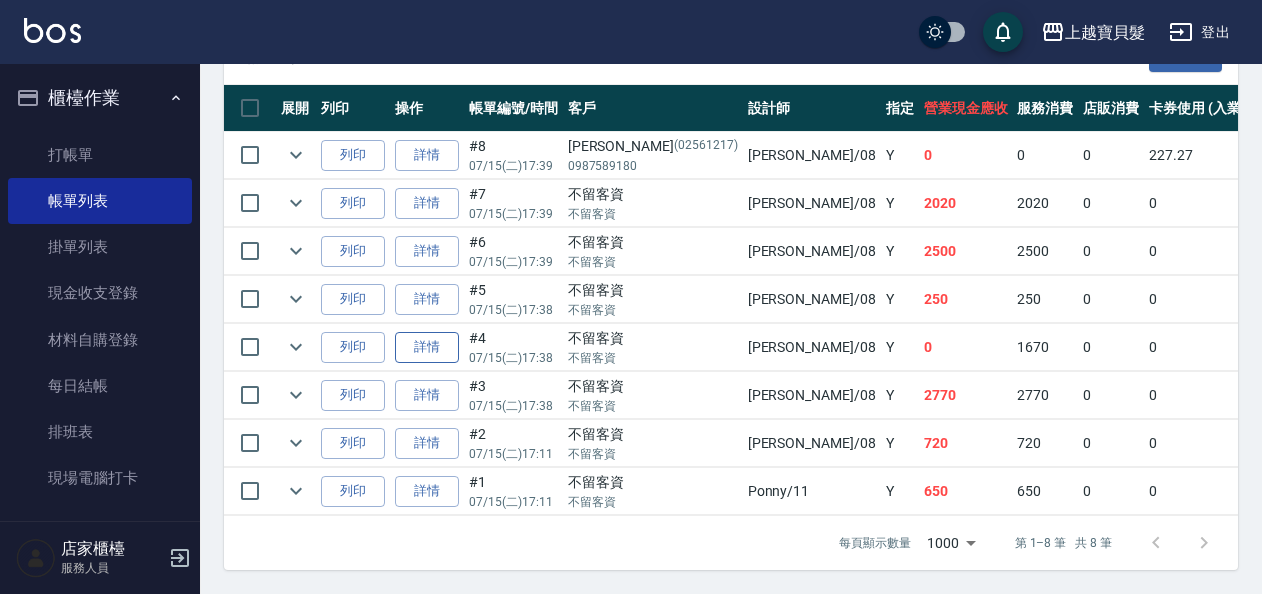 click on "詳情" at bounding box center (427, 347) 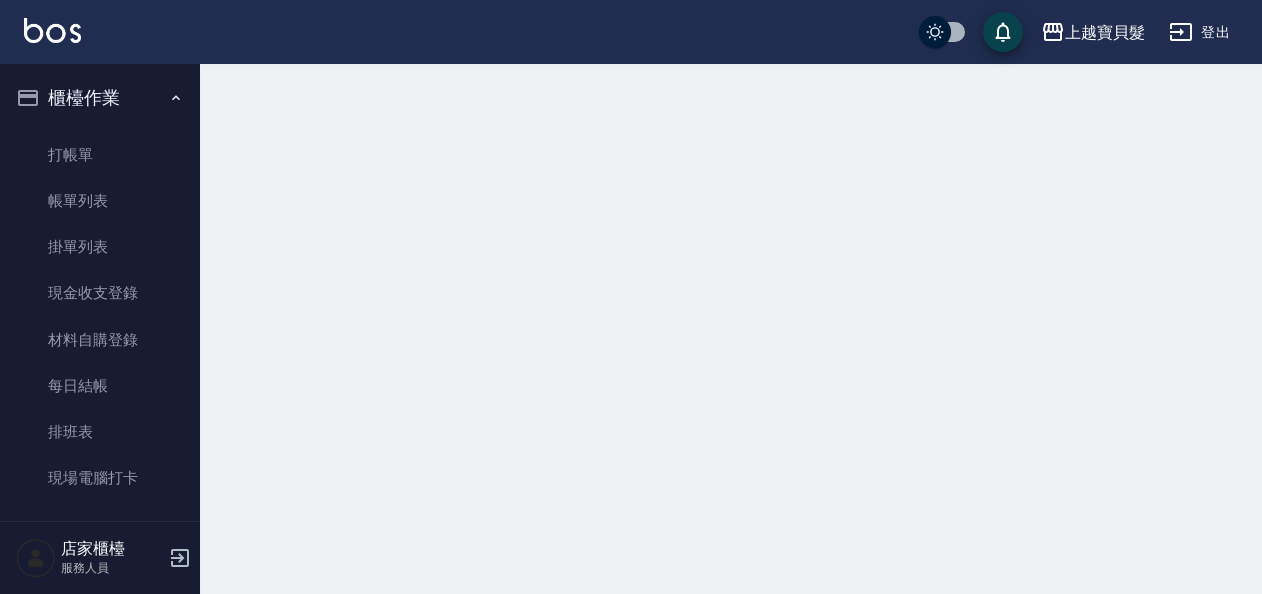 scroll, scrollTop: 0, scrollLeft: 0, axis: both 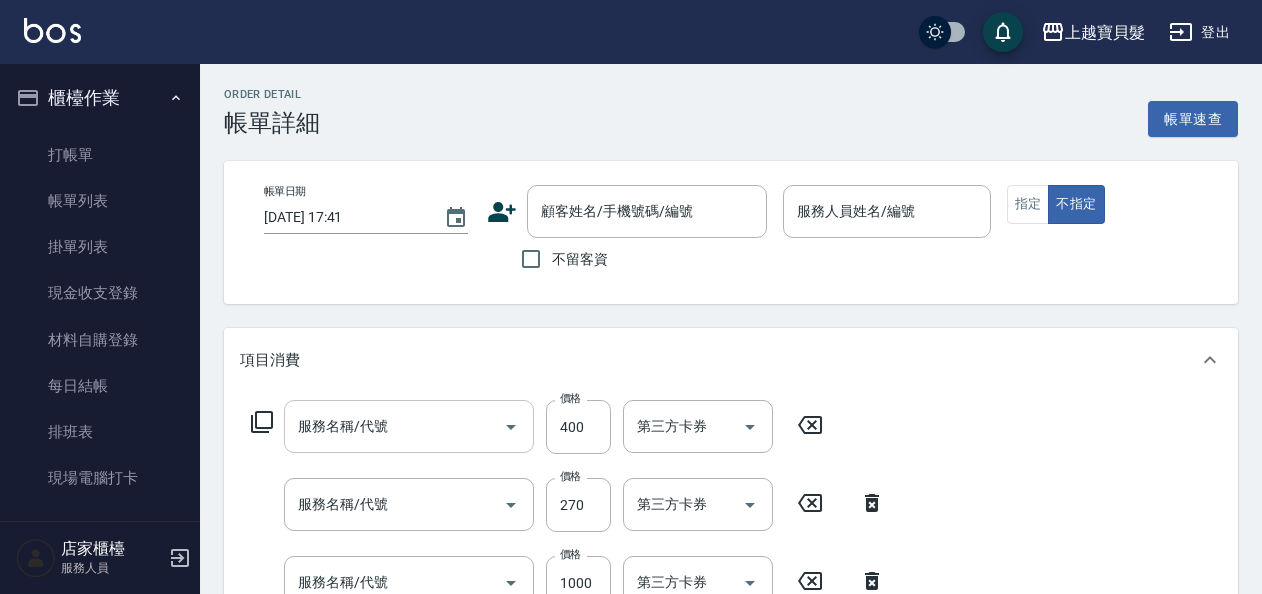 type on "[DATE] 17:38" 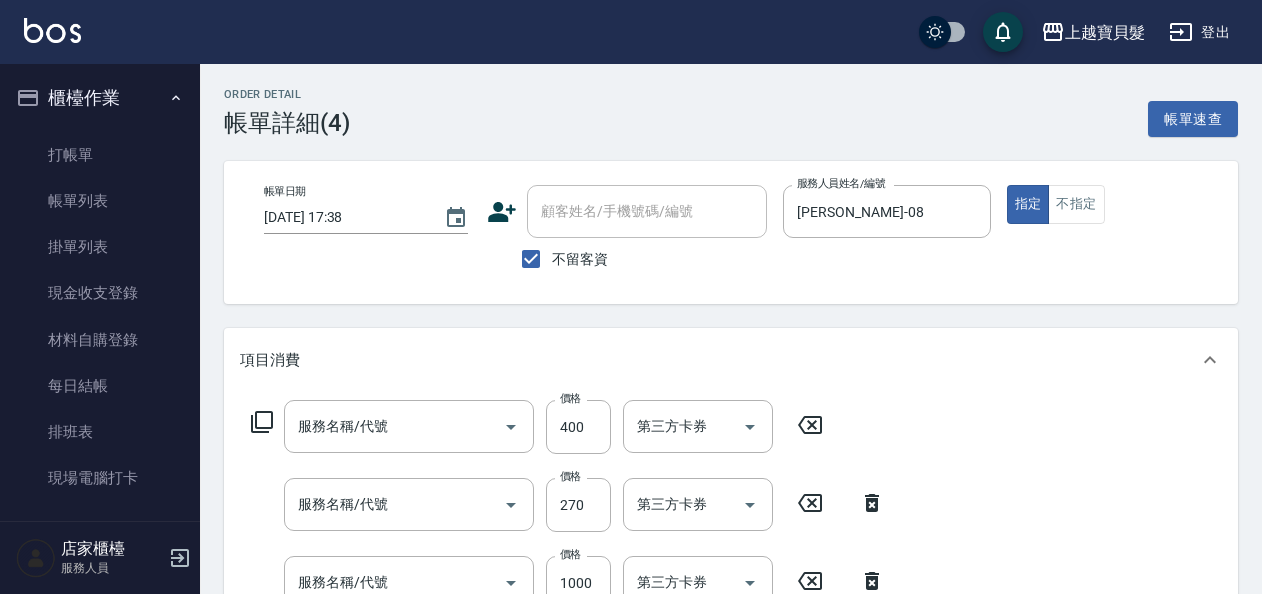 type on "燙染隔離(505)" 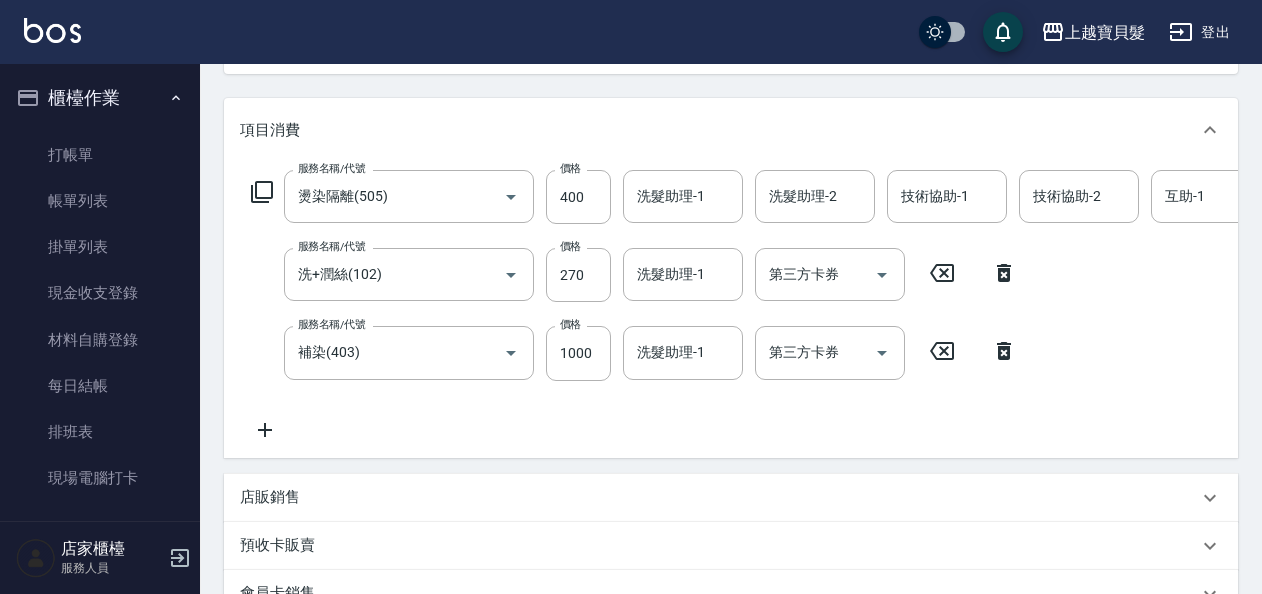 scroll, scrollTop: 400, scrollLeft: 0, axis: vertical 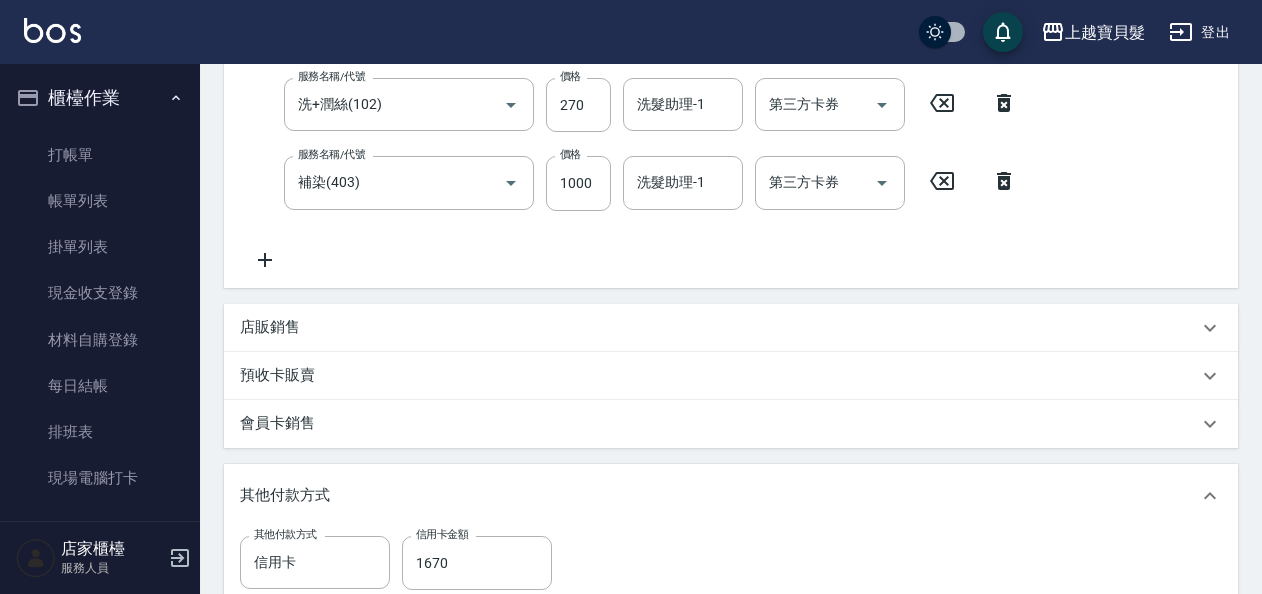 click on "店販銷售" at bounding box center [270, 327] 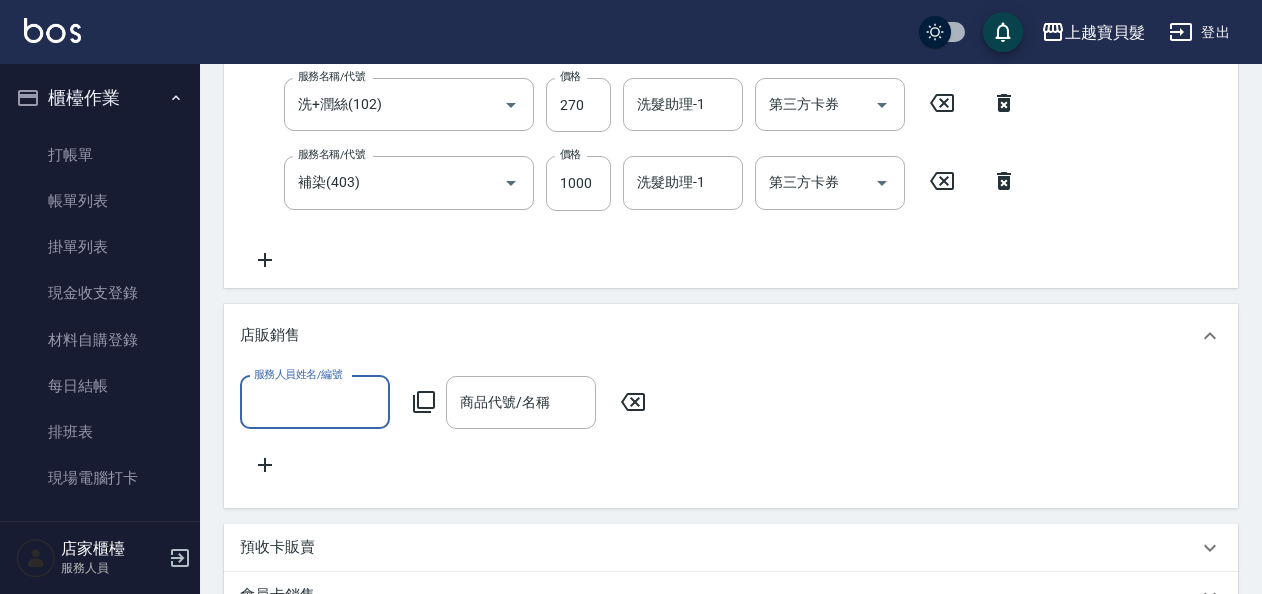 scroll, scrollTop: 0, scrollLeft: 0, axis: both 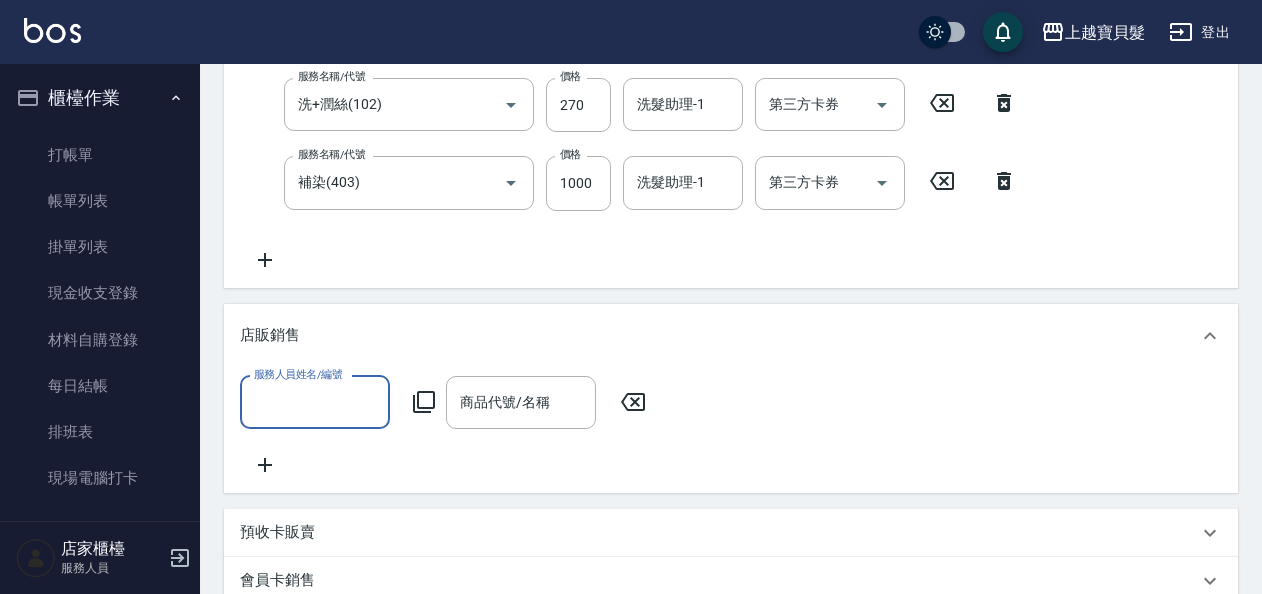 drag, startPoint x: 316, startPoint y: 420, endPoint x: 322, endPoint y: 443, distance: 23.769728 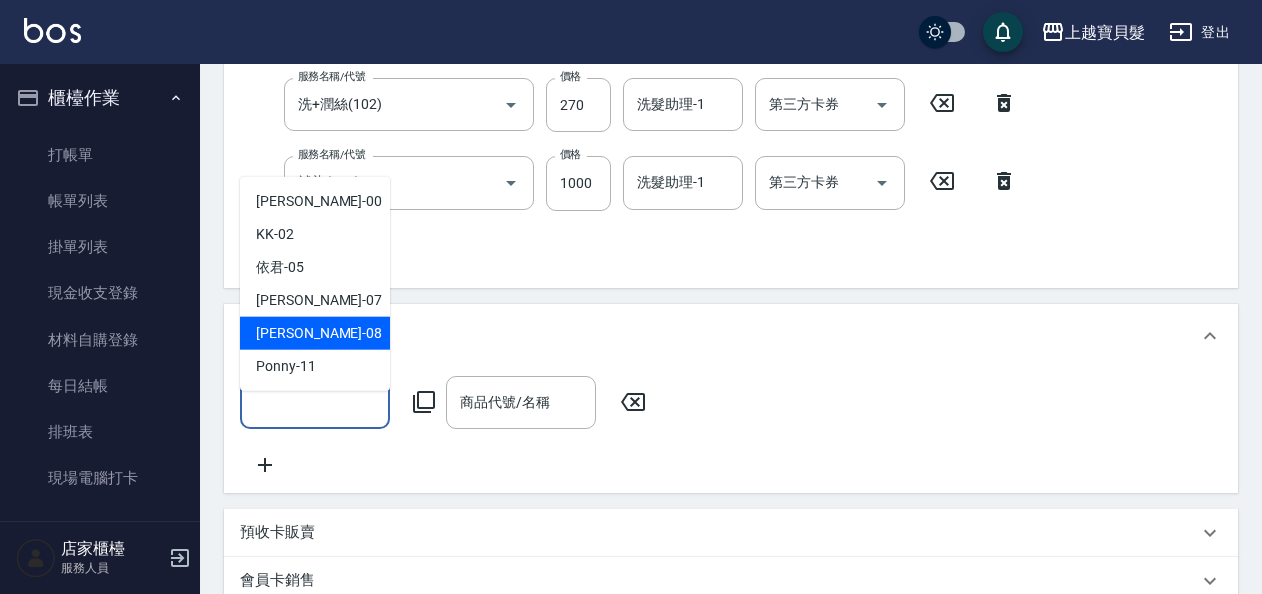 drag, startPoint x: 276, startPoint y: 327, endPoint x: 294, endPoint y: 328, distance: 18.027756 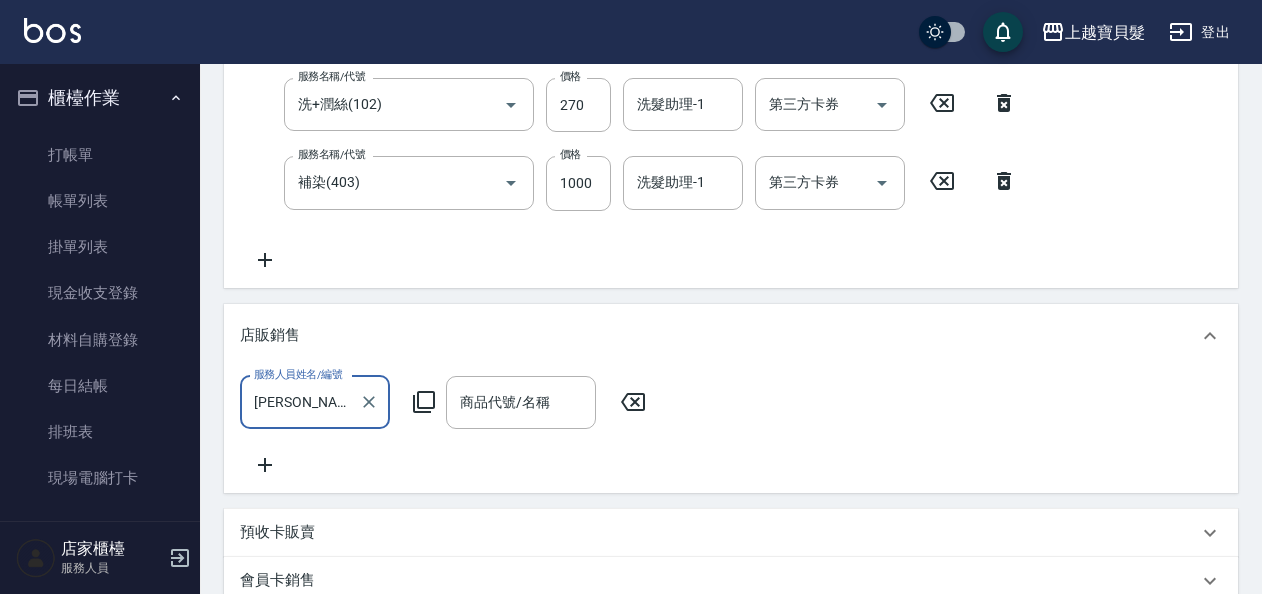 click 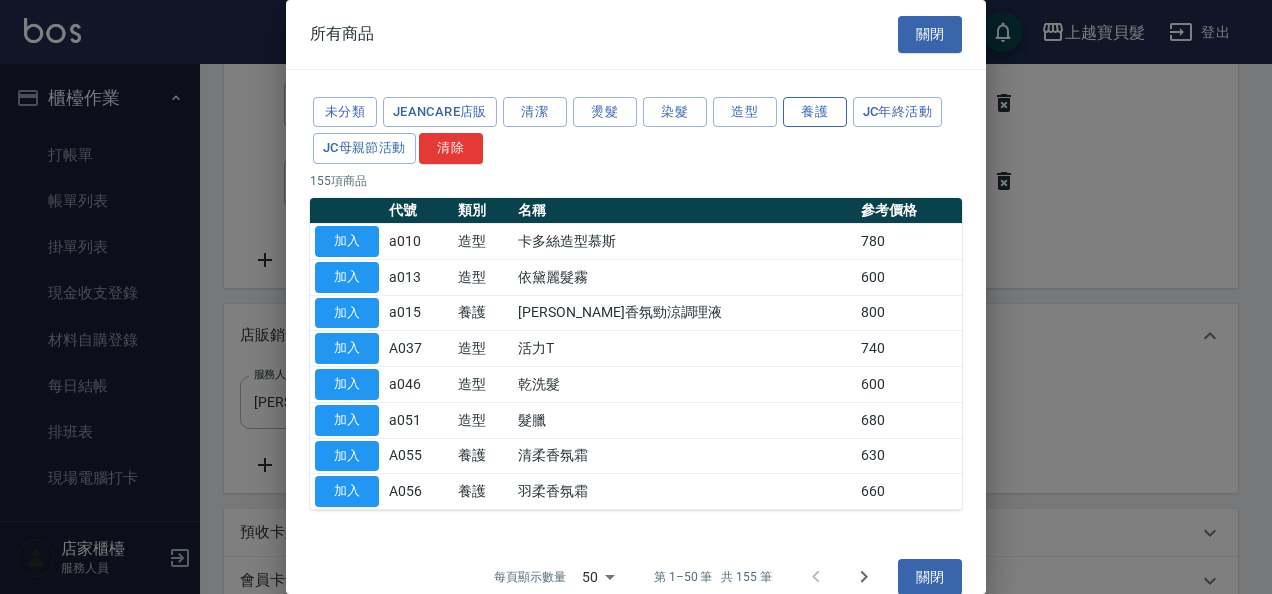 click on "養護" at bounding box center [815, 112] 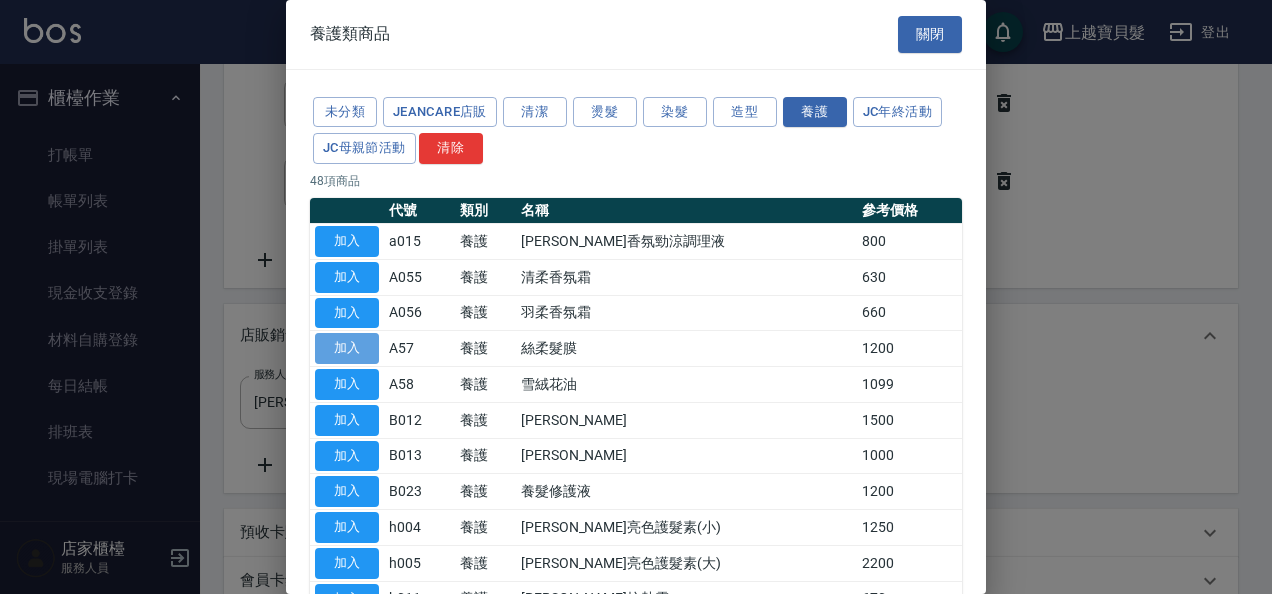 click on "加入" at bounding box center [347, 348] 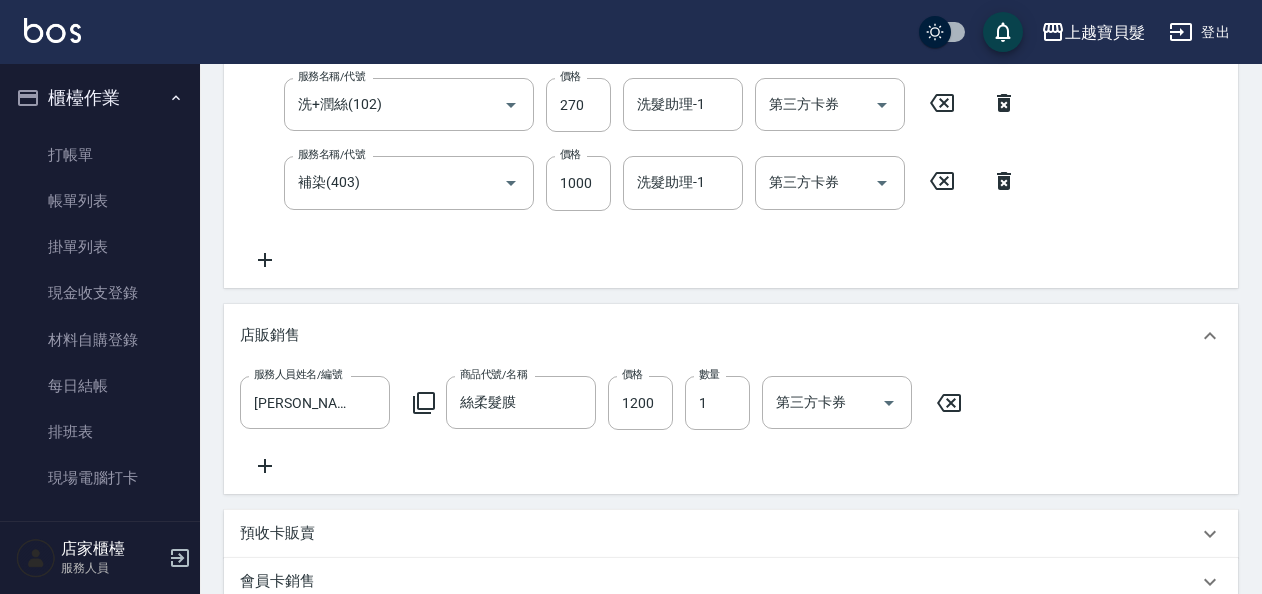 scroll, scrollTop: 800, scrollLeft: 0, axis: vertical 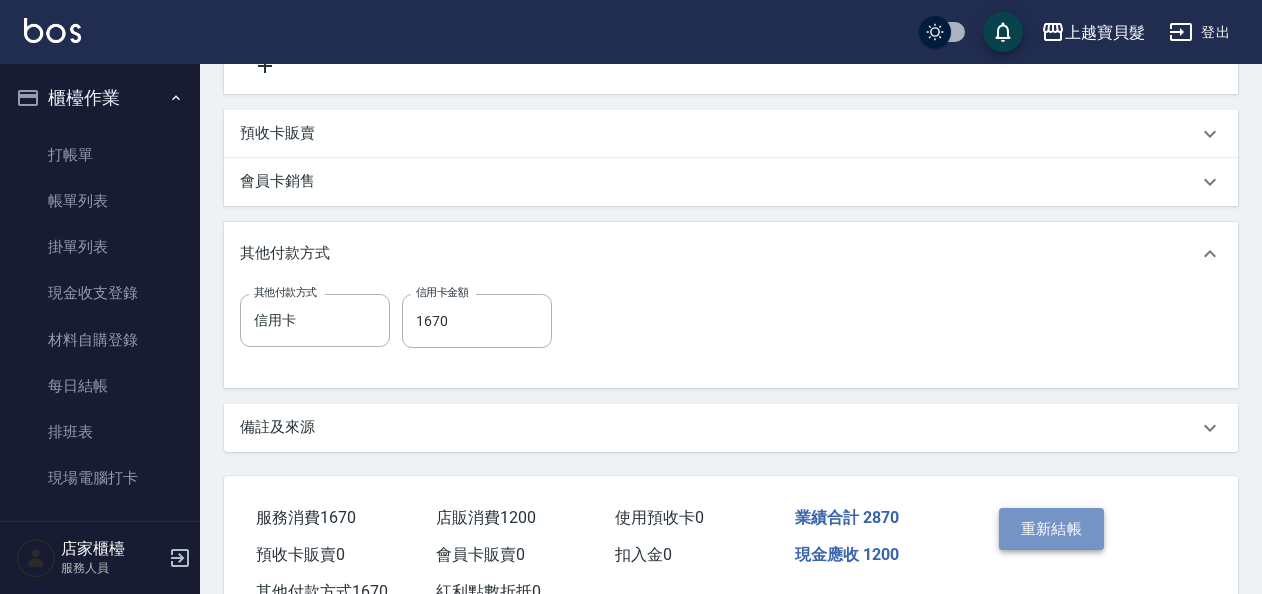 click on "重新結帳" at bounding box center [1052, 529] 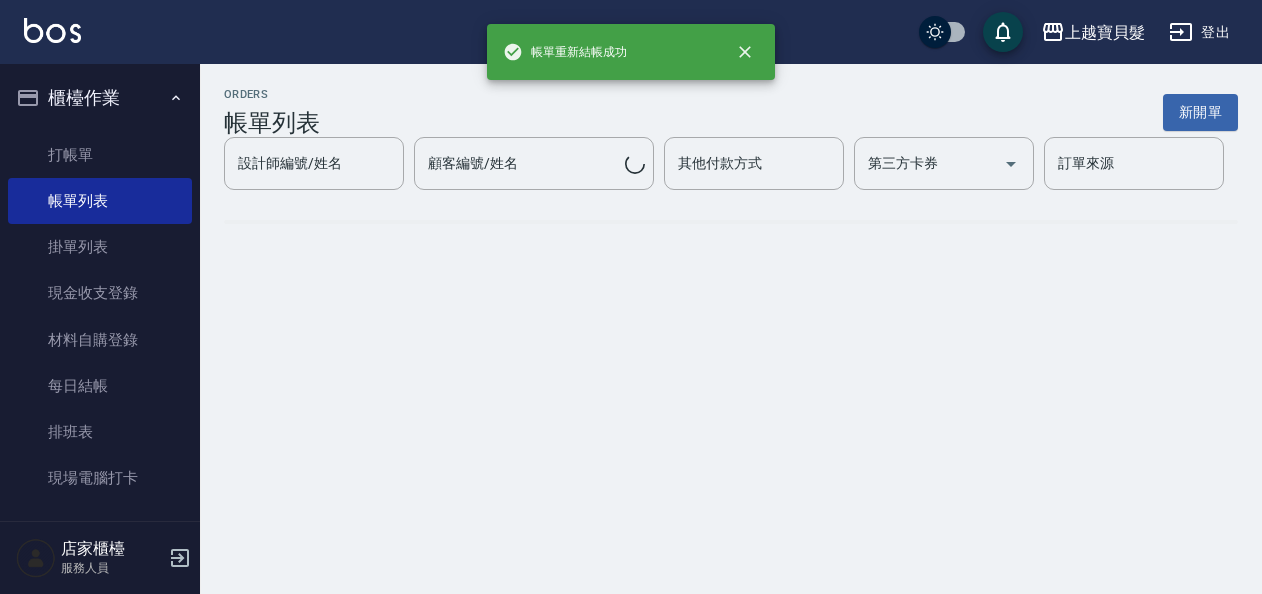 scroll, scrollTop: 0, scrollLeft: 0, axis: both 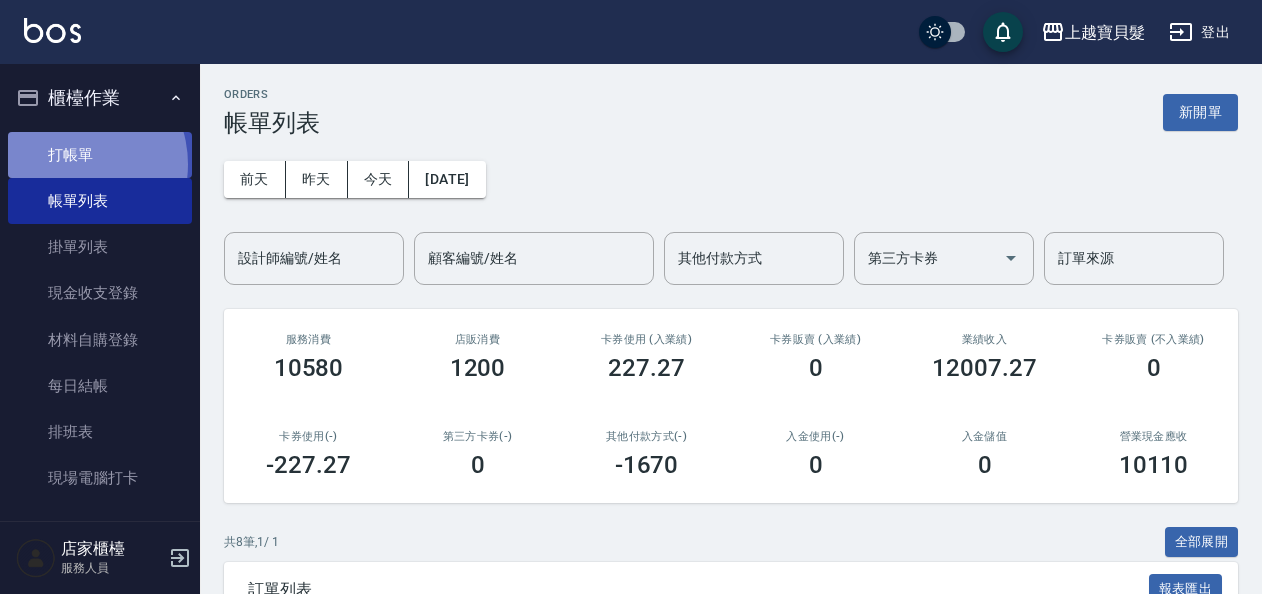click on "打帳單" at bounding box center (100, 155) 